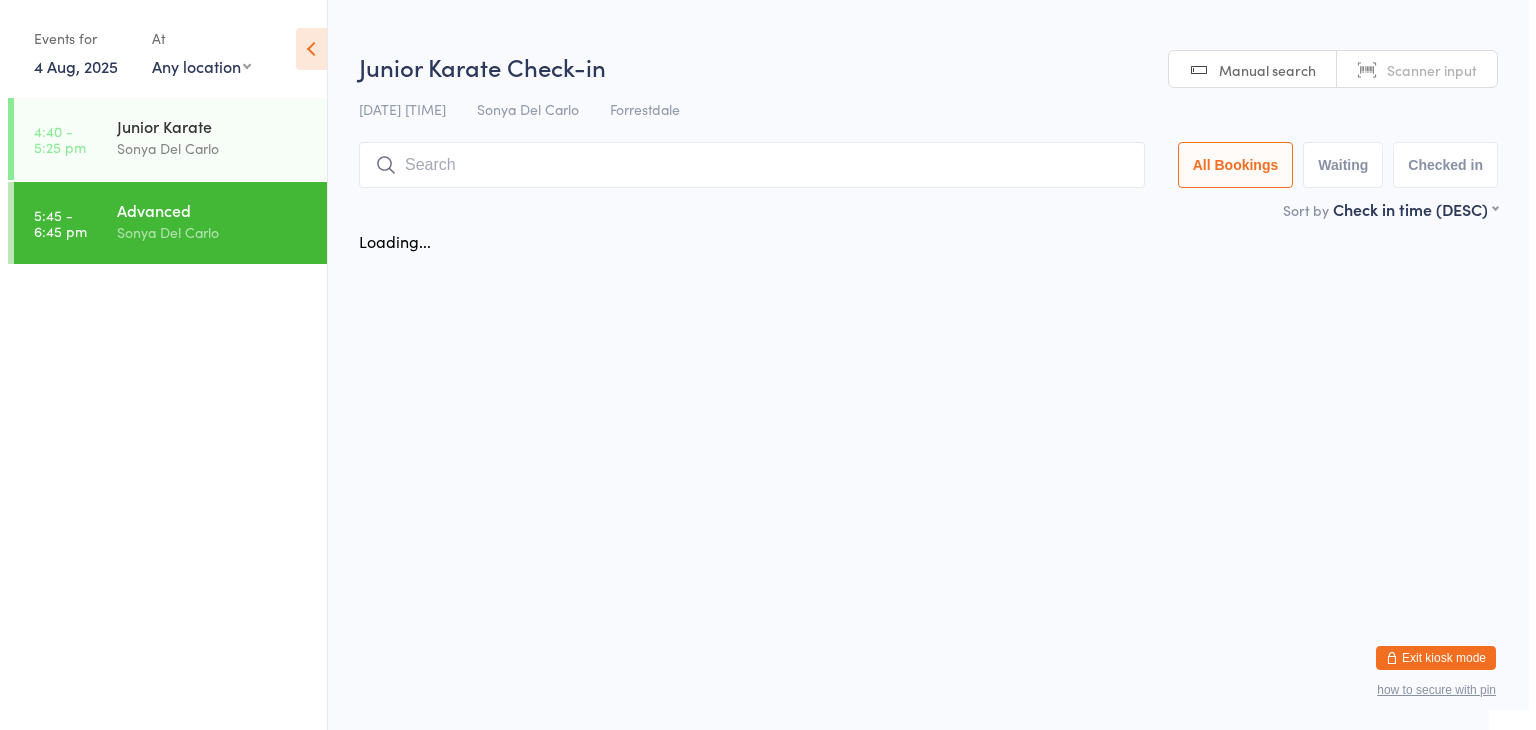 scroll, scrollTop: 0, scrollLeft: 0, axis: both 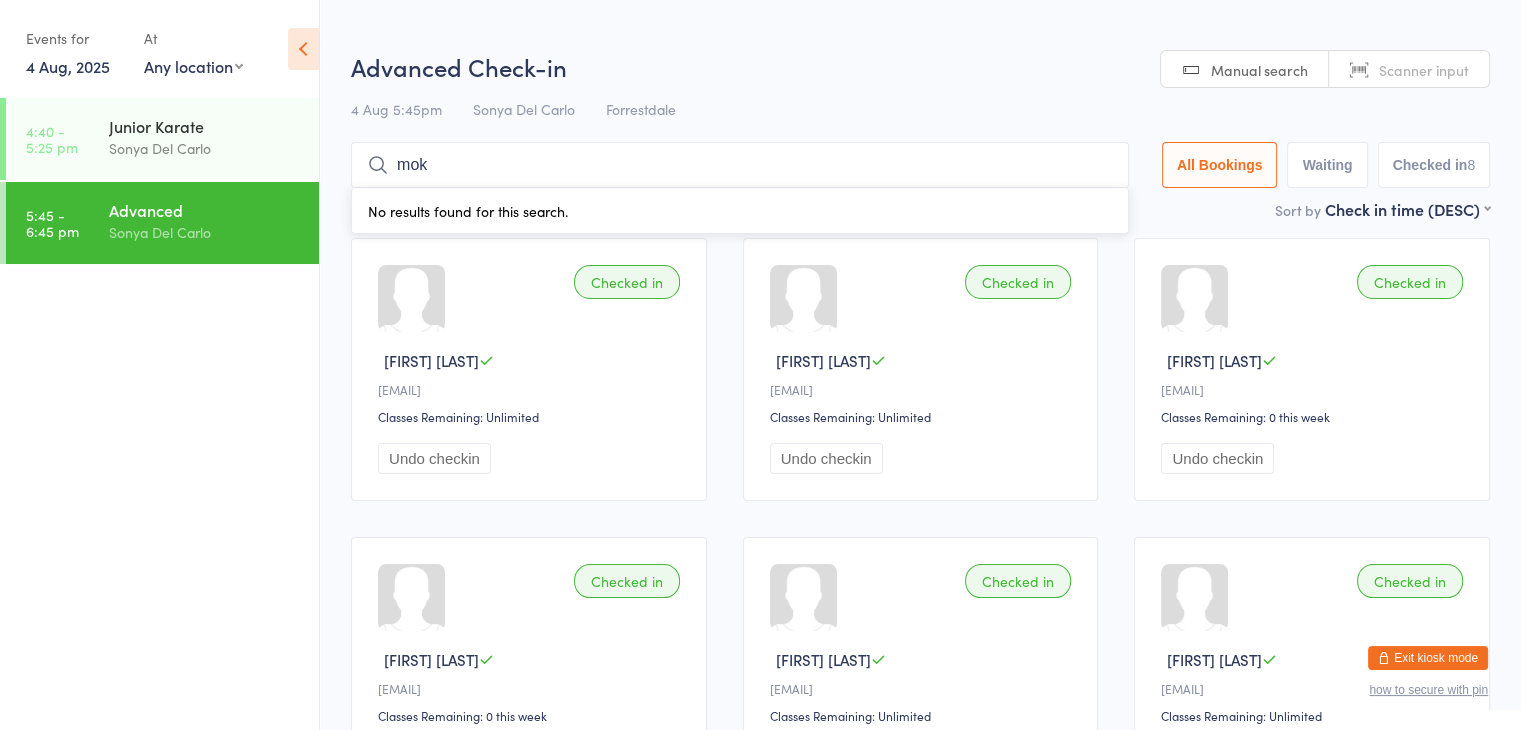 type on "Moksha" 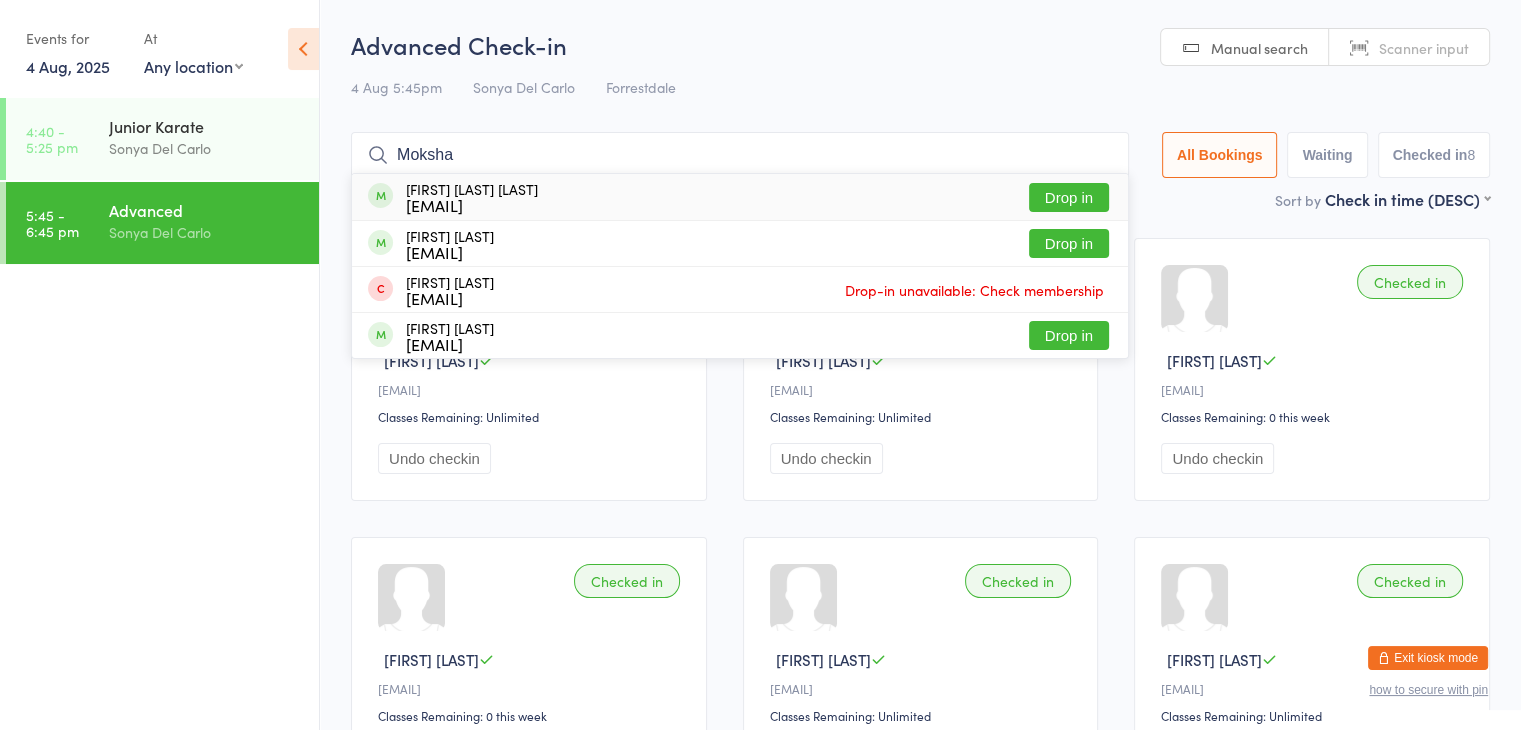click on "Drop in" at bounding box center (1069, 197) 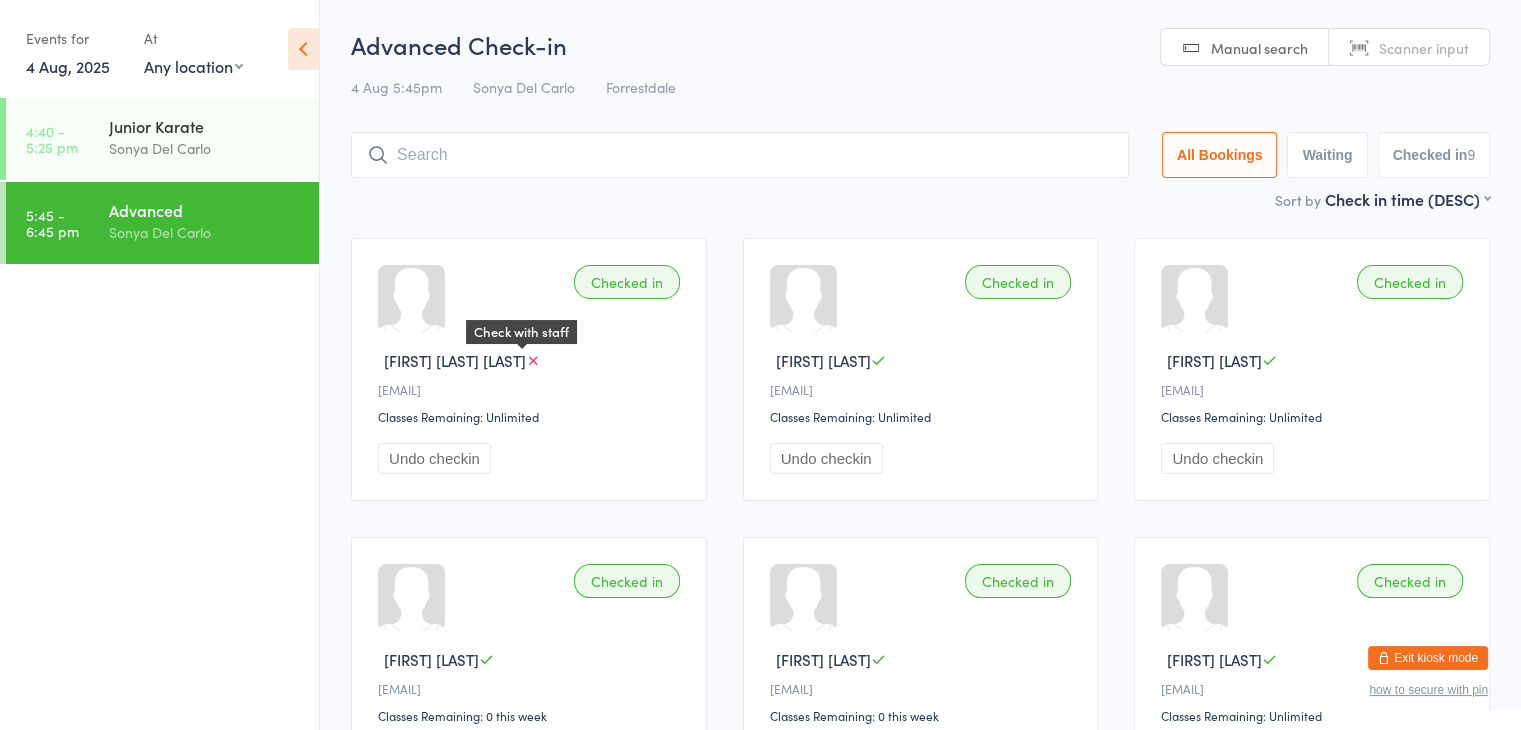 click at bounding box center [533, 360] 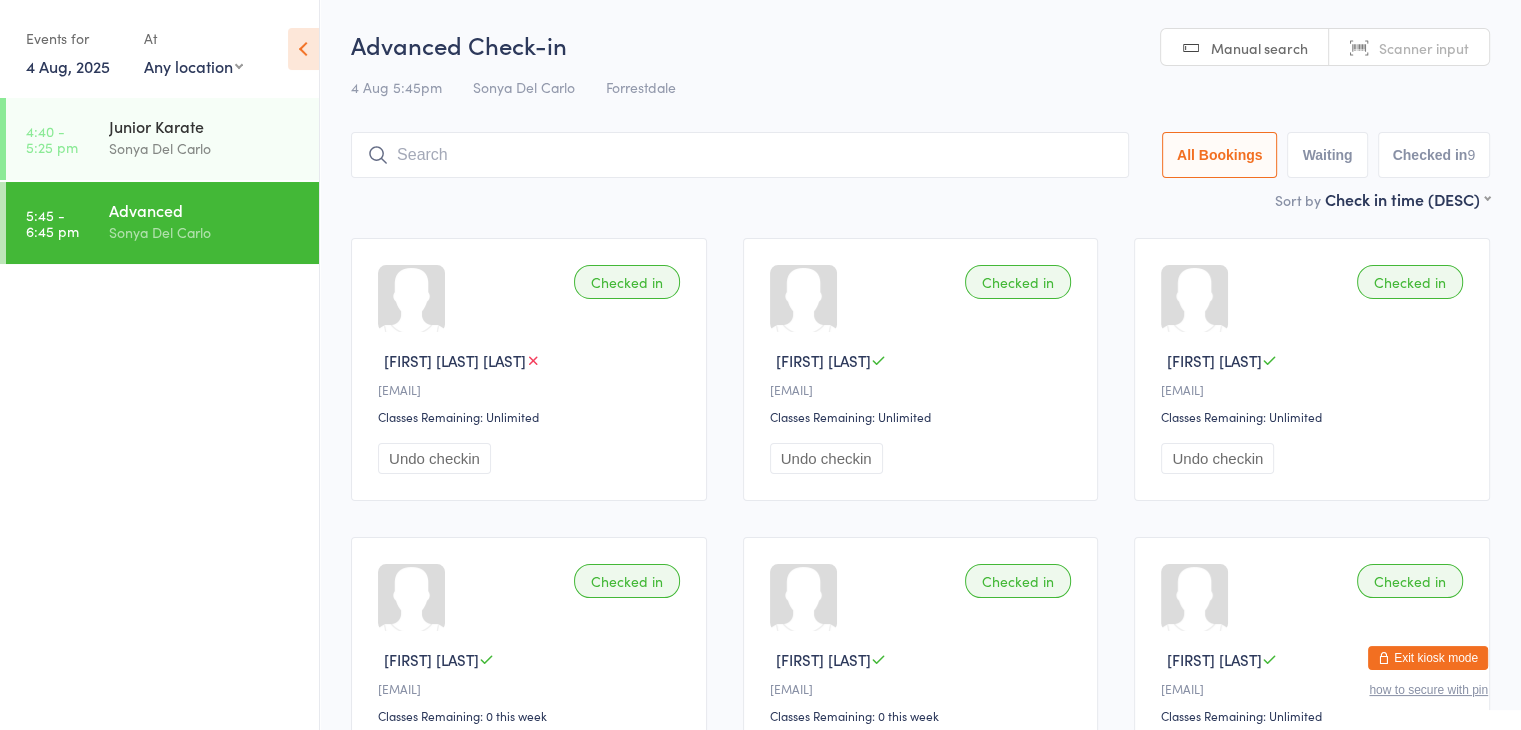 click at bounding box center (740, 155) 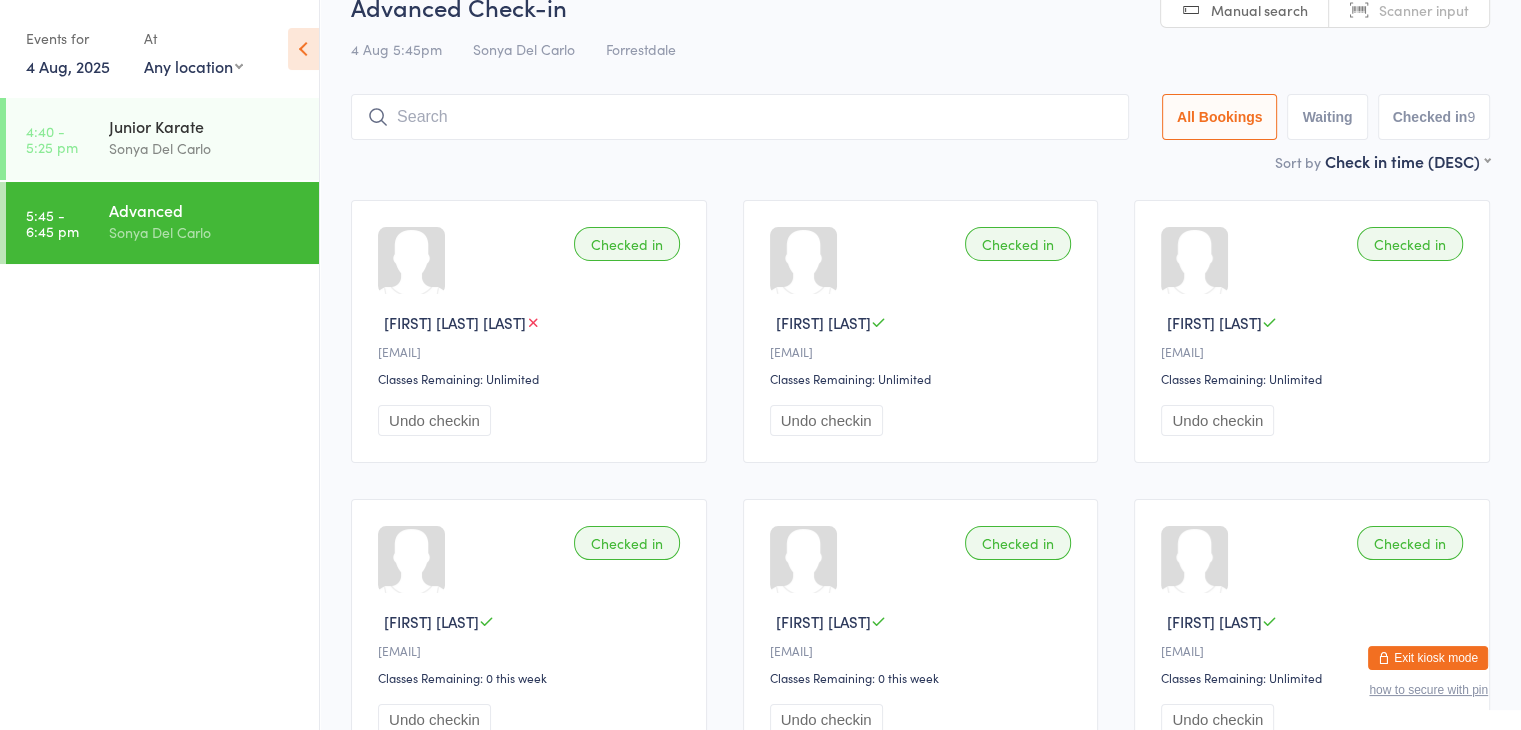 scroll, scrollTop: 111, scrollLeft: 0, axis: vertical 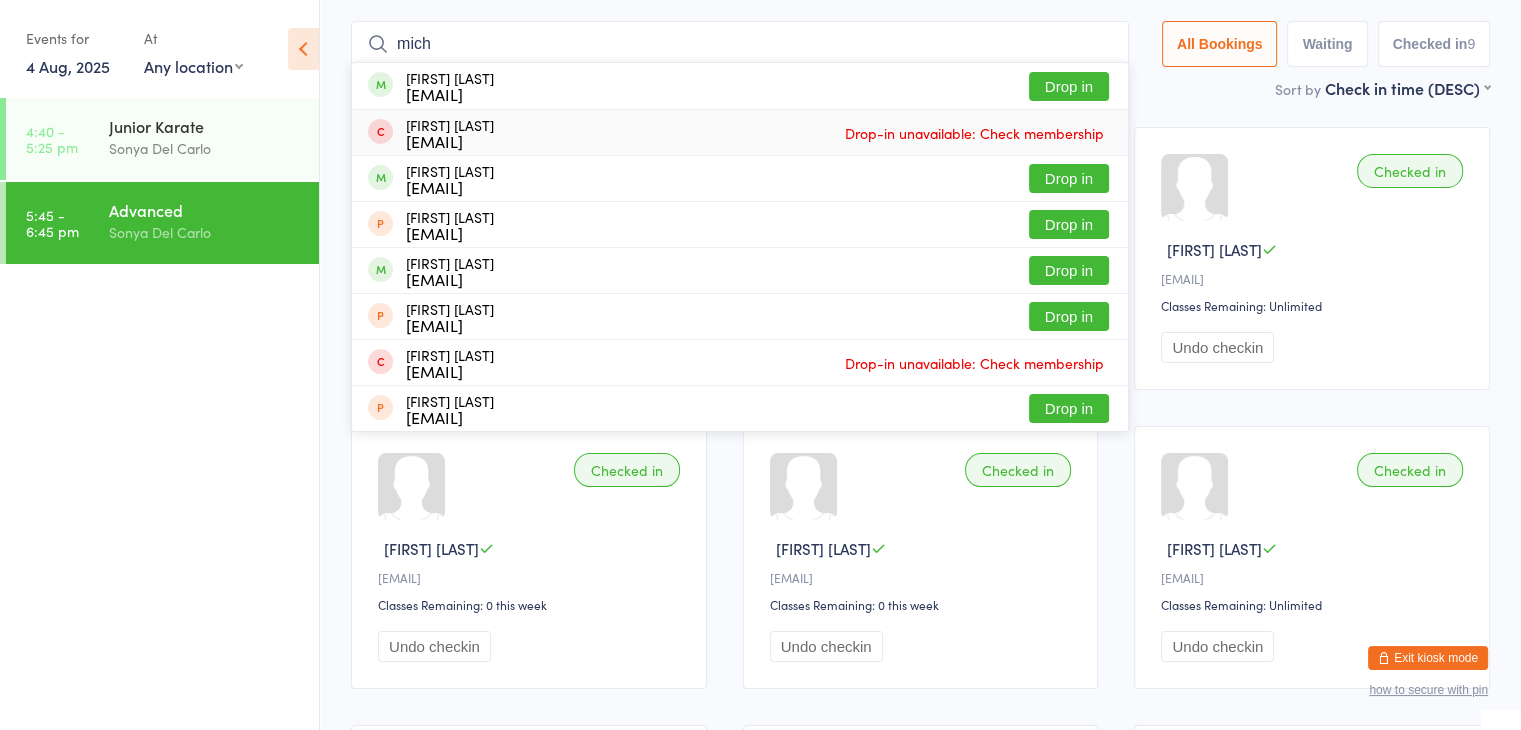 type on "Michael" 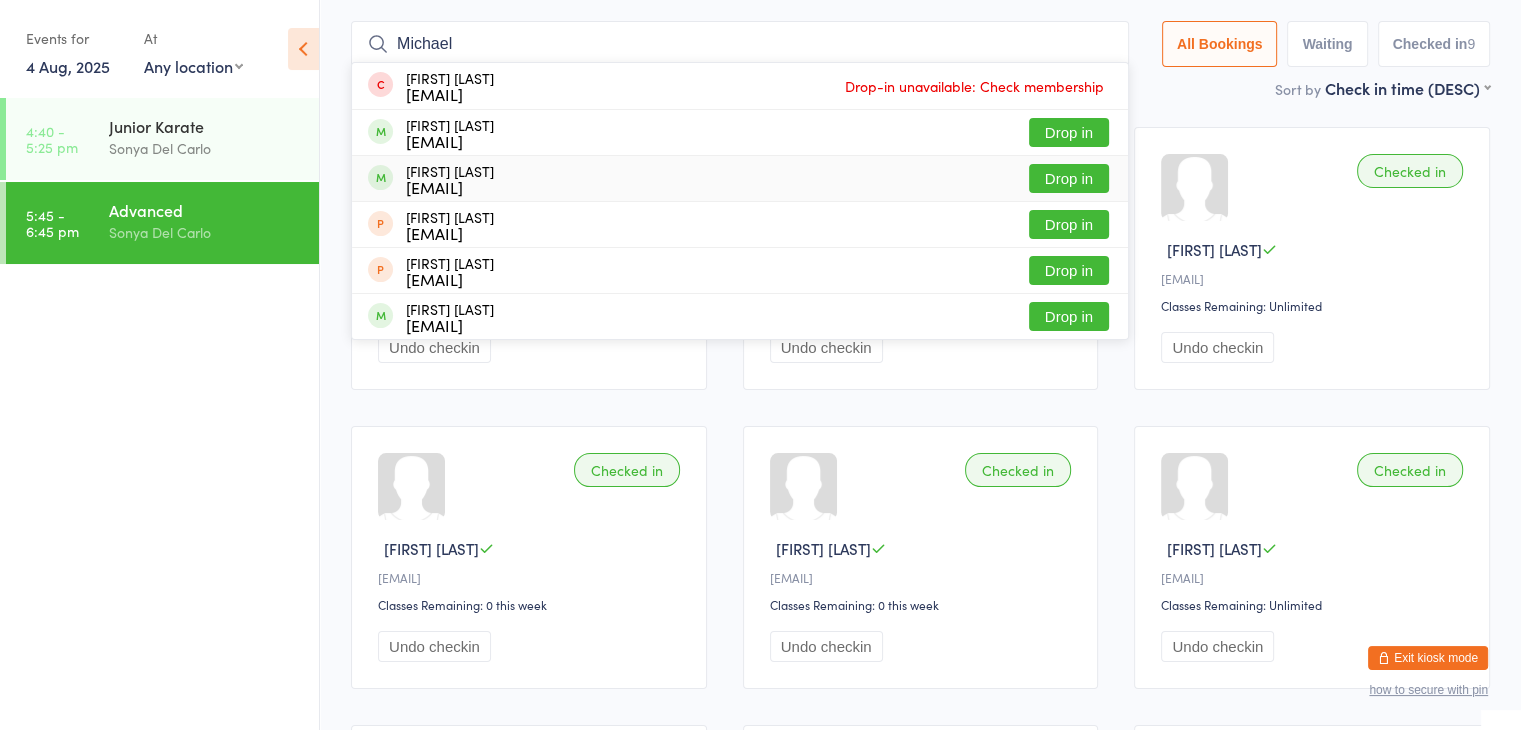 click on "Drop in" at bounding box center [1069, 178] 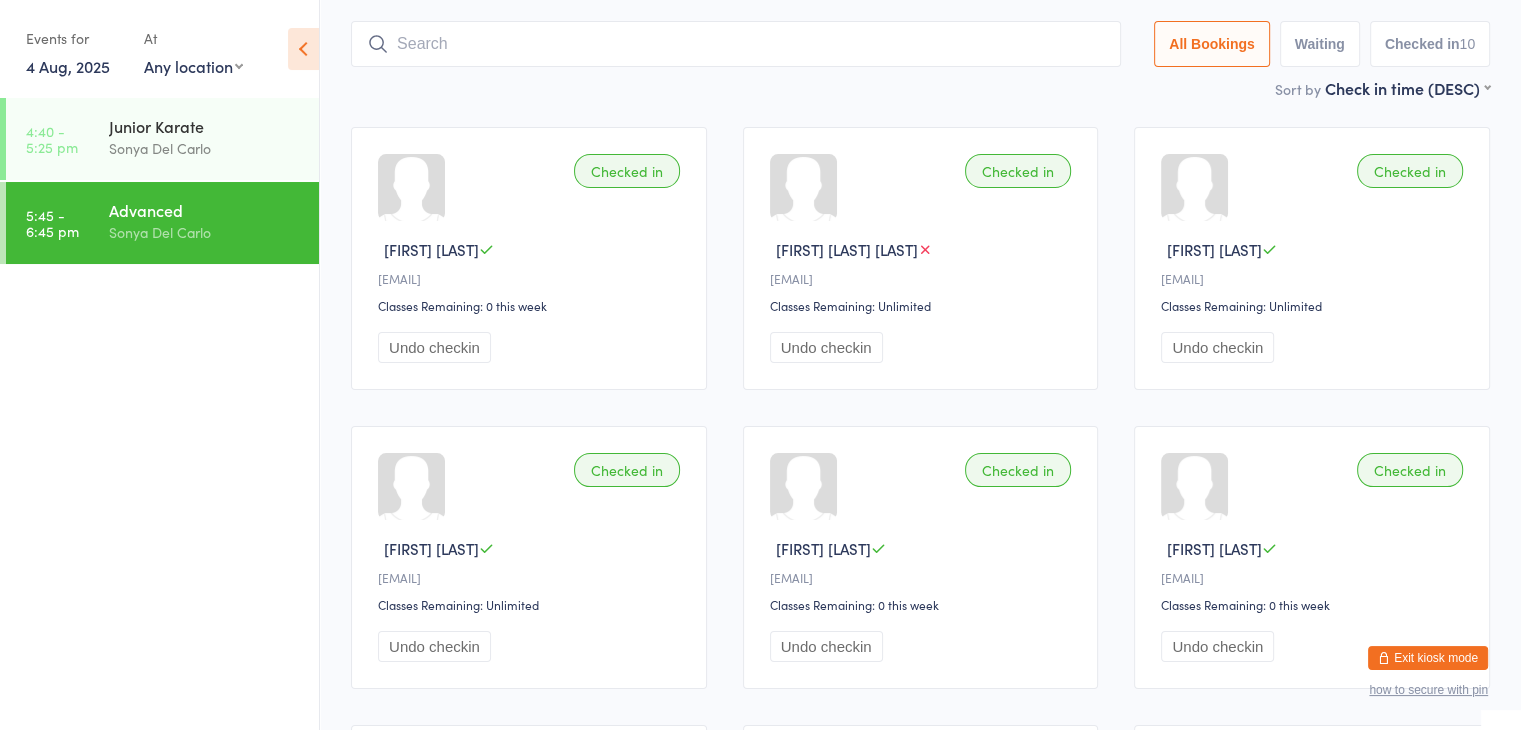 click at bounding box center [736, 44] 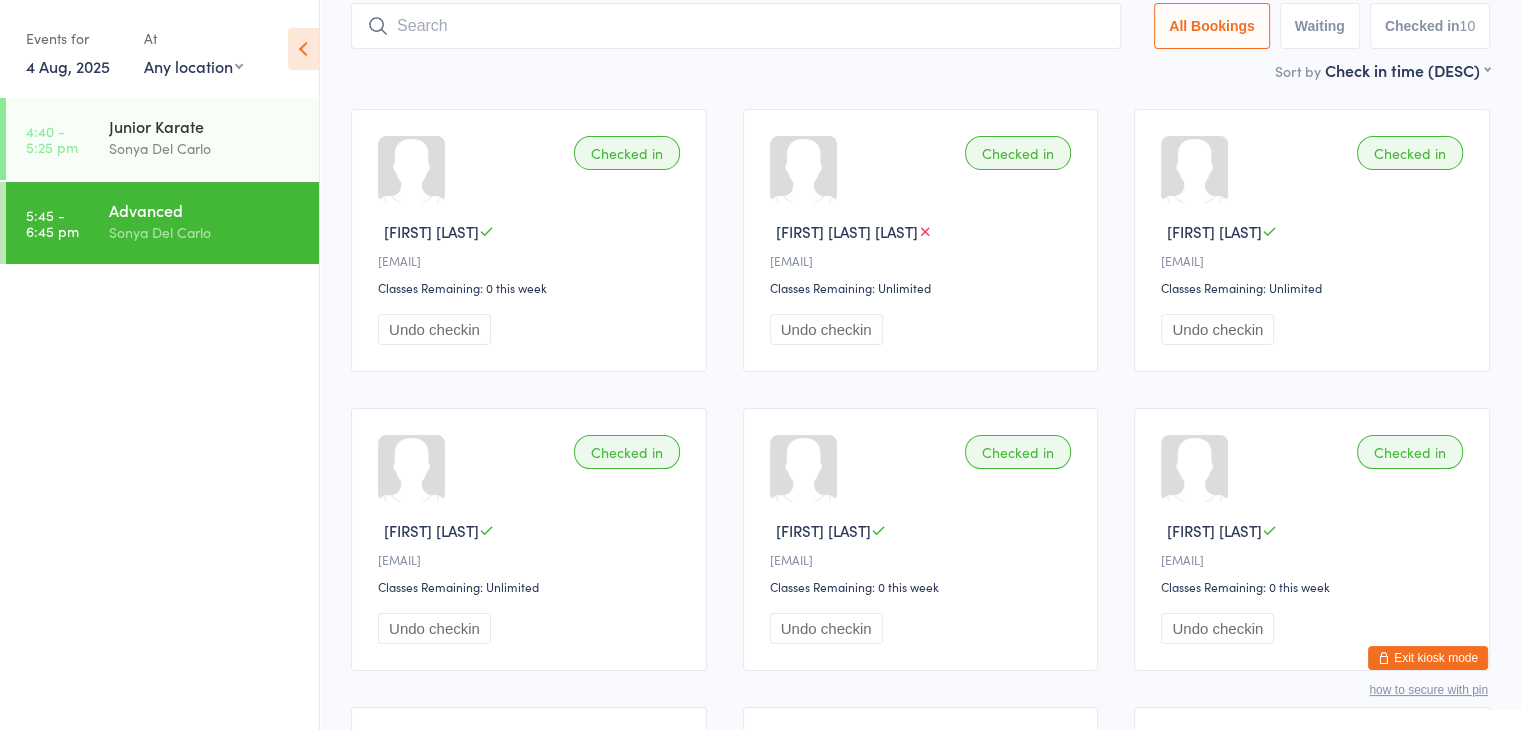 scroll, scrollTop: 132, scrollLeft: 0, axis: vertical 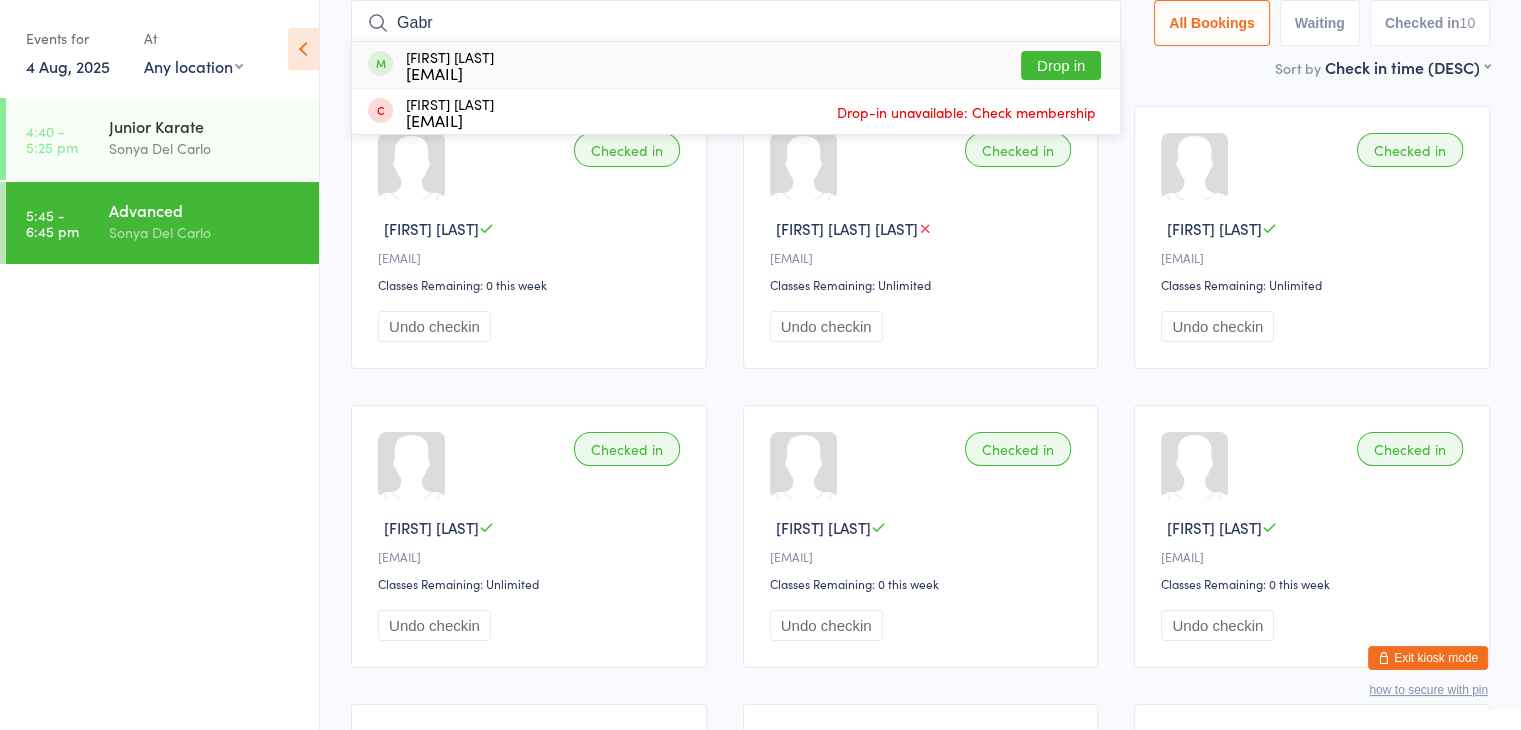 type on "Gabr" 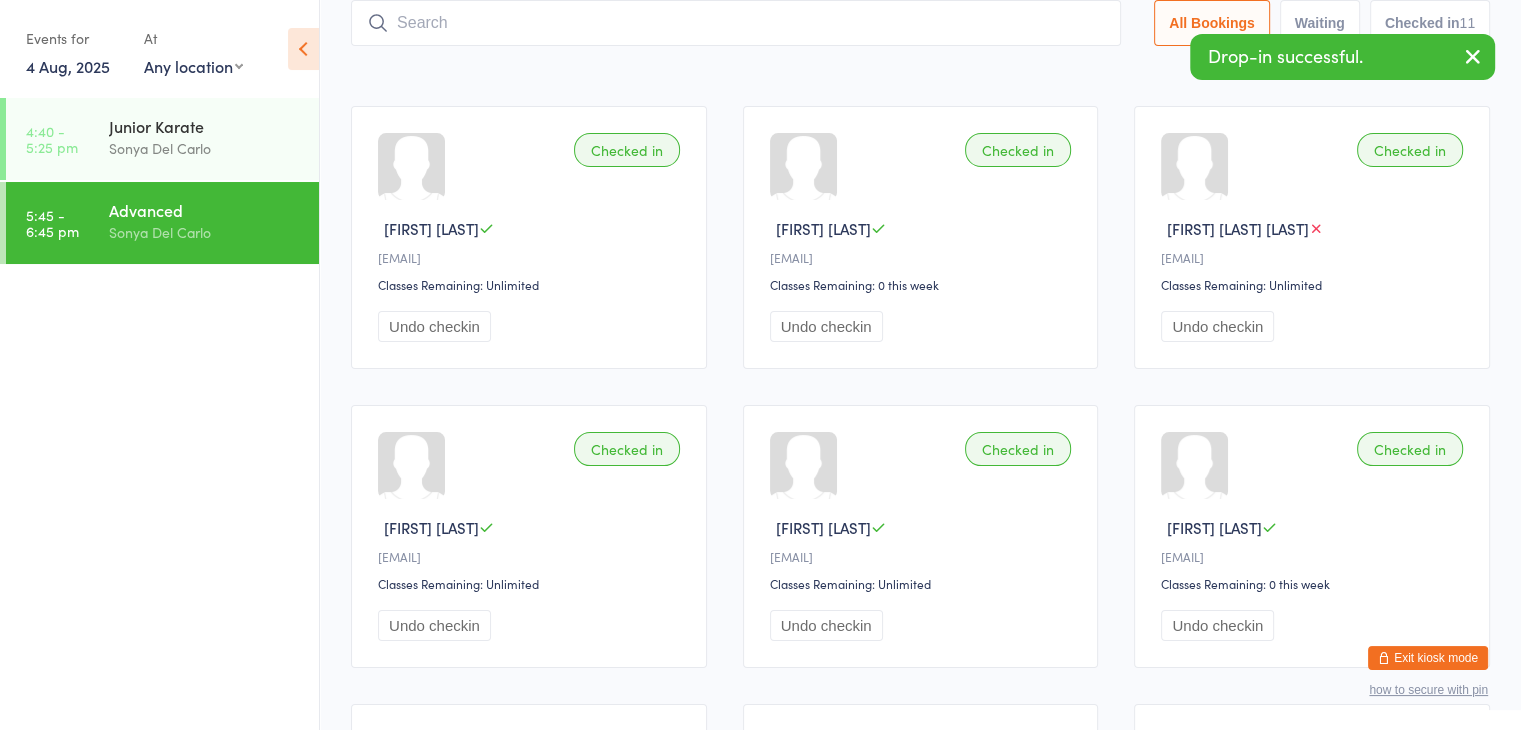 click at bounding box center (736, 23) 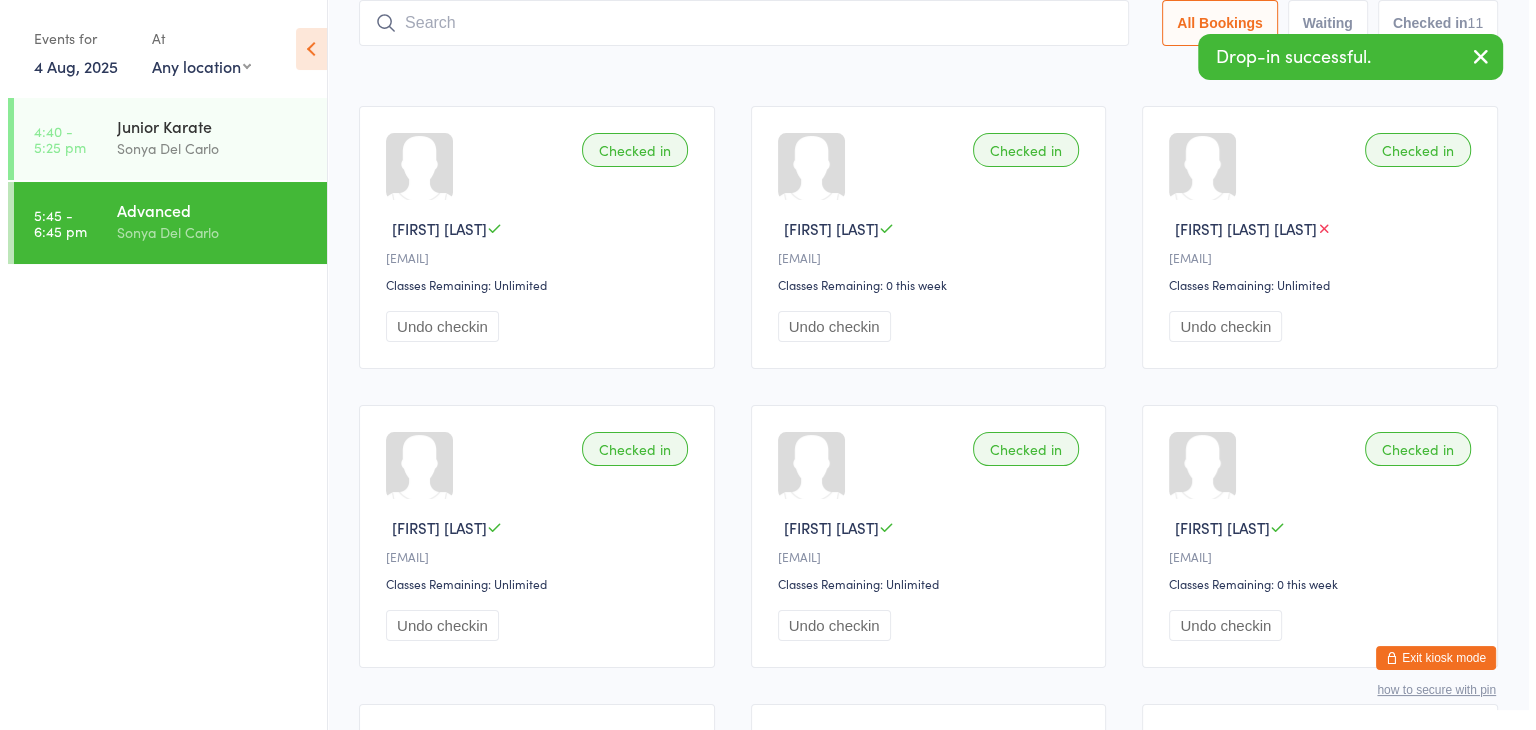 scroll, scrollTop: 132, scrollLeft: 0, axis: vertical 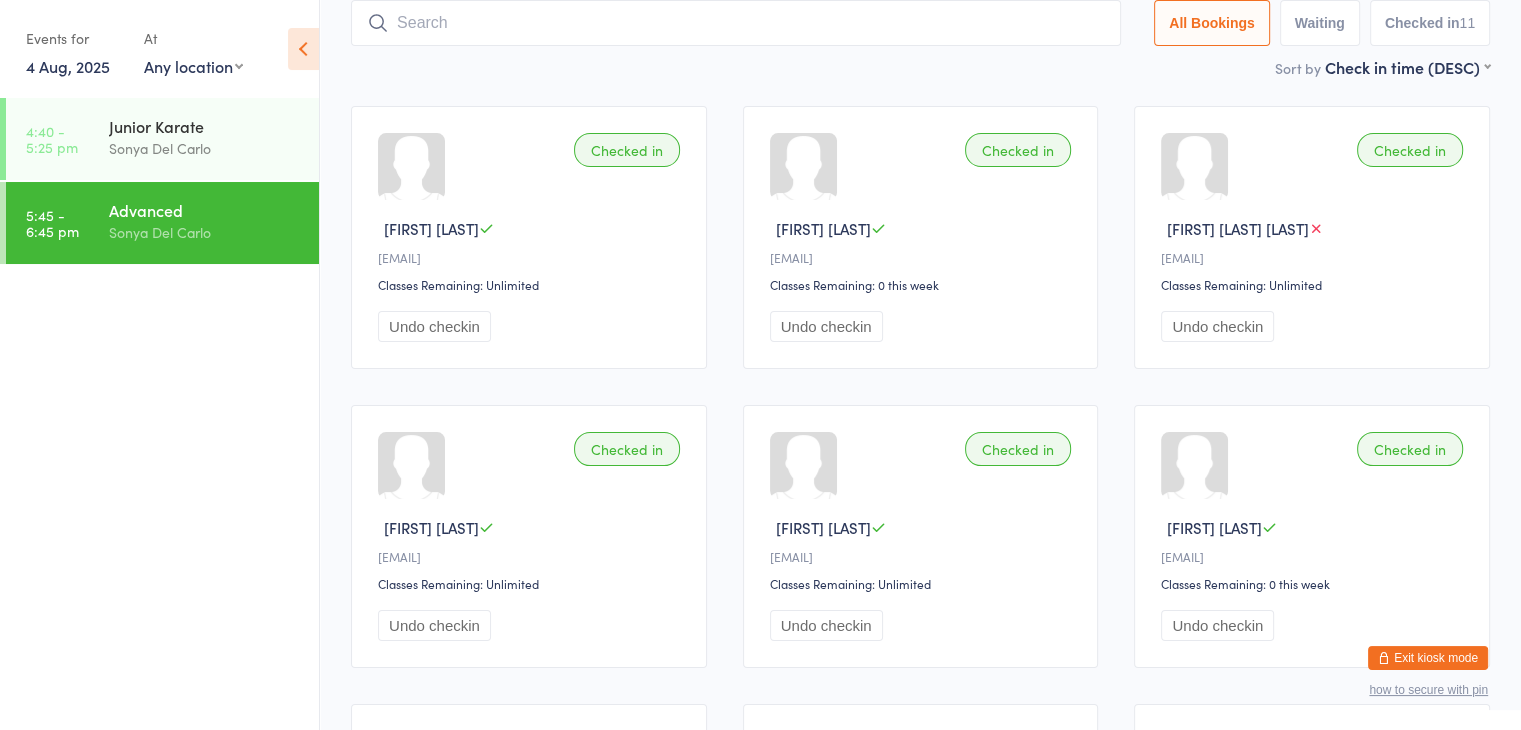 click at bounding box center (1384, 658) 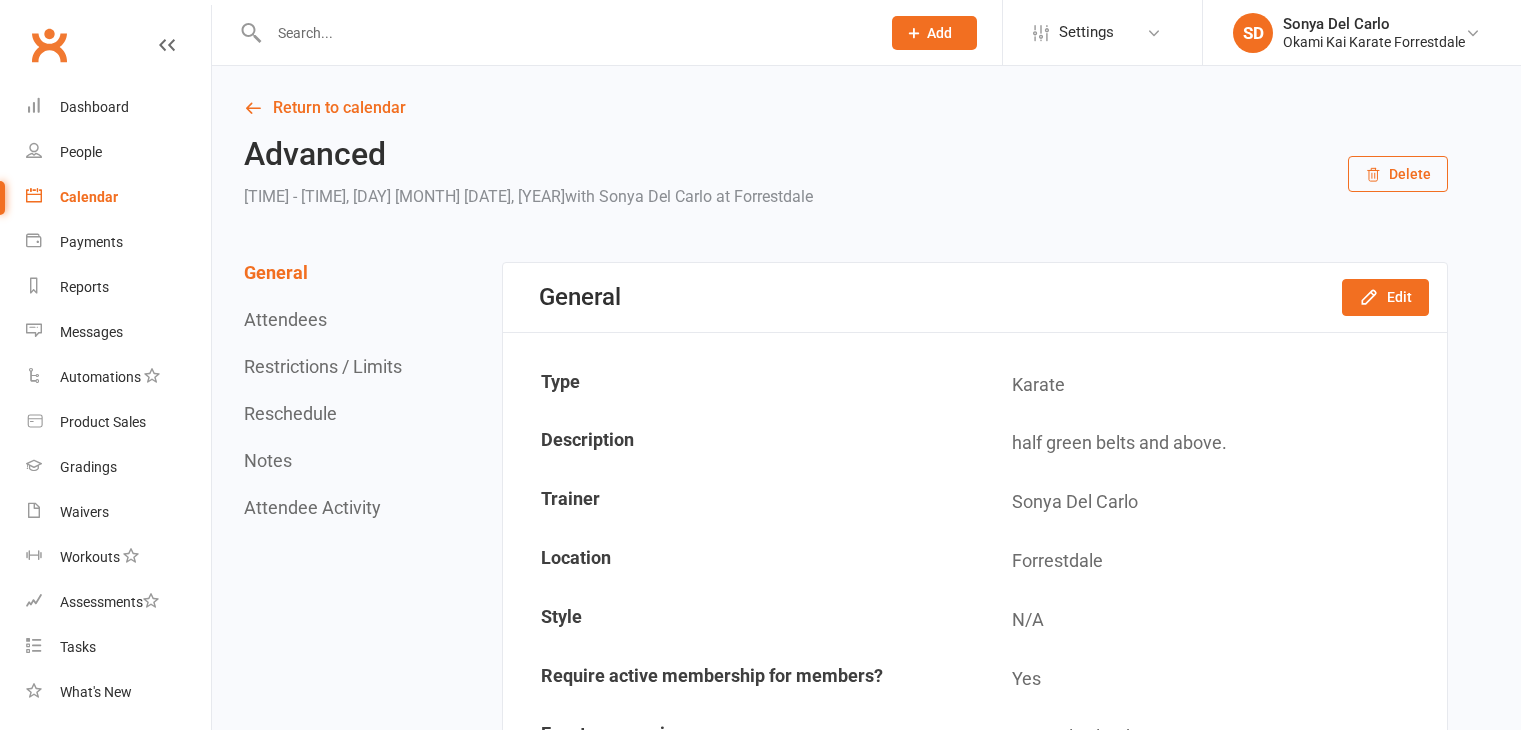 scroll, scrollTop: 0, scrollLeft: 0, axis: both 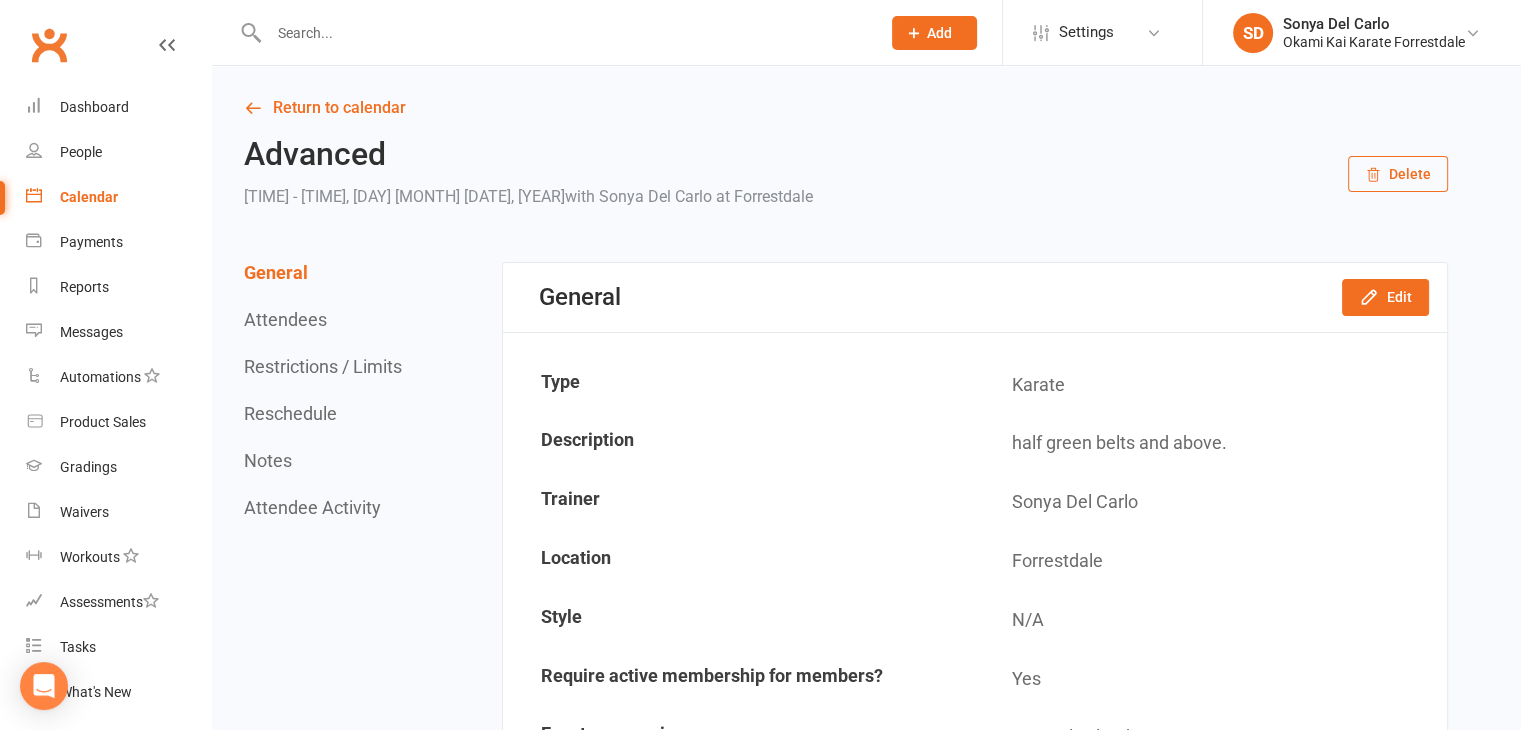 click on "Add" 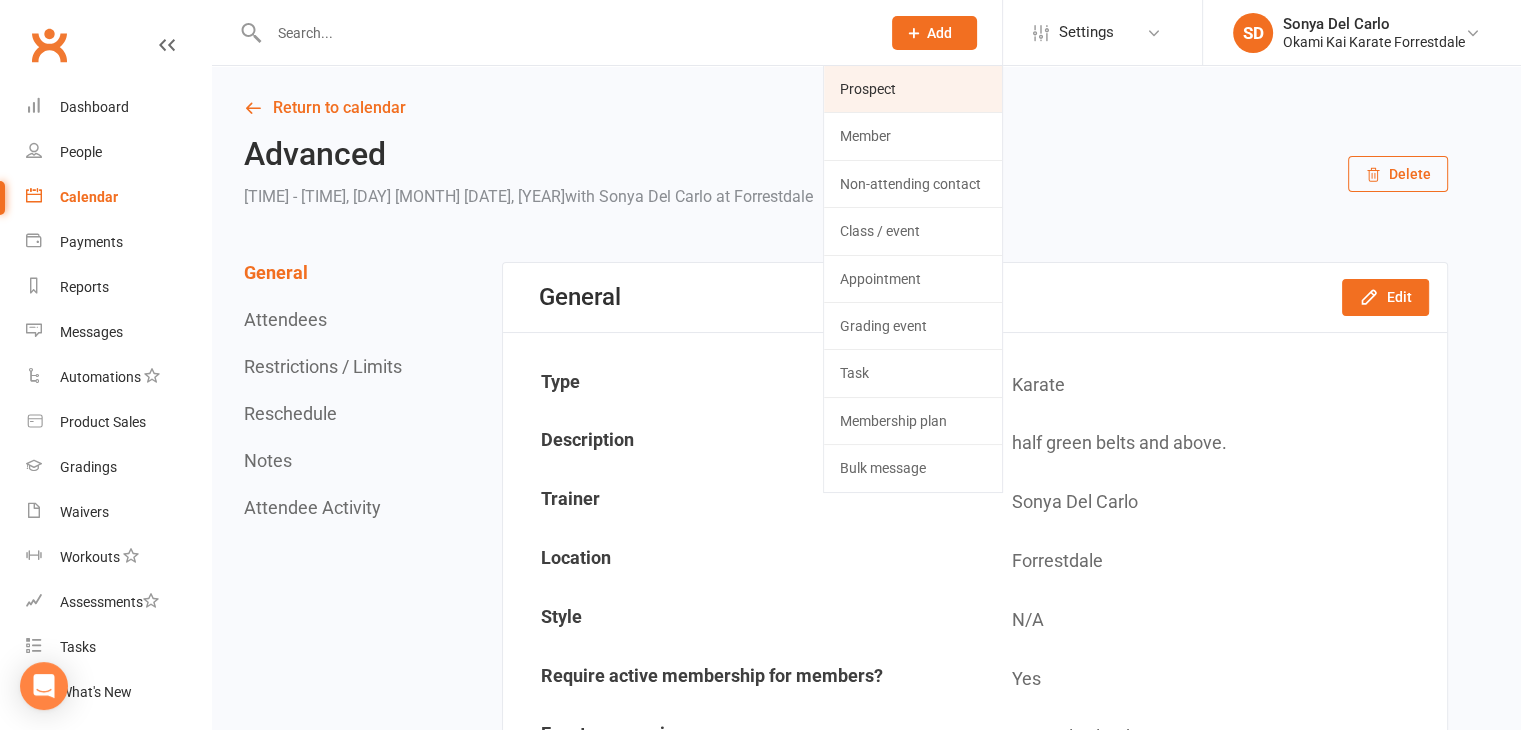 click on "Prospect" 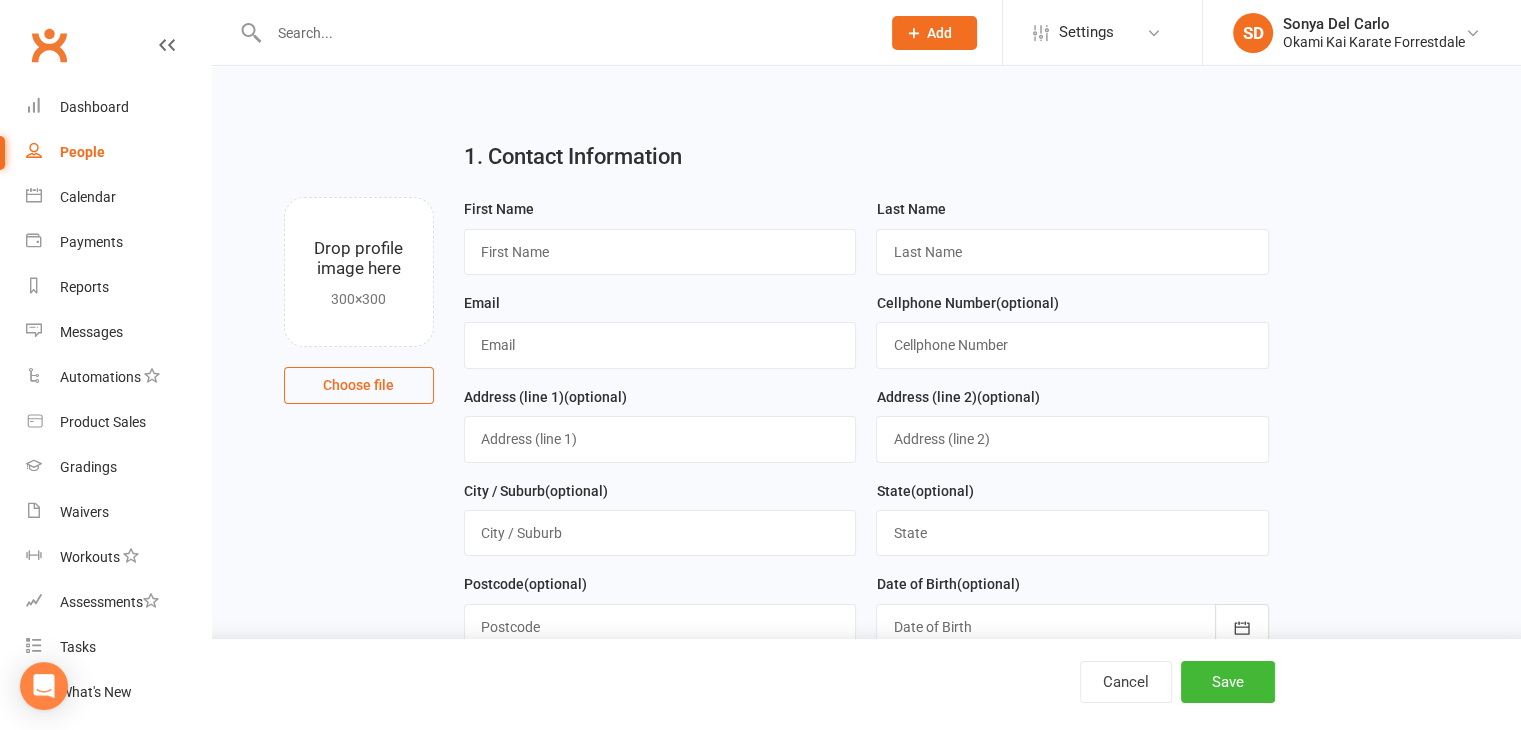 scroll, scrollTop: 0, scrollLeft: 0, axis: both 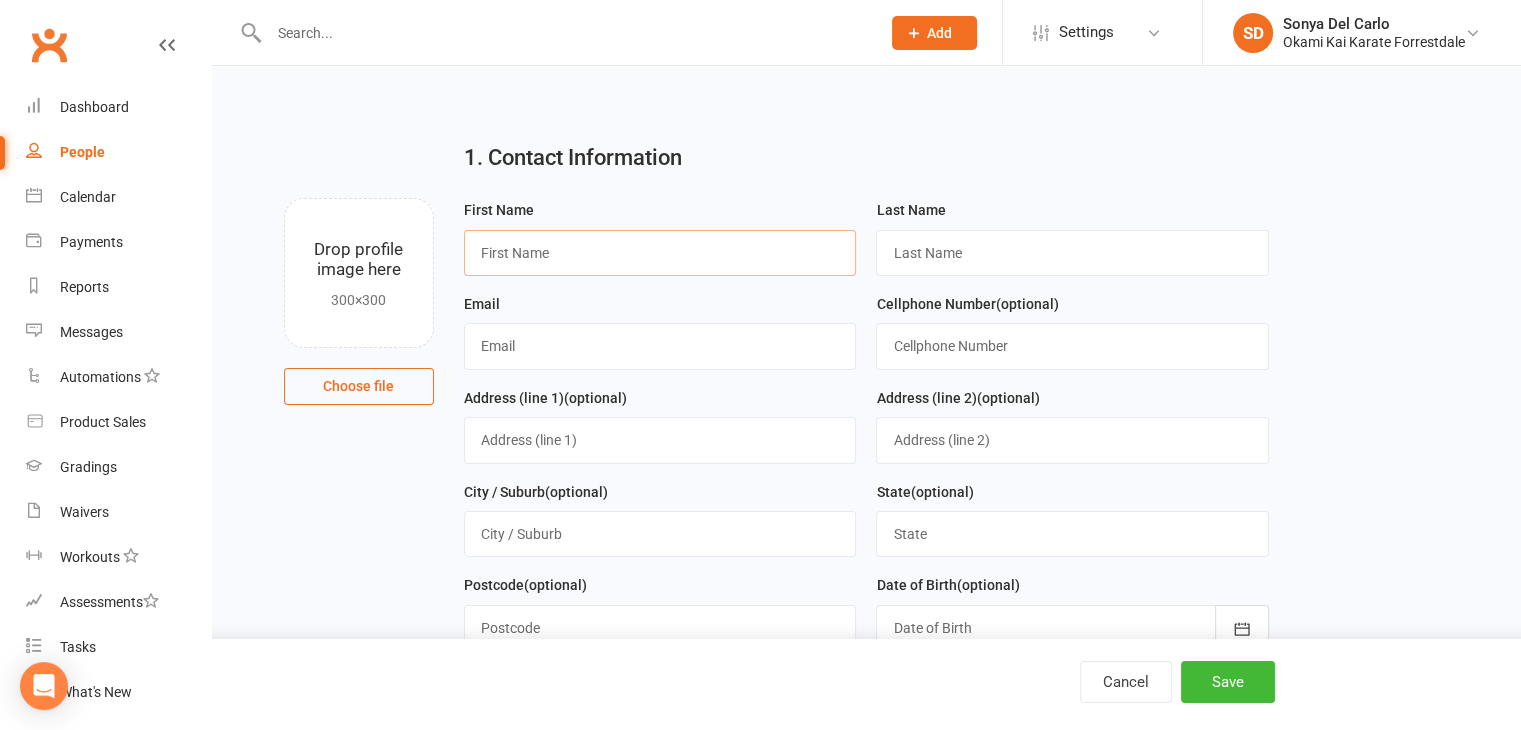 click at bounding box center [660, 253] 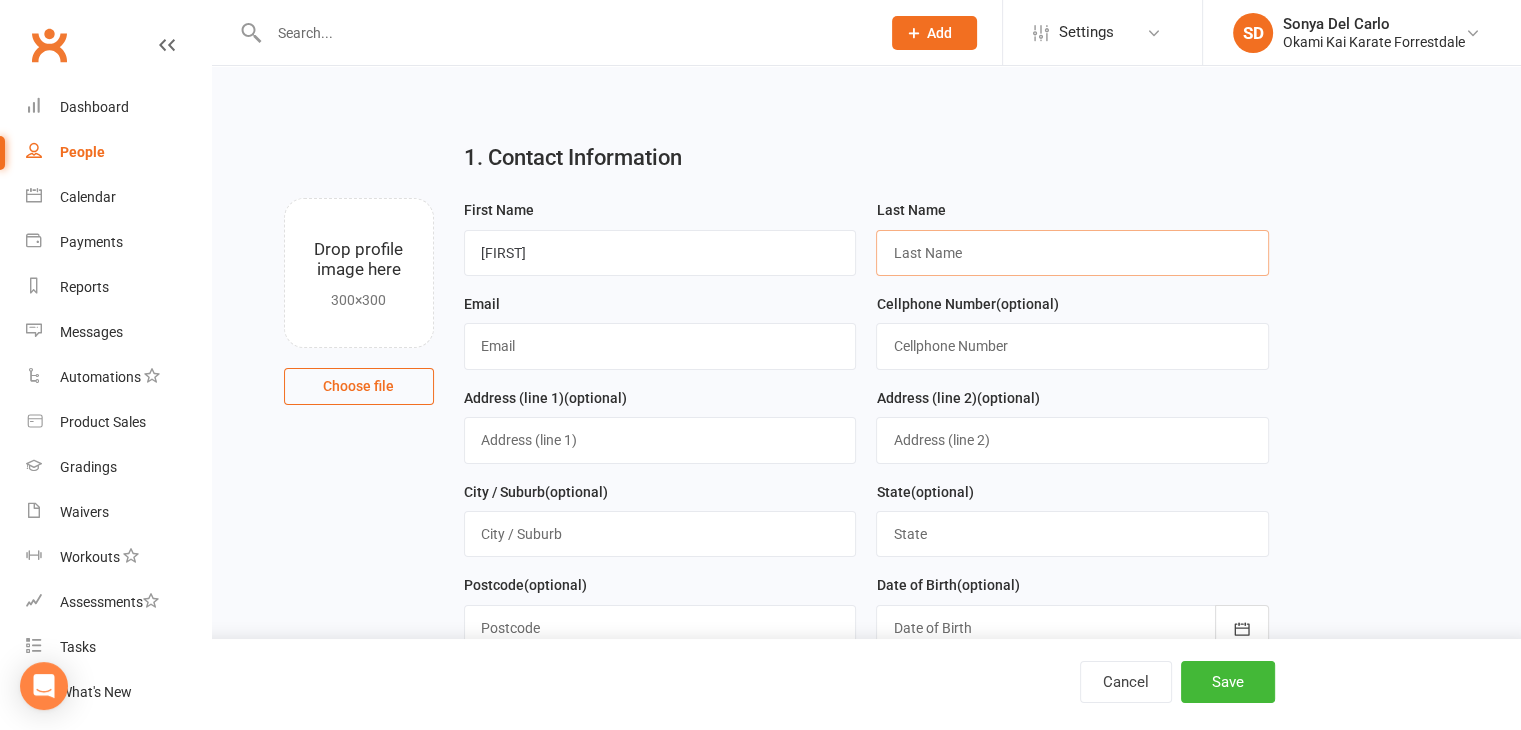 click at bounding box center (1072, 253) 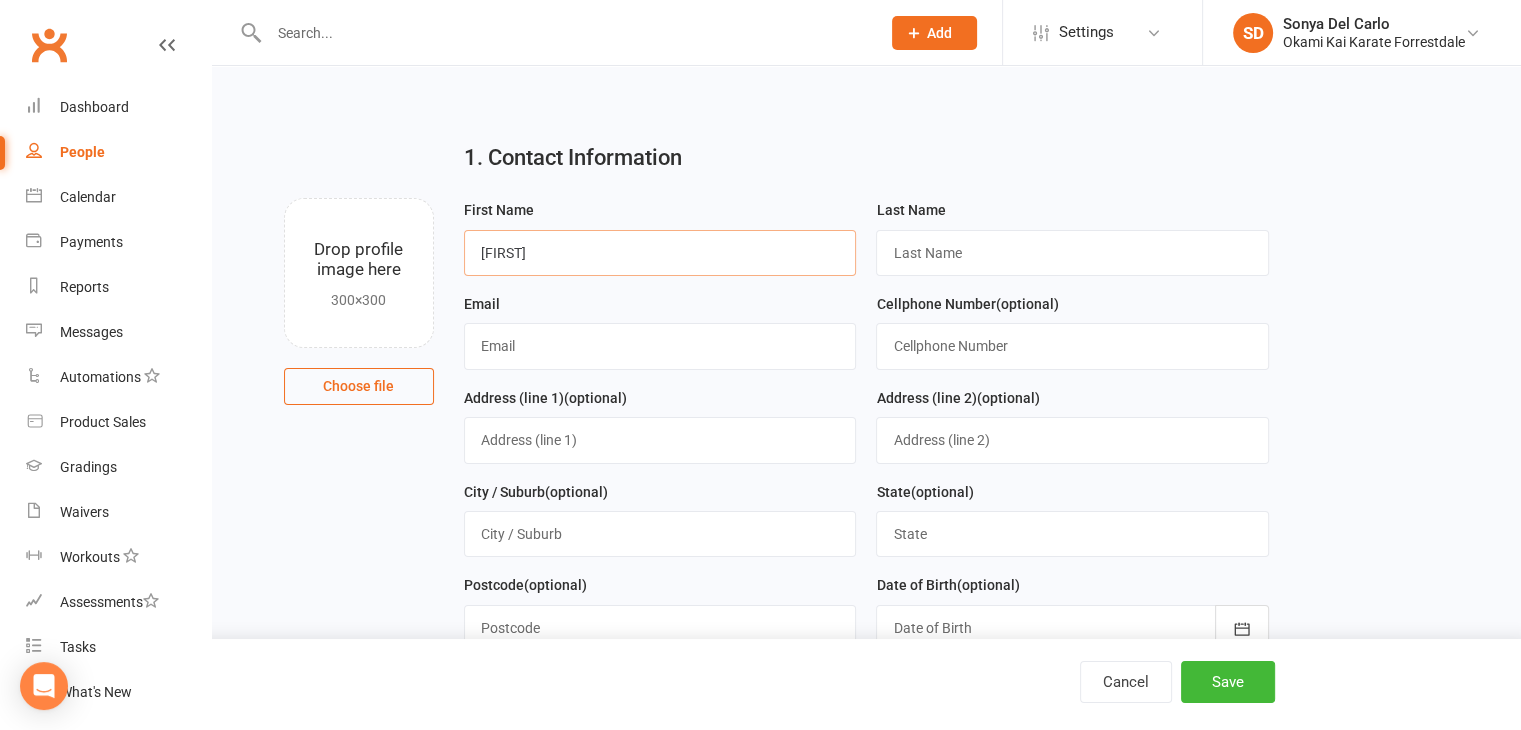 click on "[FIRST]" at bounding box center (660, 253) 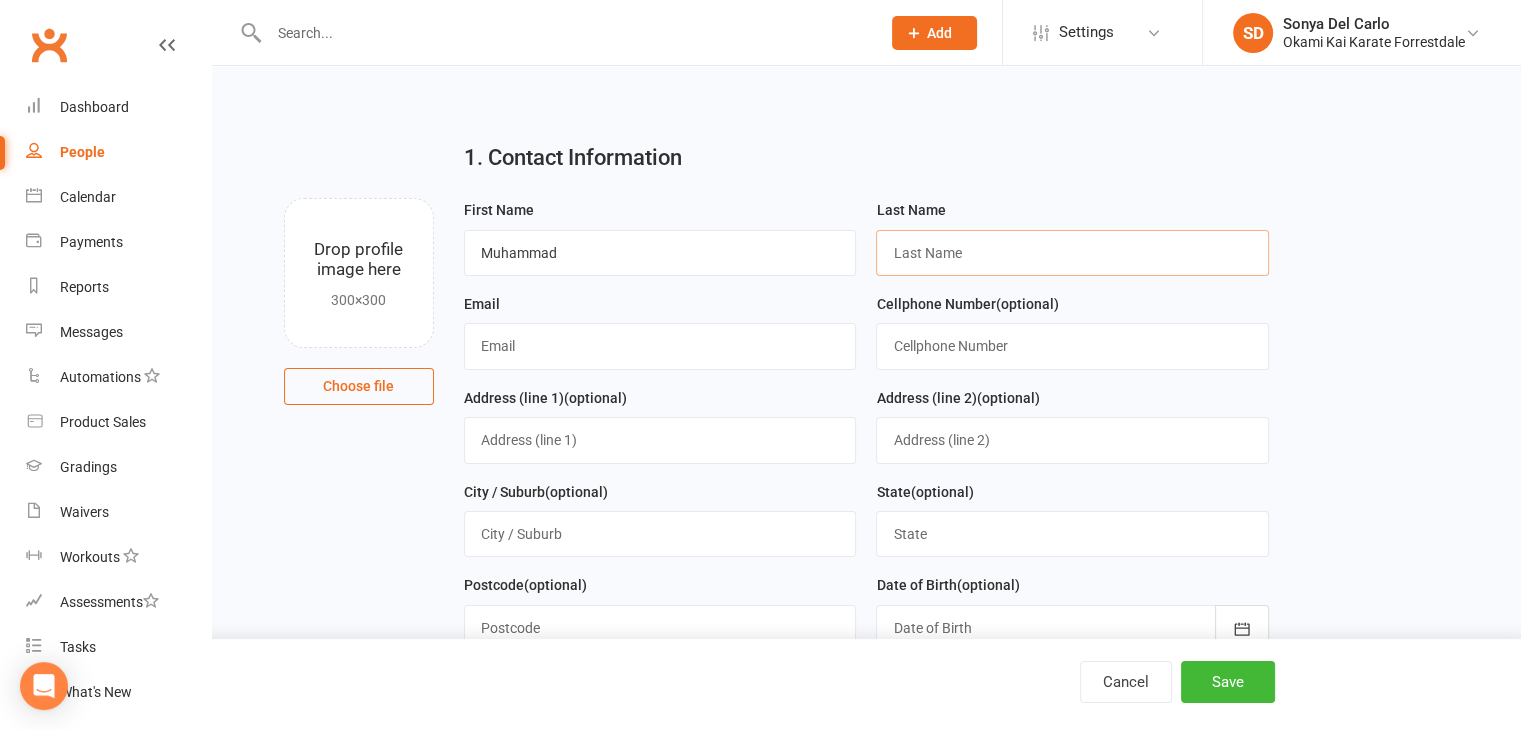 click at bounding box center [1072, 253] 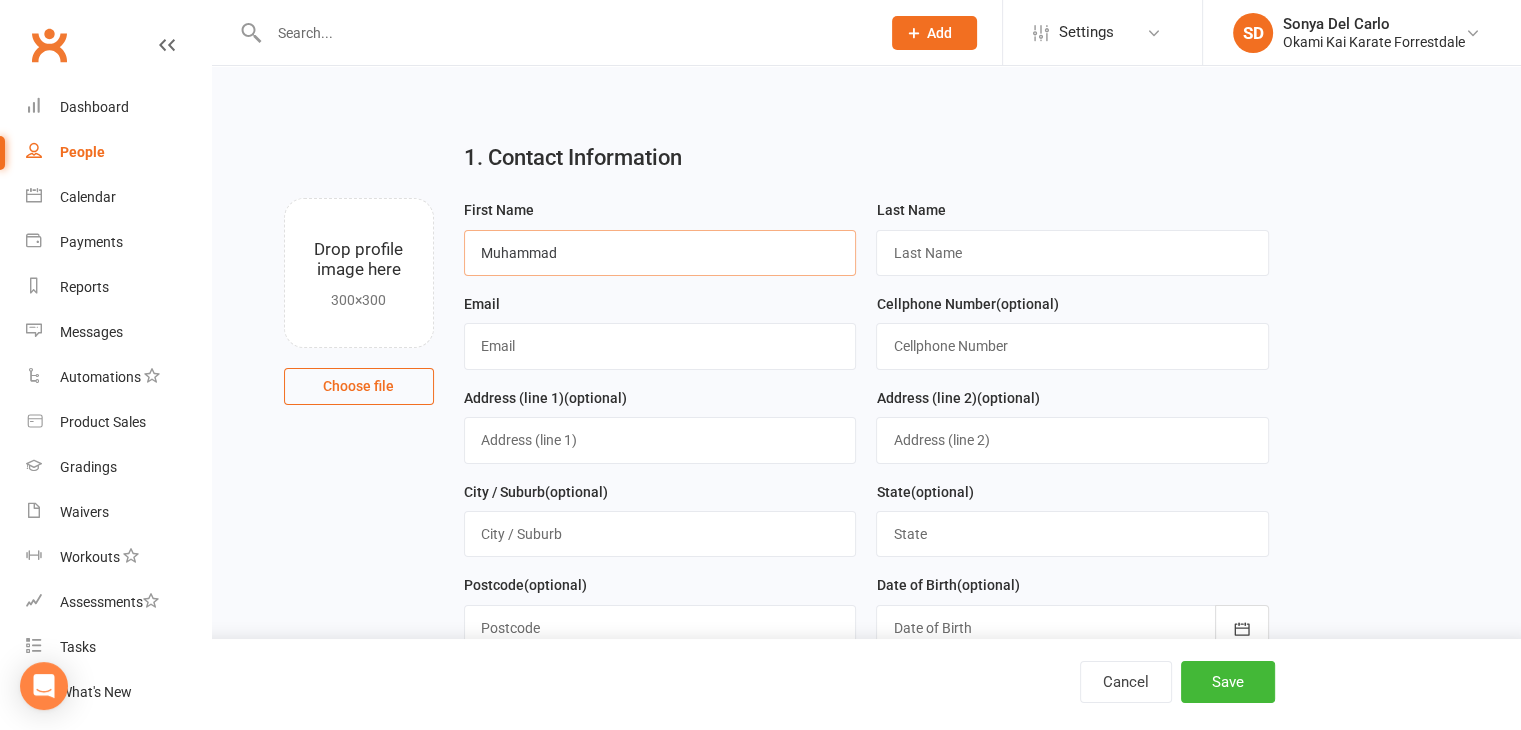 click on "Muhammad" at bounding box center [660, 253] 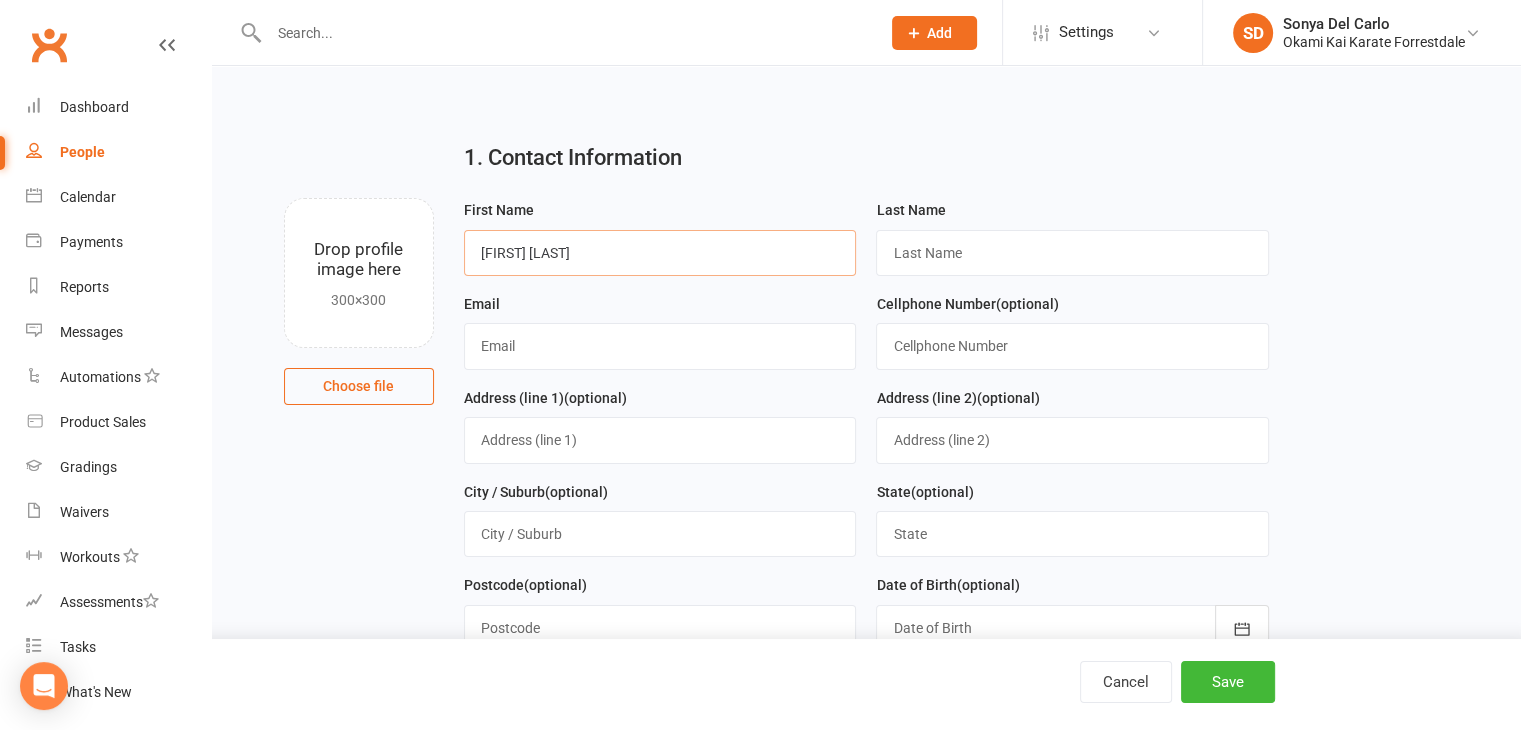 type on "[FIRST] [LAST]" 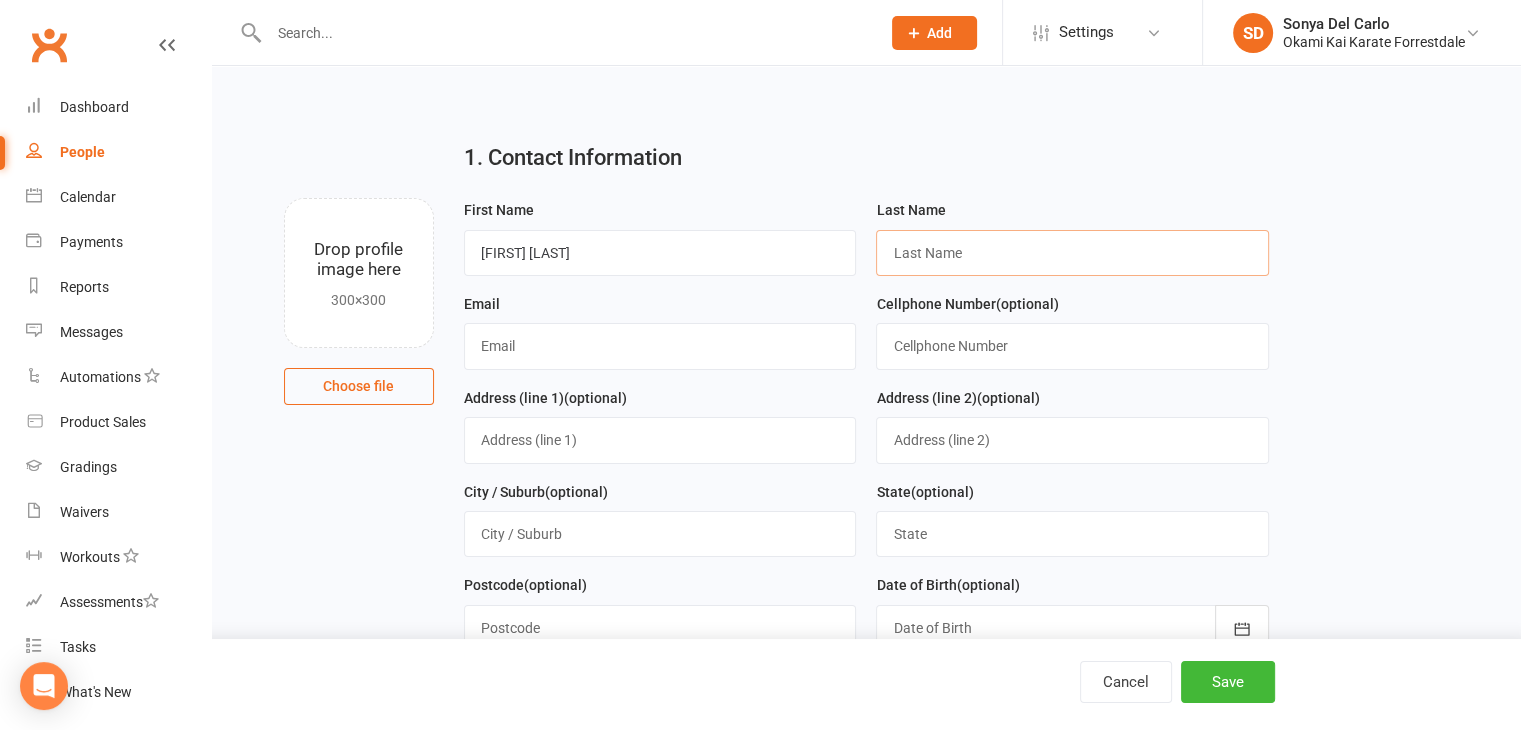 click at bounding box center [1072, 253] 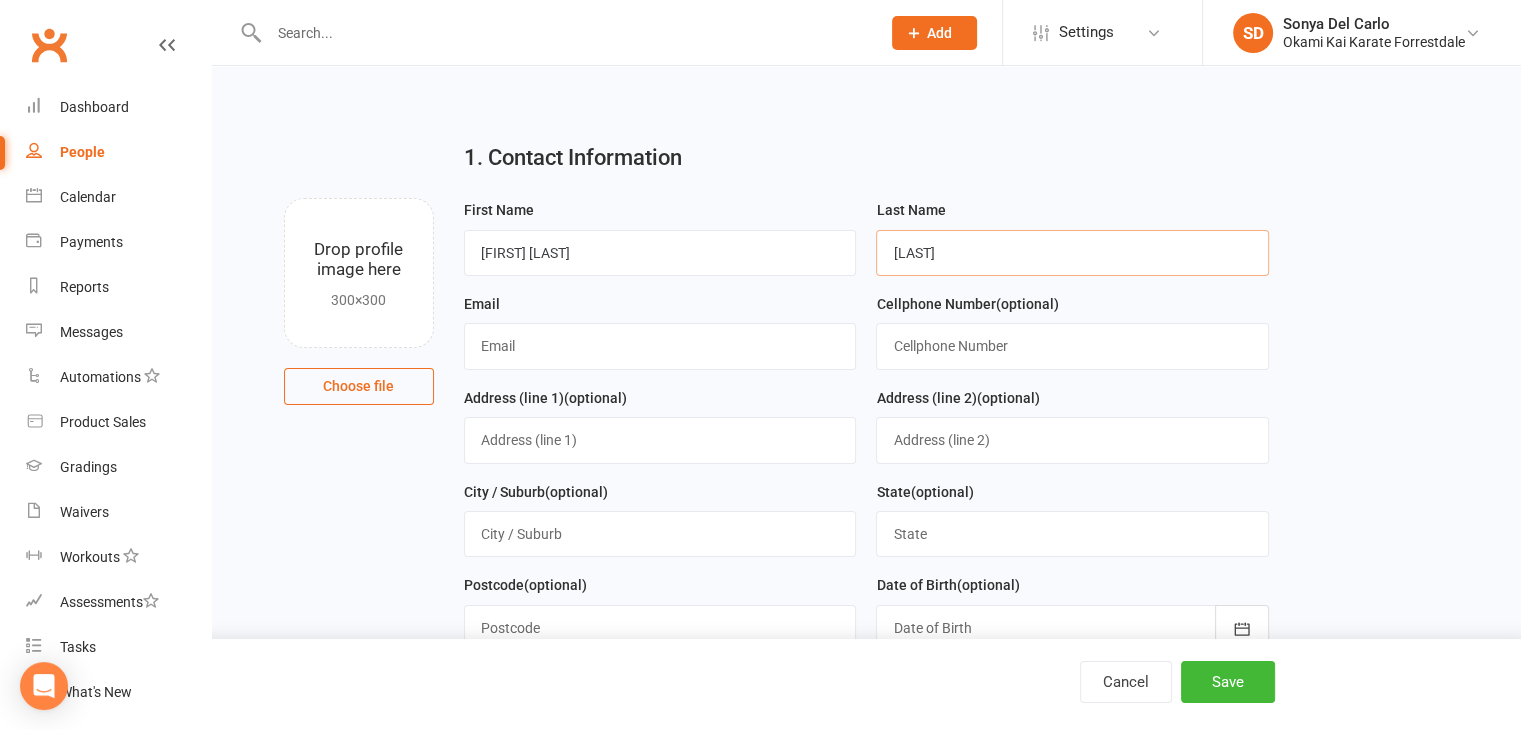 type on "[LAST]" 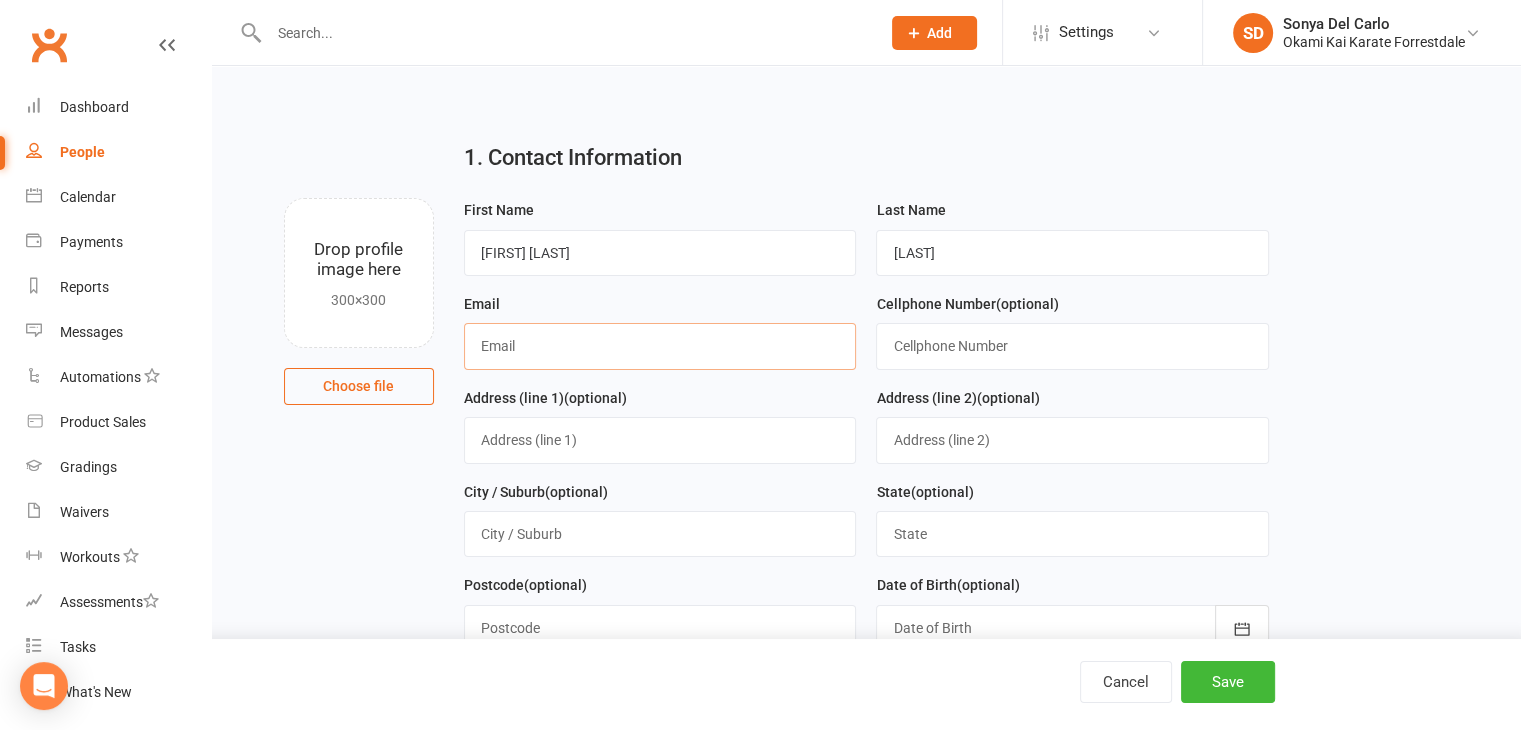 click at bounding box center [660, 346] 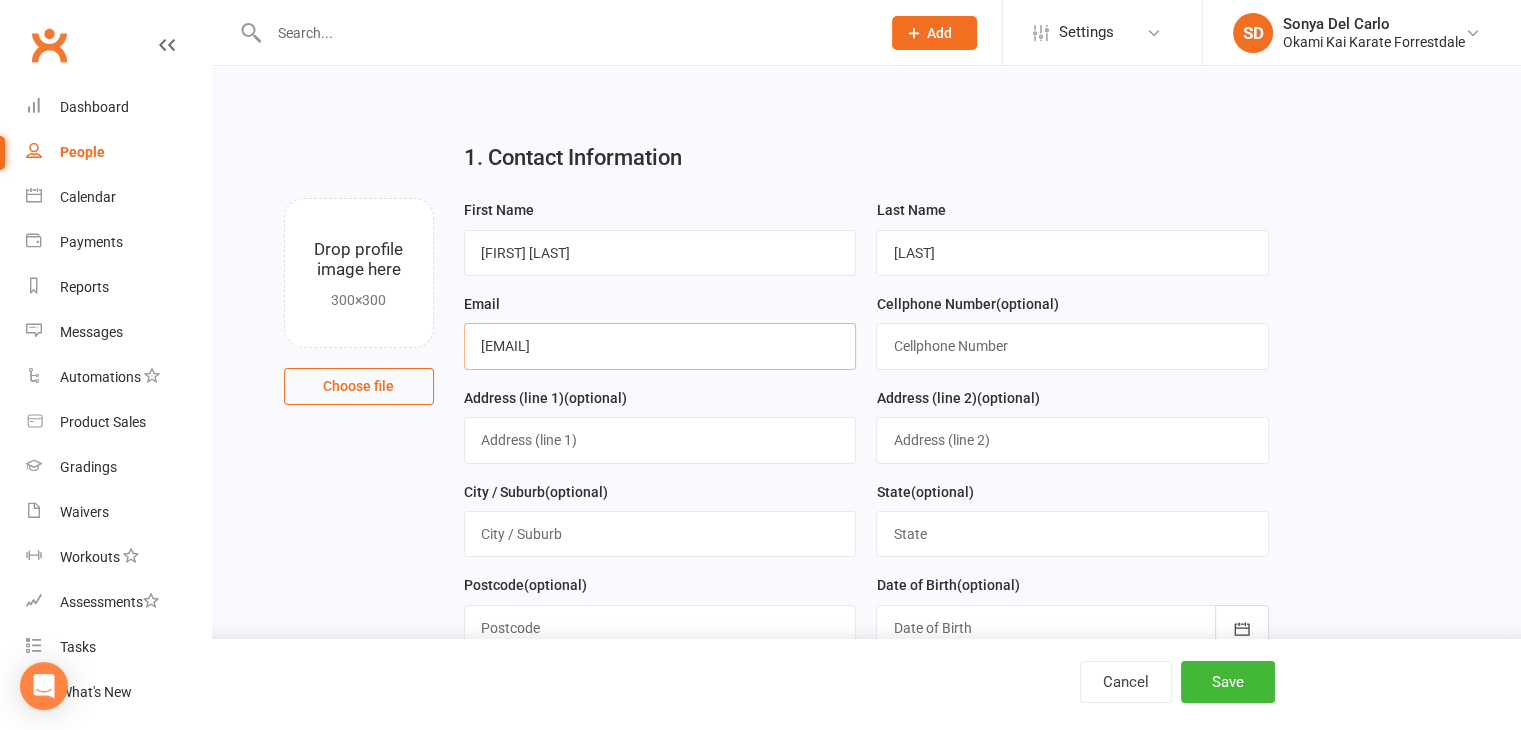 type on "[EMAIL]" 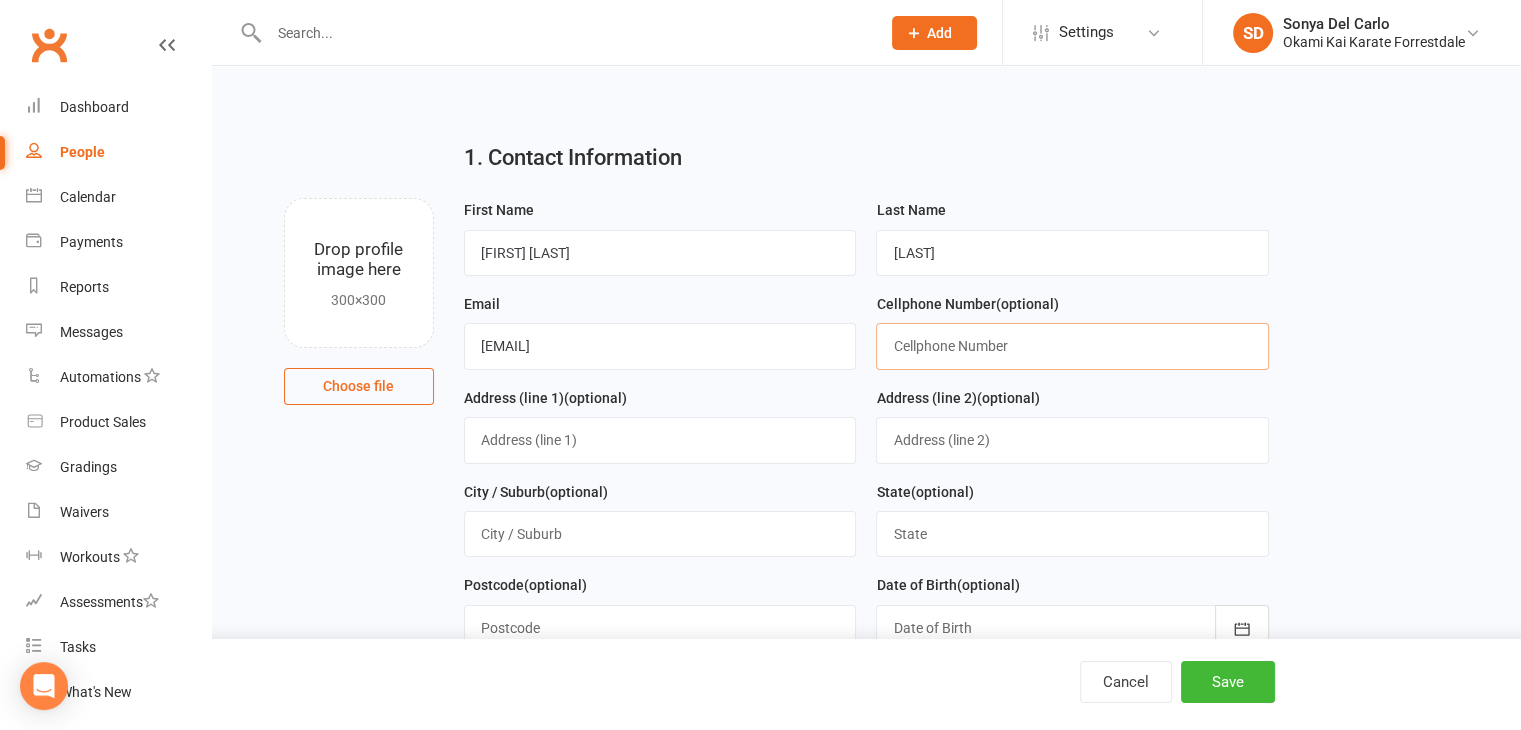 click at bounding box center (1072, 346) 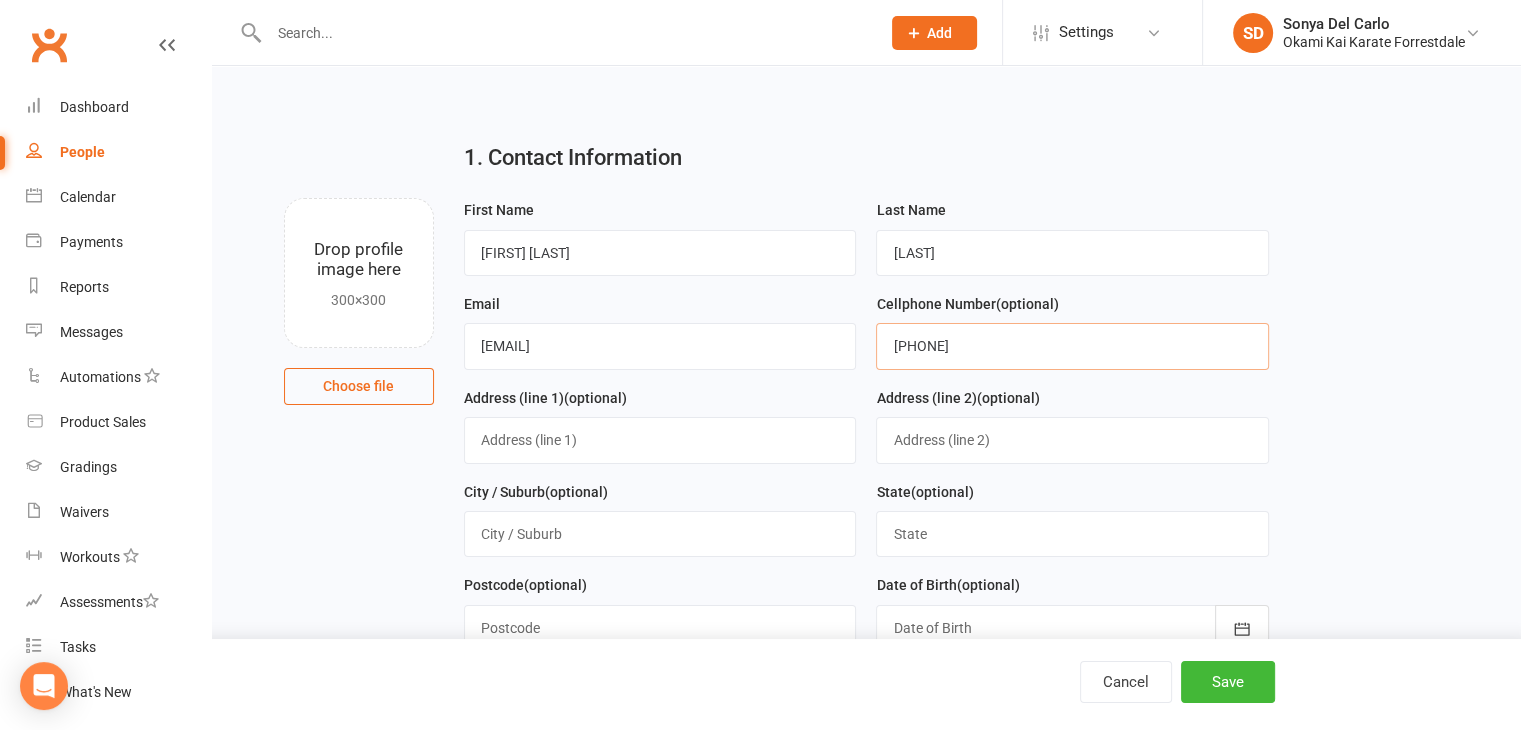 click on "[PHONE]" at bounding box center [1072, 346] 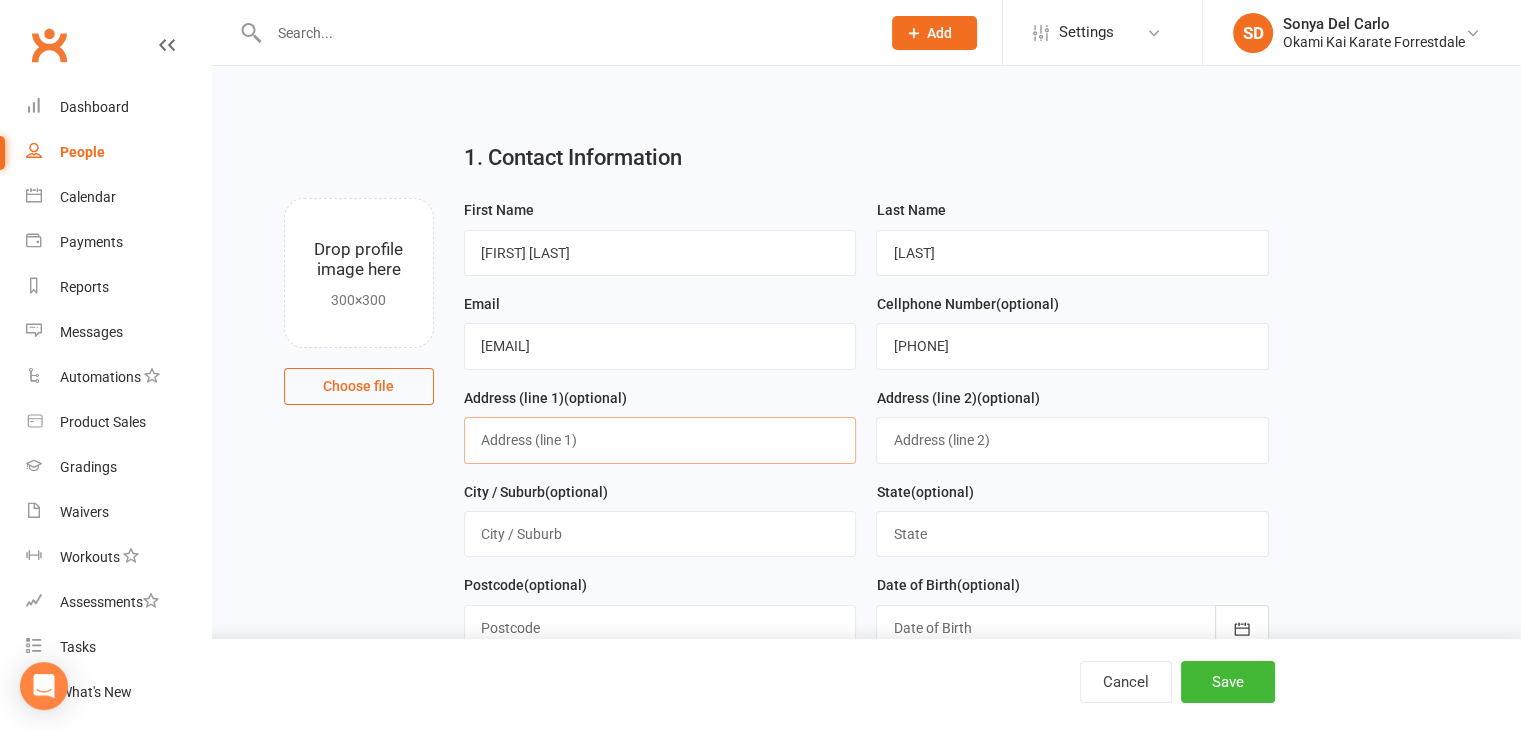 click at bounding box center (660, 440) 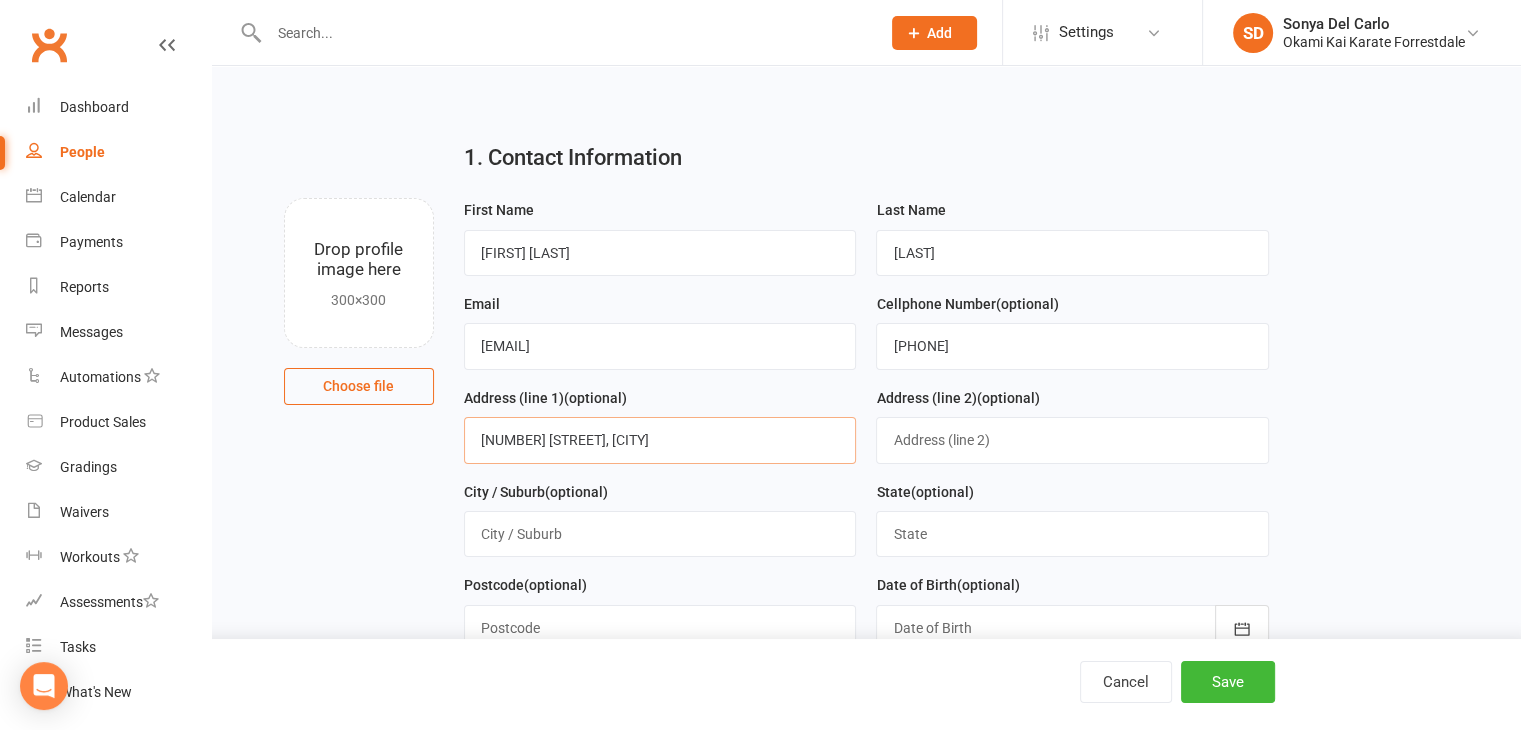 type on "[NUMBER] [STREET], [CITY]" 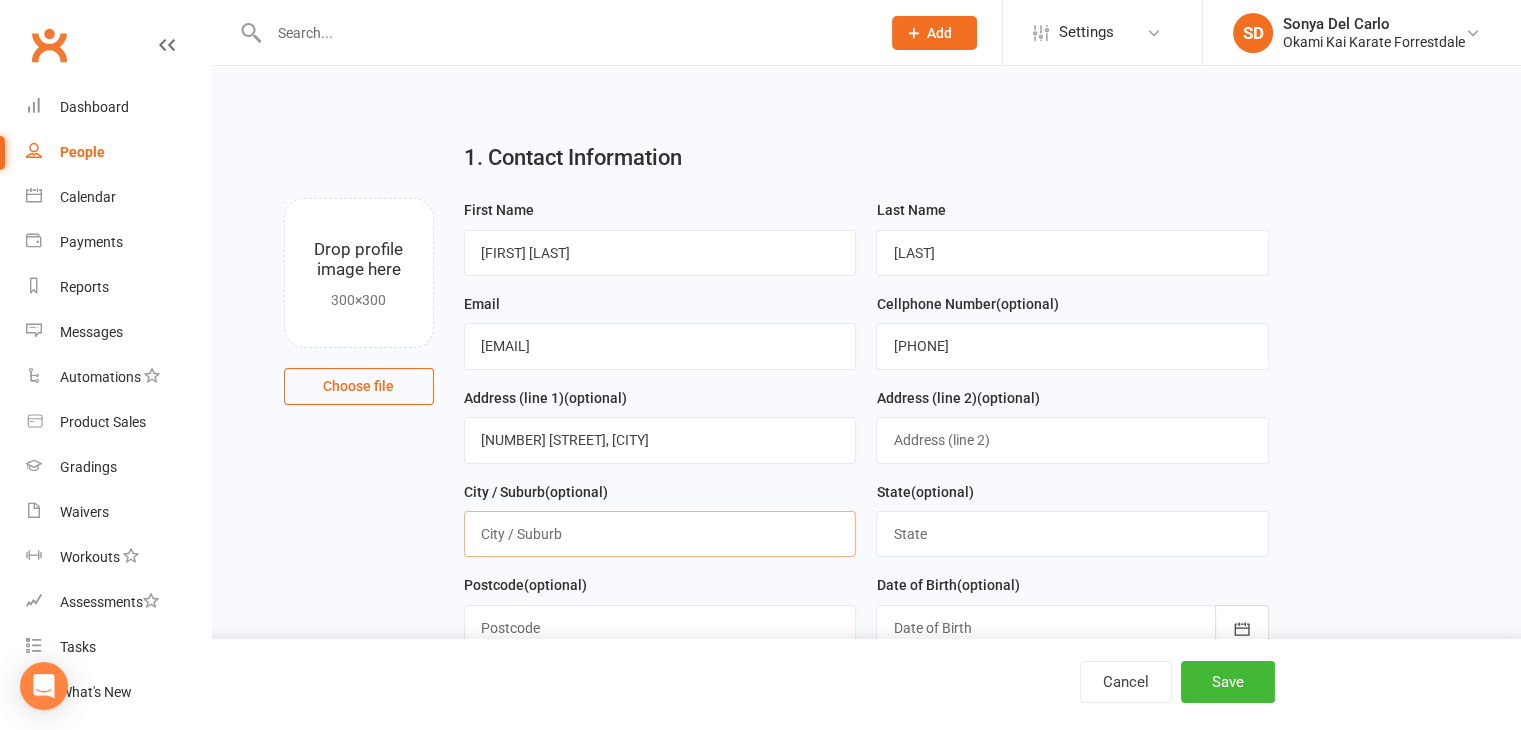 click at bounding box center (660, 534) 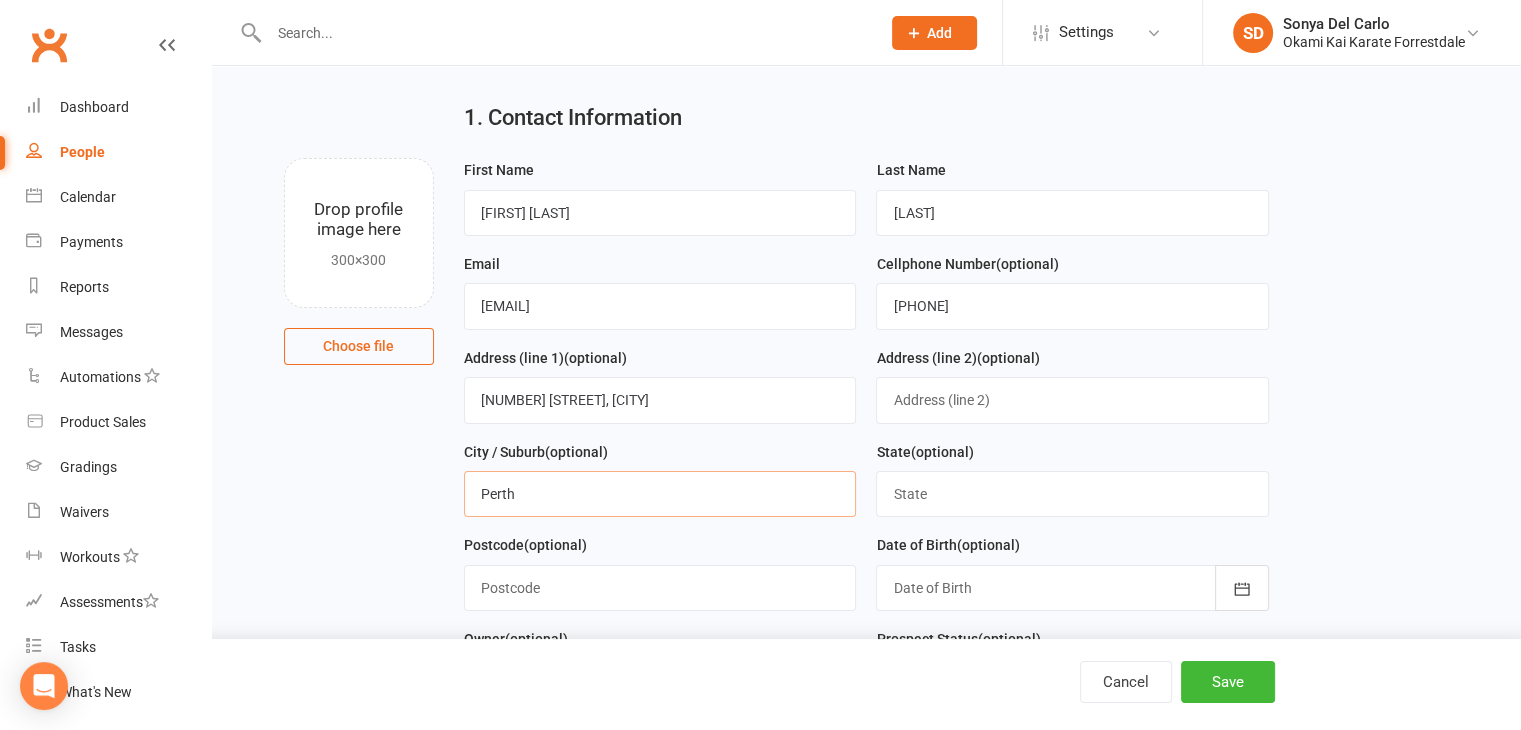 scroll, scrollTop: 44, scrollLeft: 0, axis: vertical 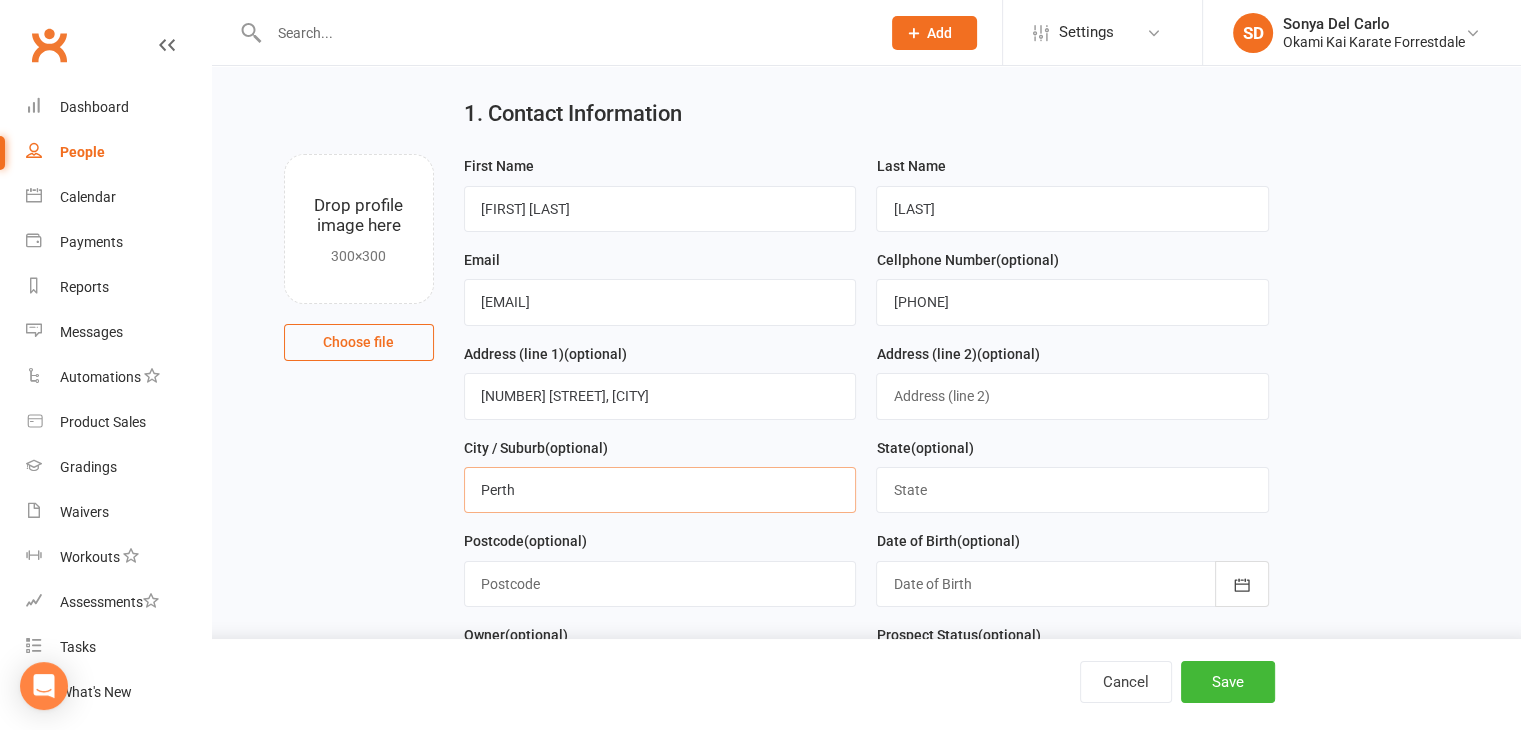 type on "Perth" 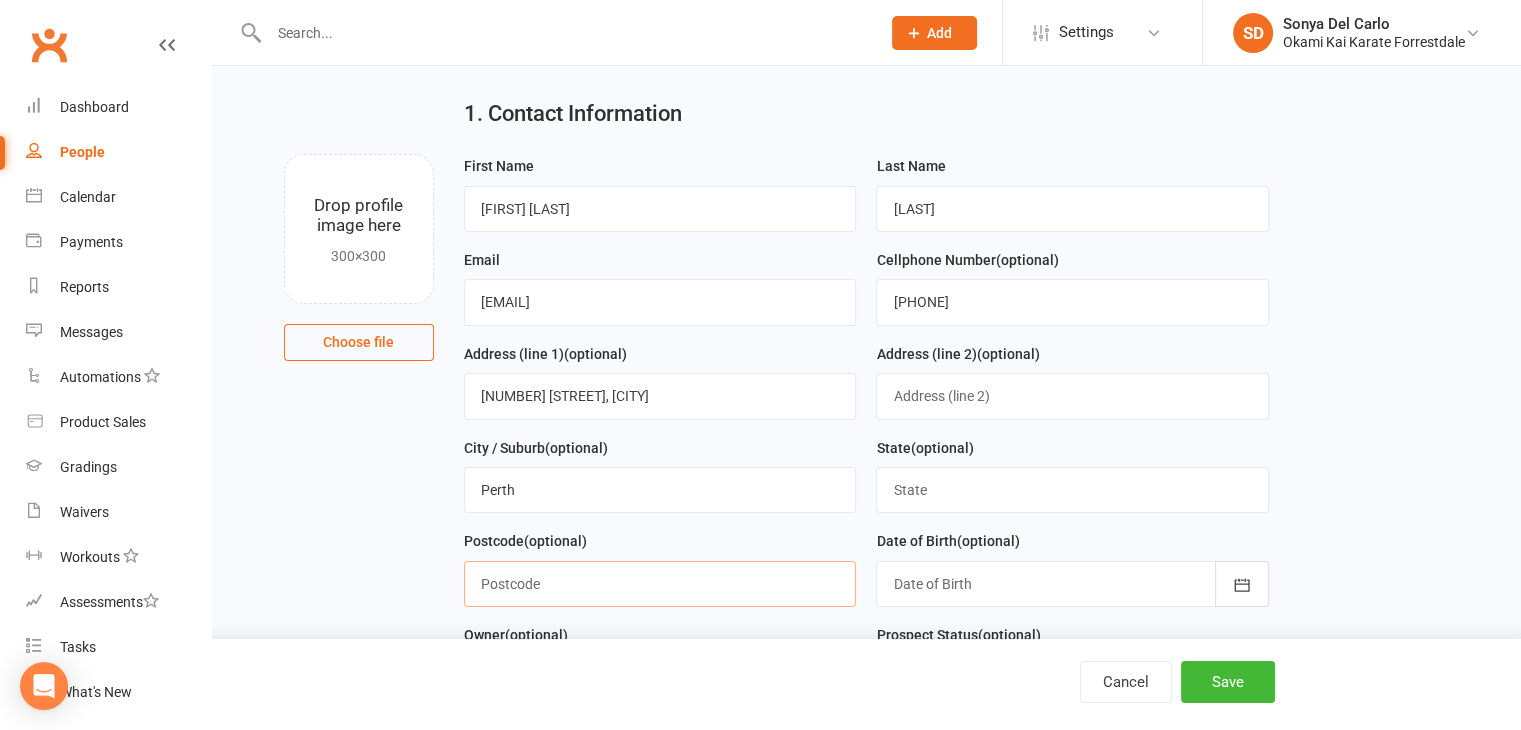click at bounding box center [660, 584] 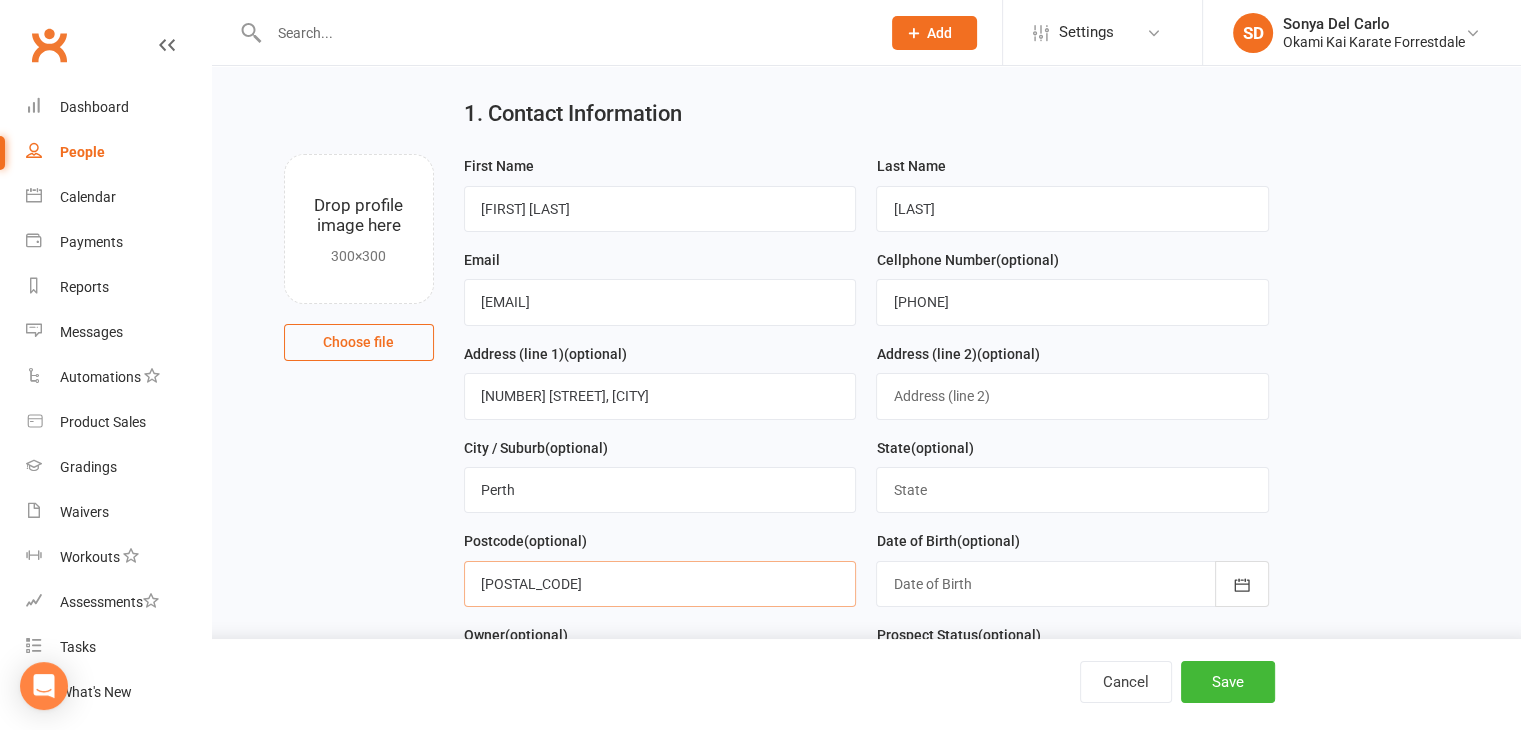 click on "[POSTAL_CODE]" at bounding box center [660, 584] 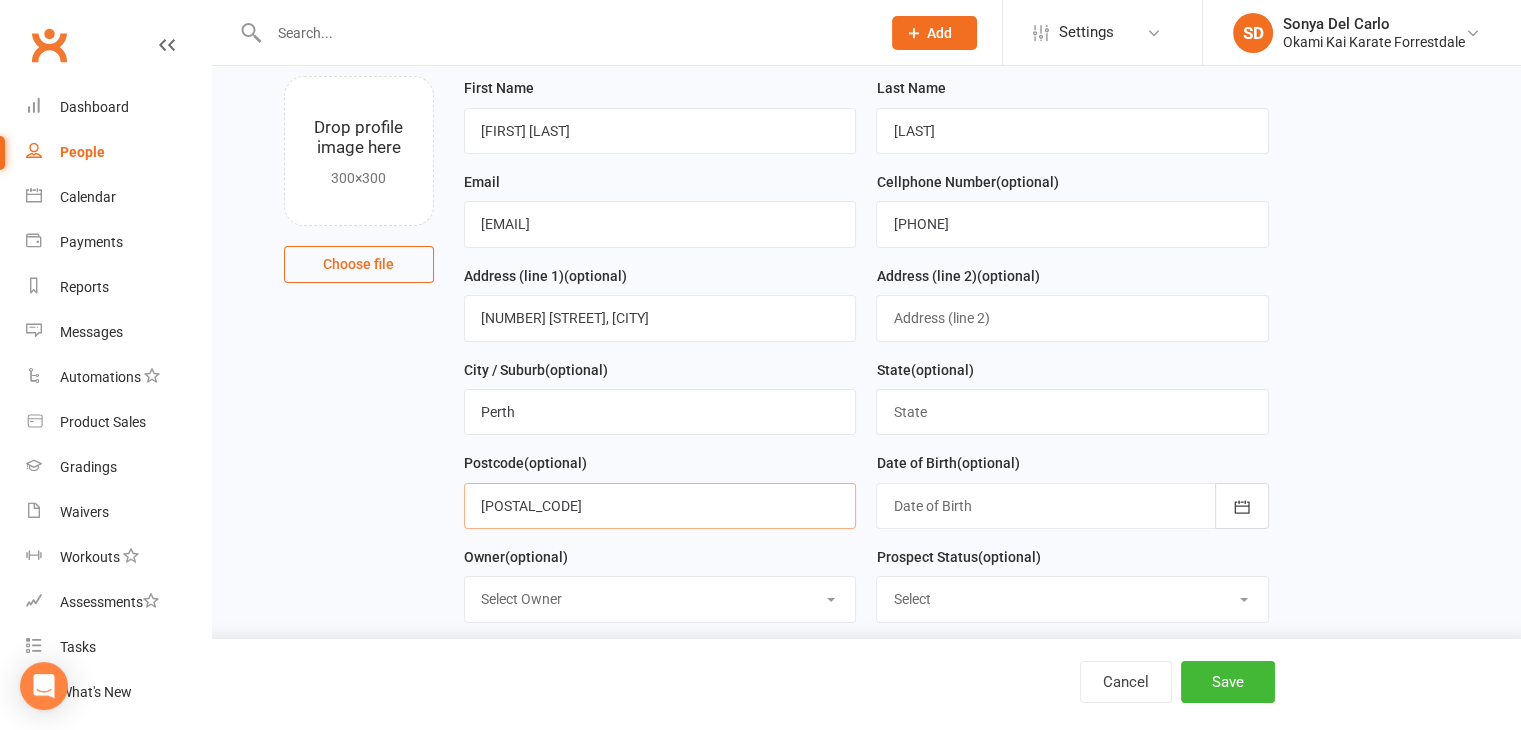 scroll, scrollTop: 123, scrollLeft: 0, axis: vertical 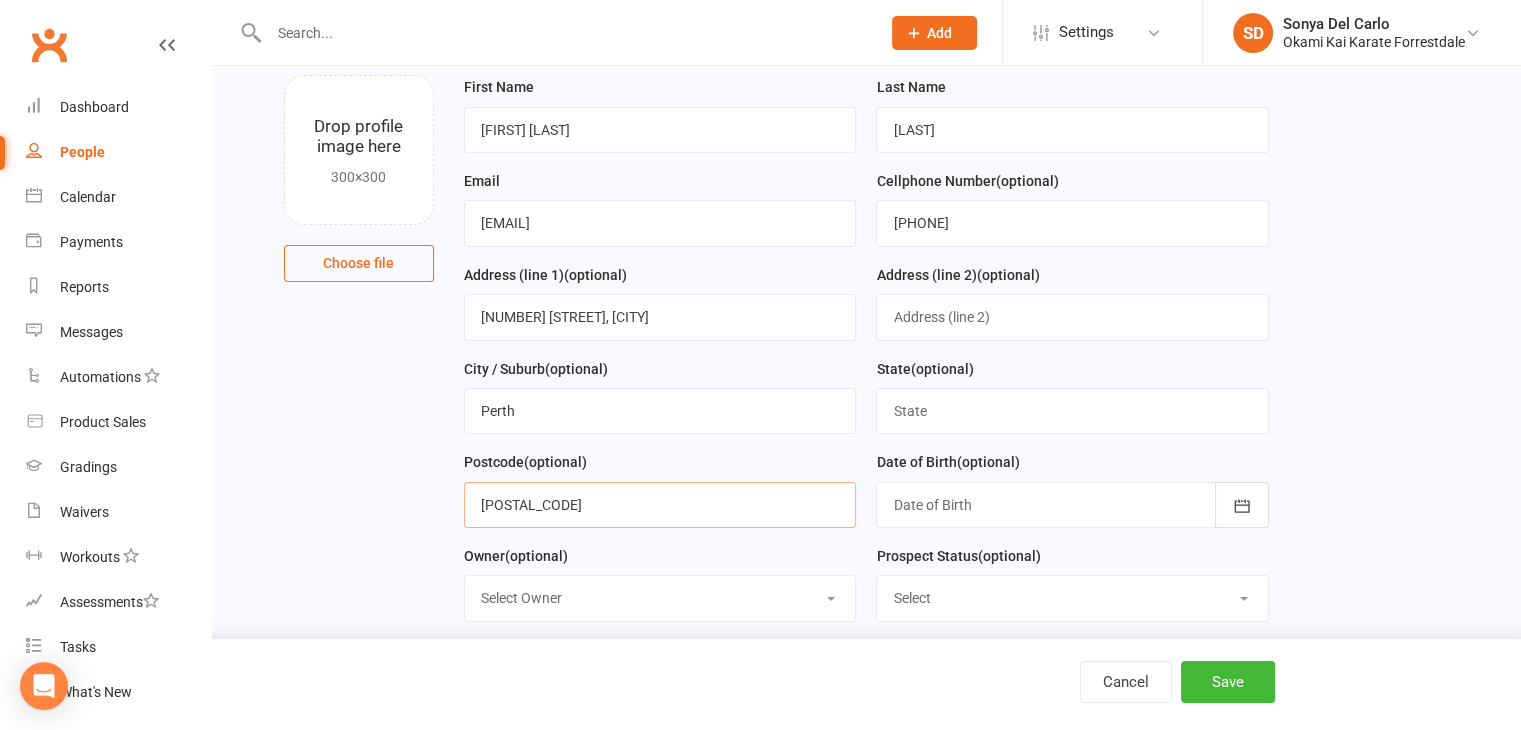 type on "[POSTAL_CODE]" 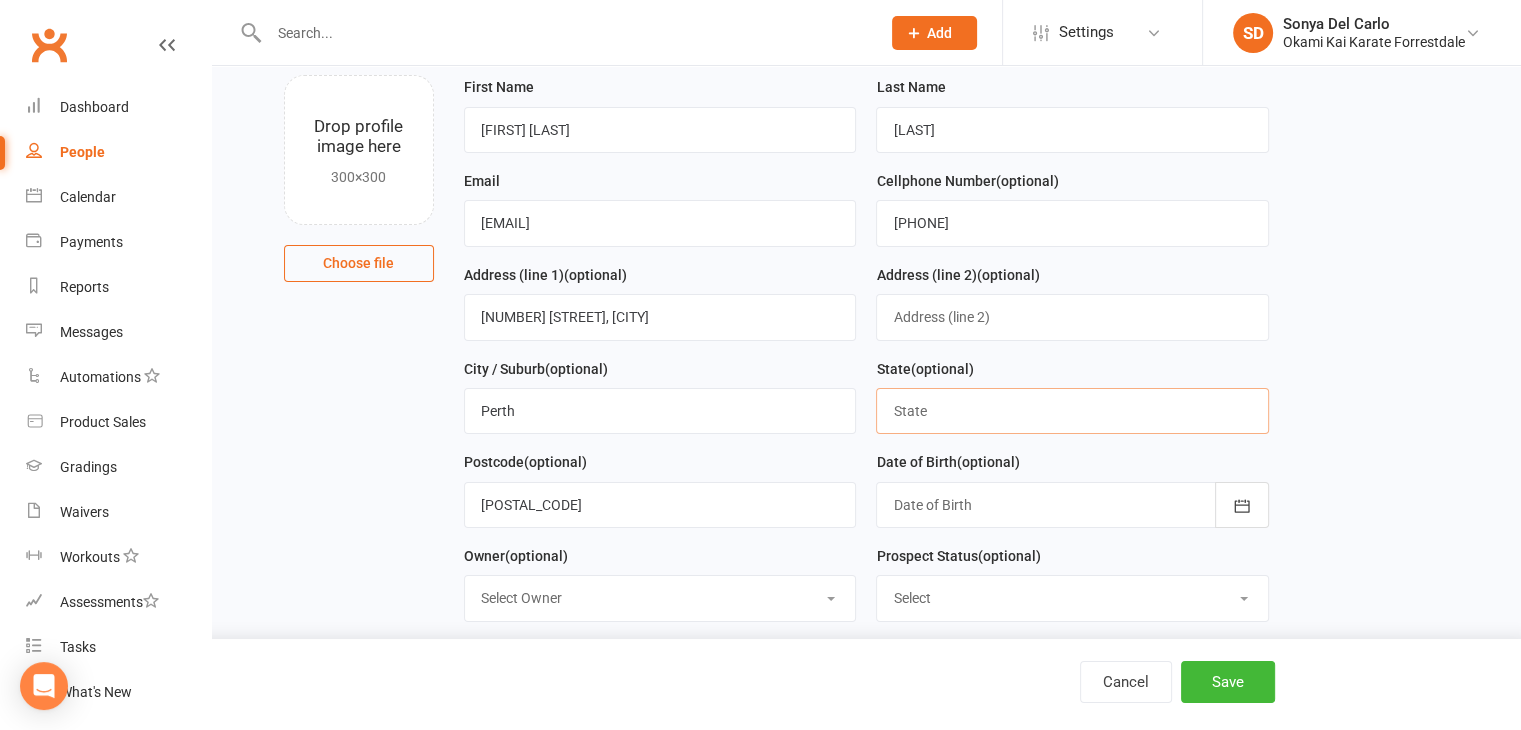 click at bounding box center [1072, 411] 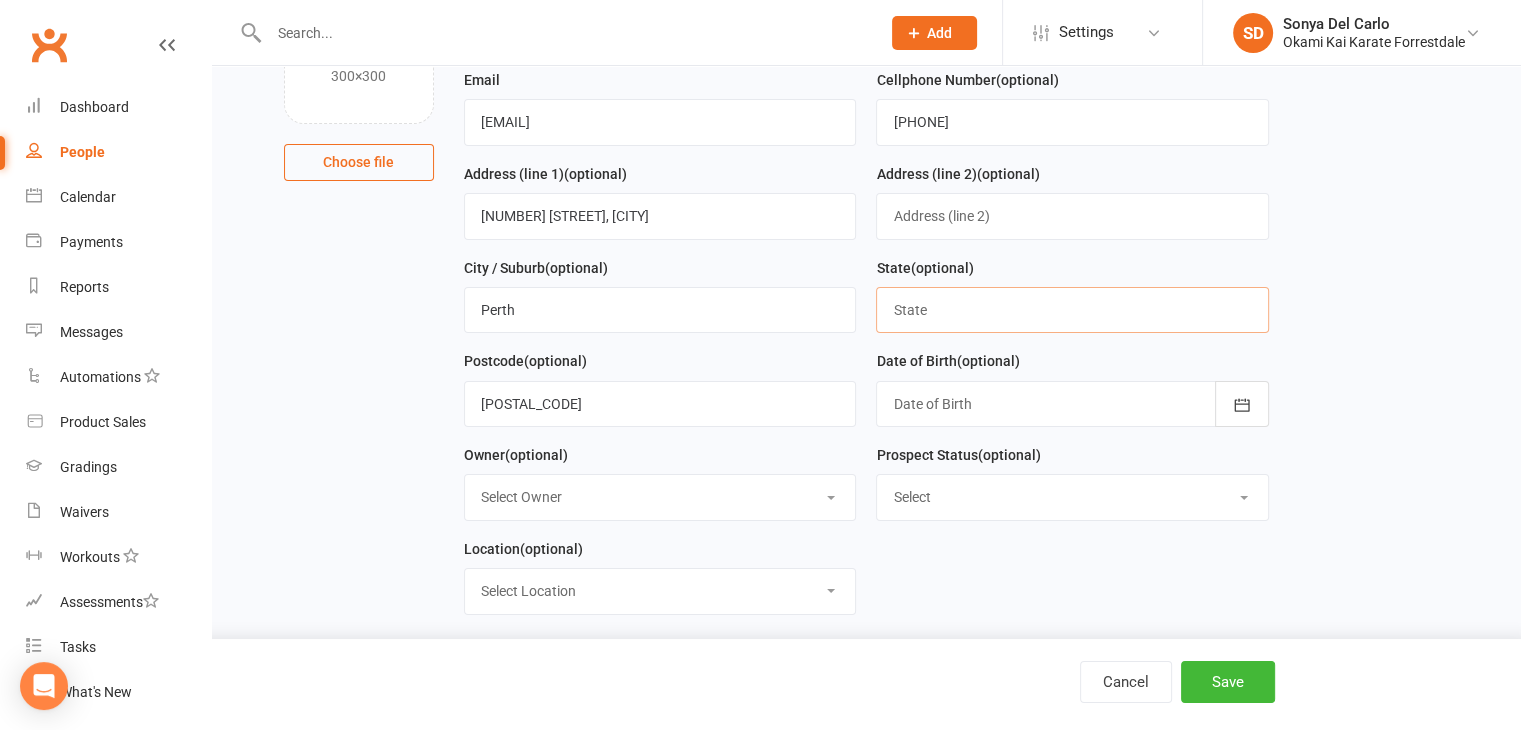 scroll, scrollTop: 220, scrollLeft: 0, axis: vertical 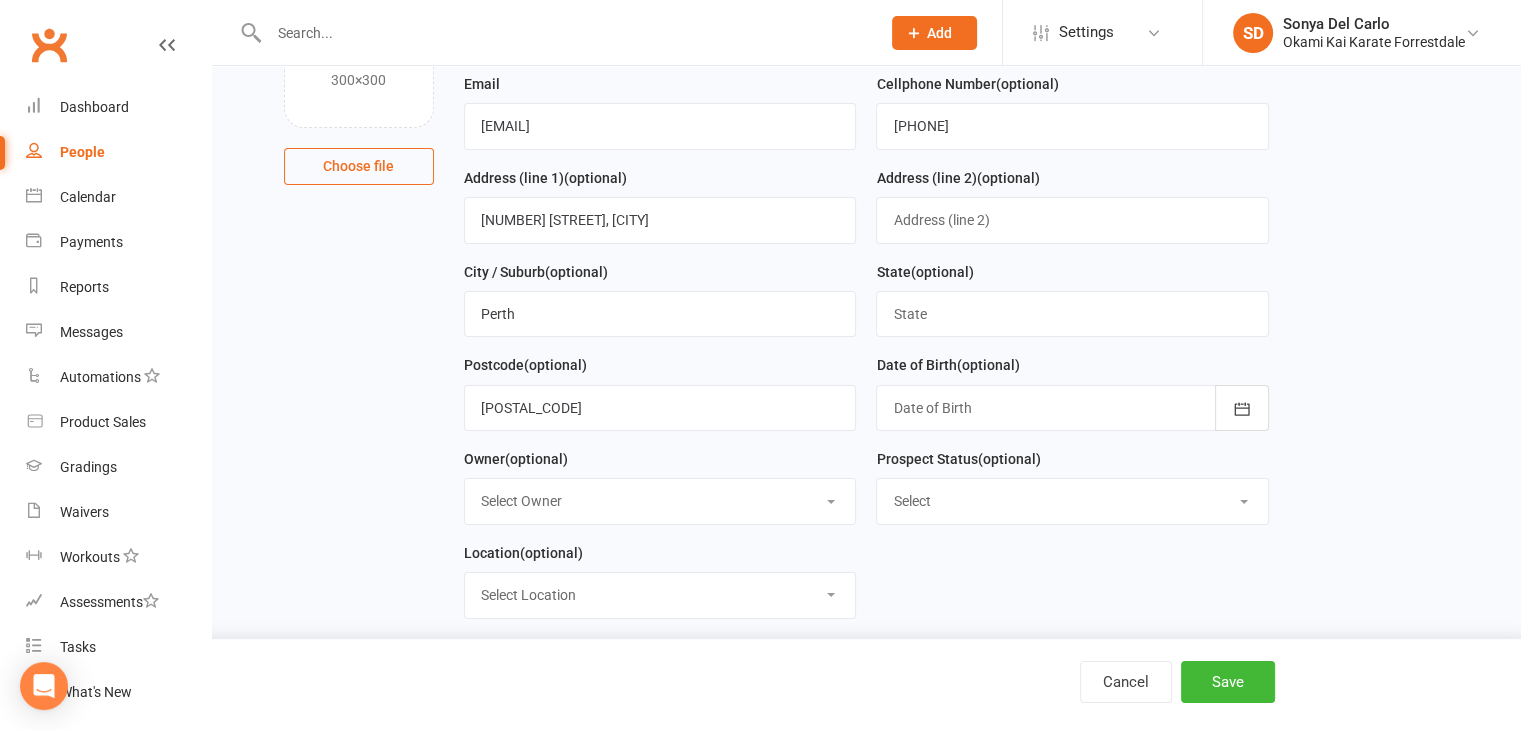 click at bounding box center [1072, 408] 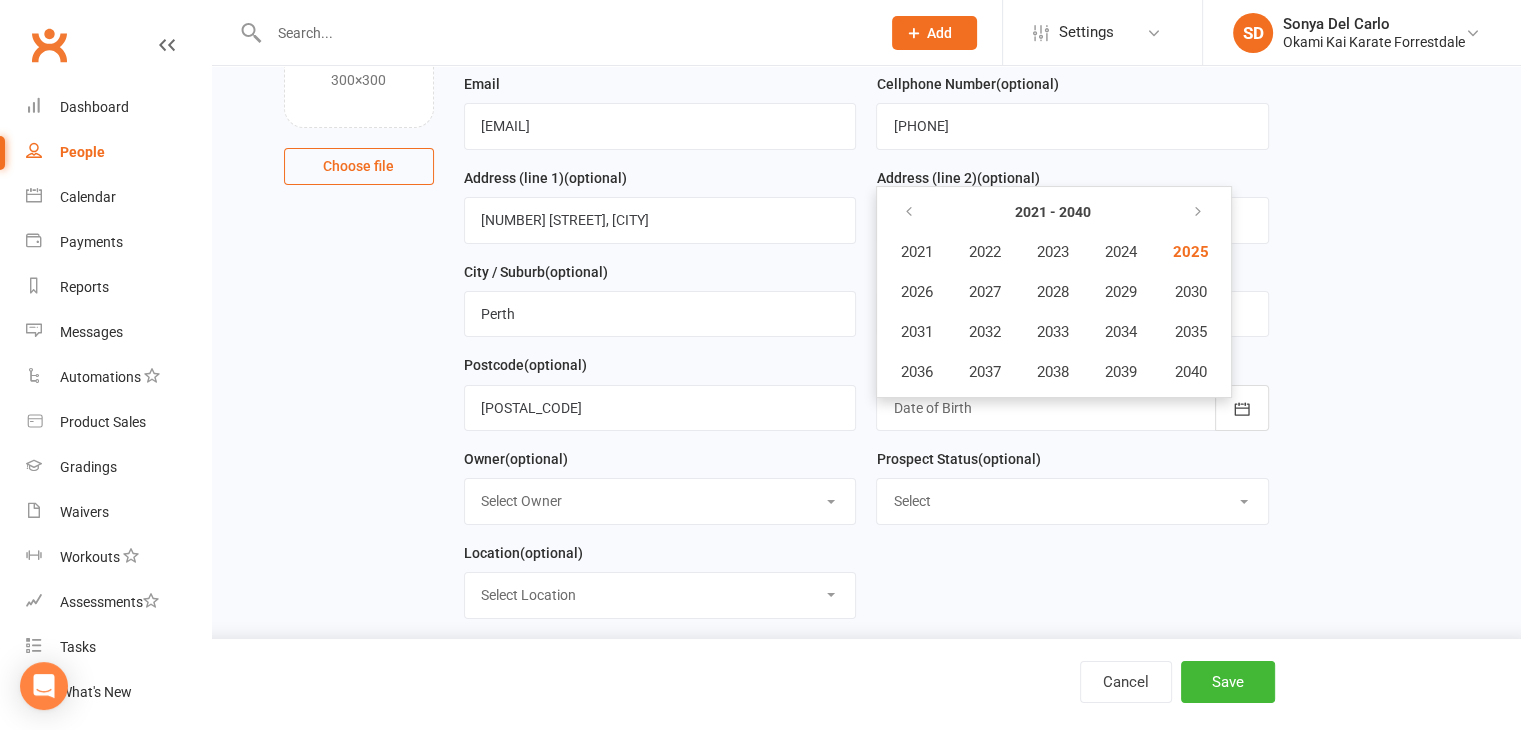 click at bounding box center (1072, 408) 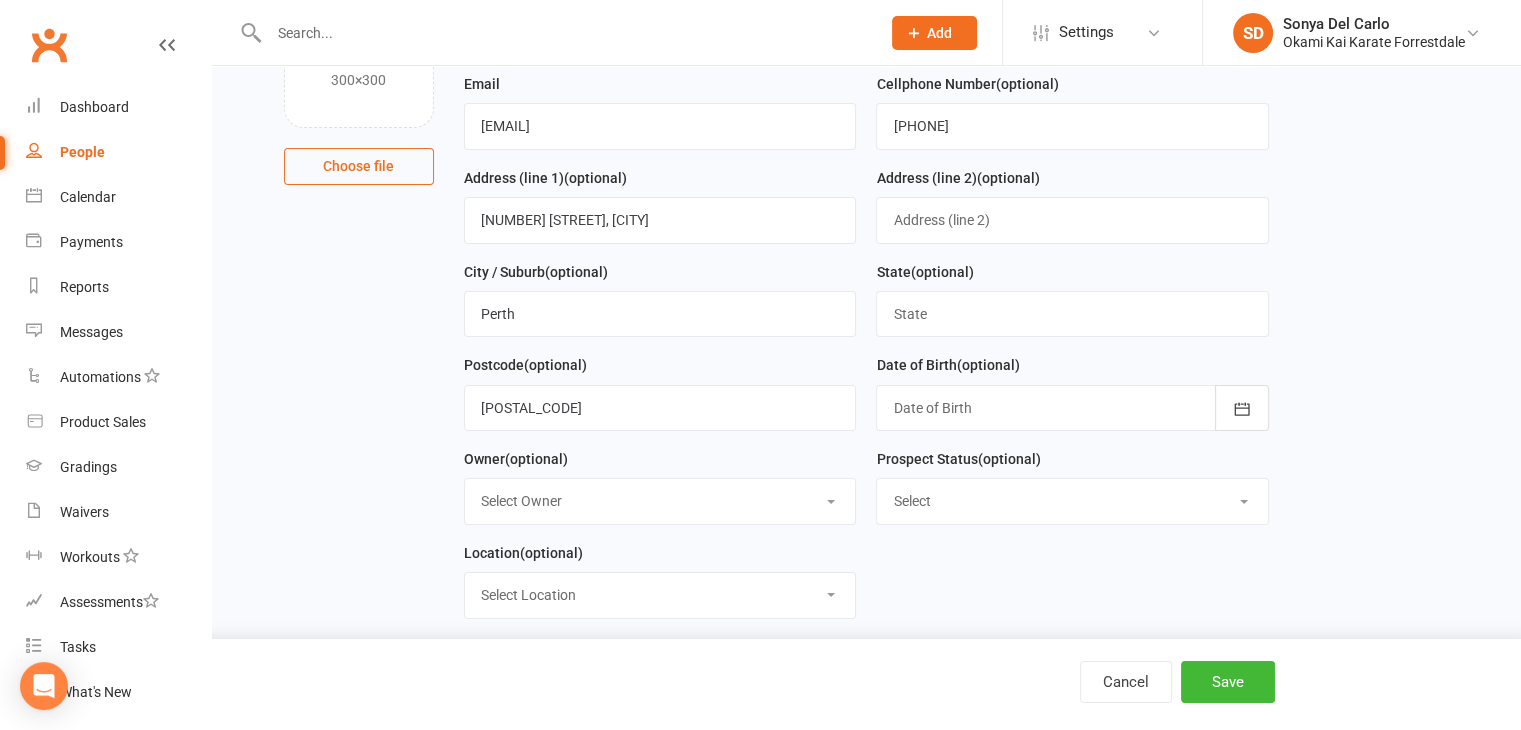 click at bounding box center (1072, 408) 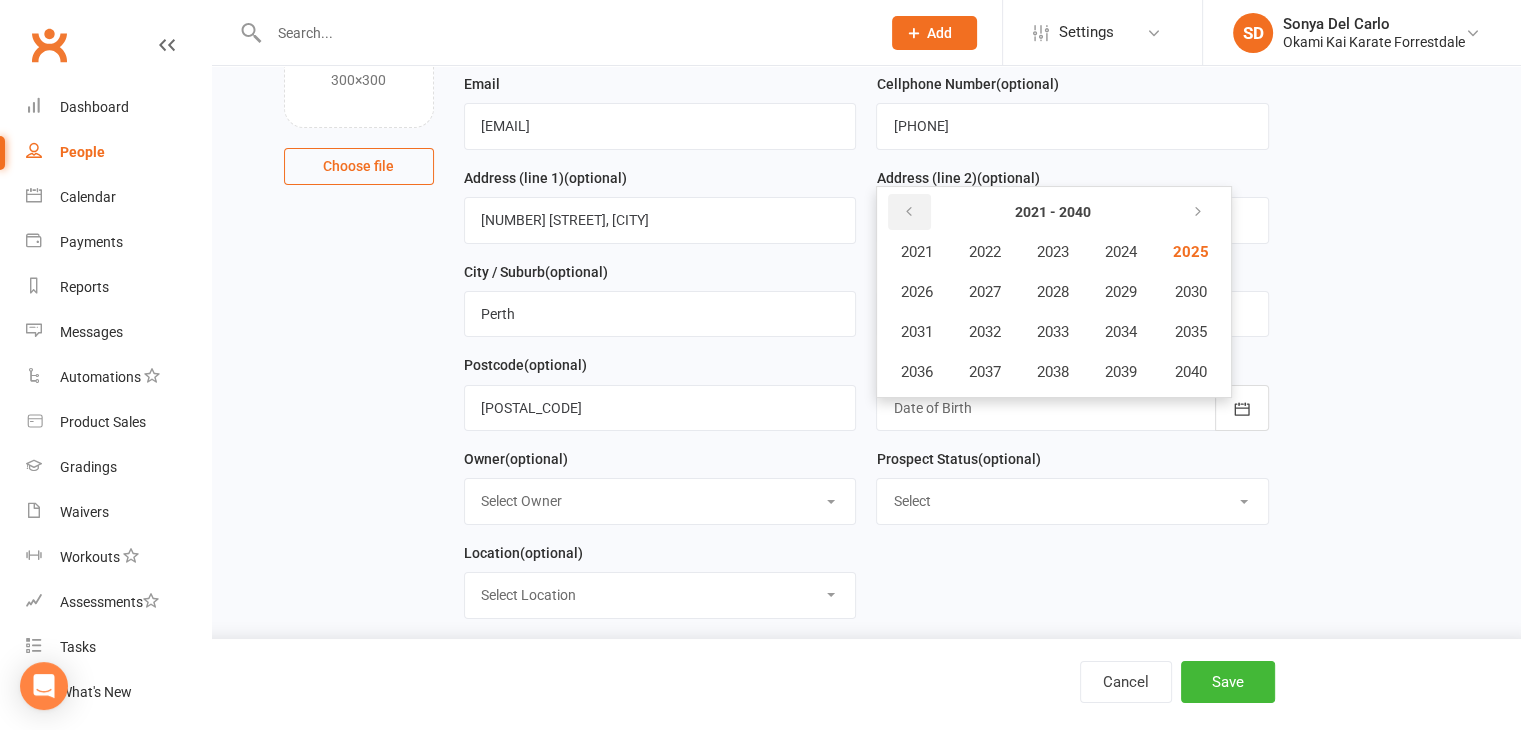 click at bounding box center (909, 212) 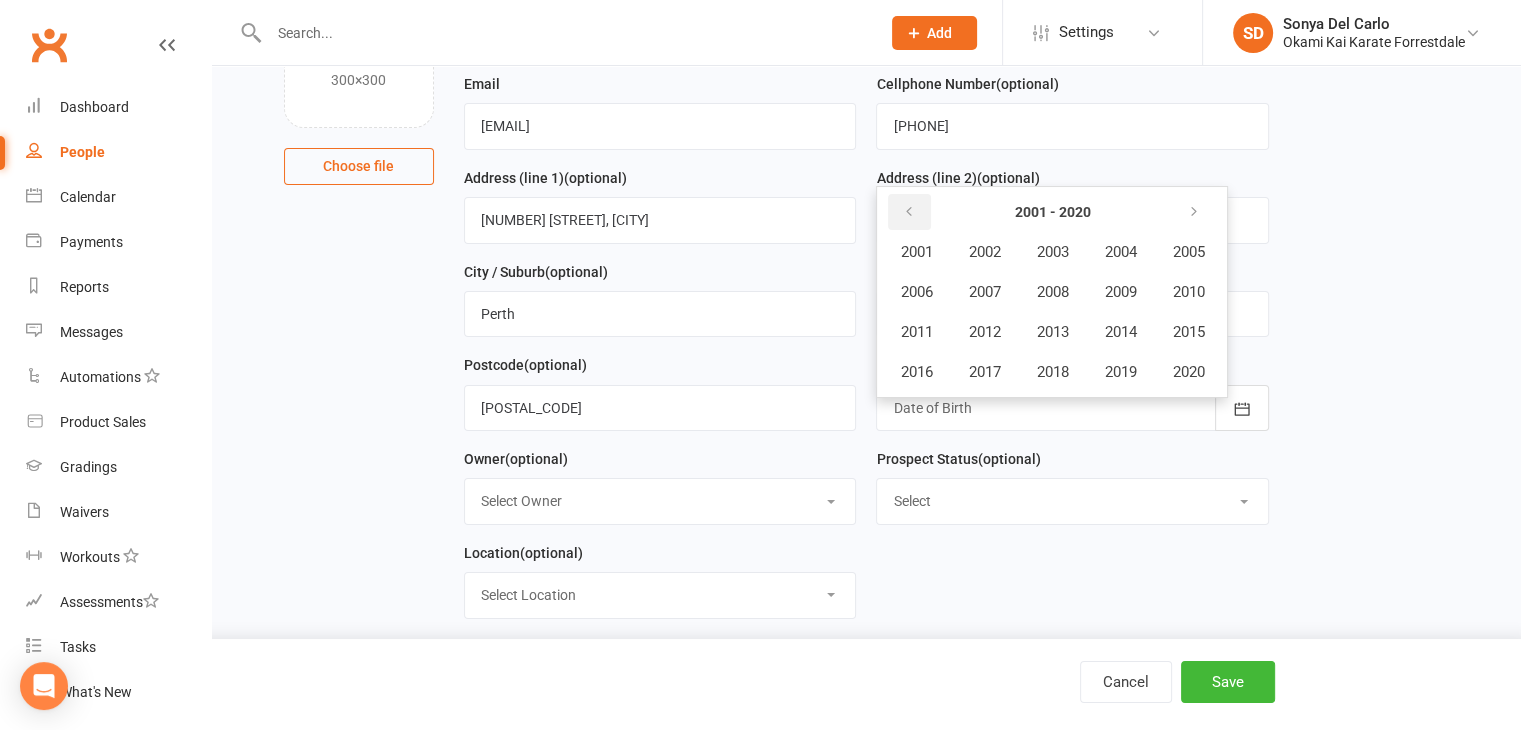 click at bounding box center (909, 212) 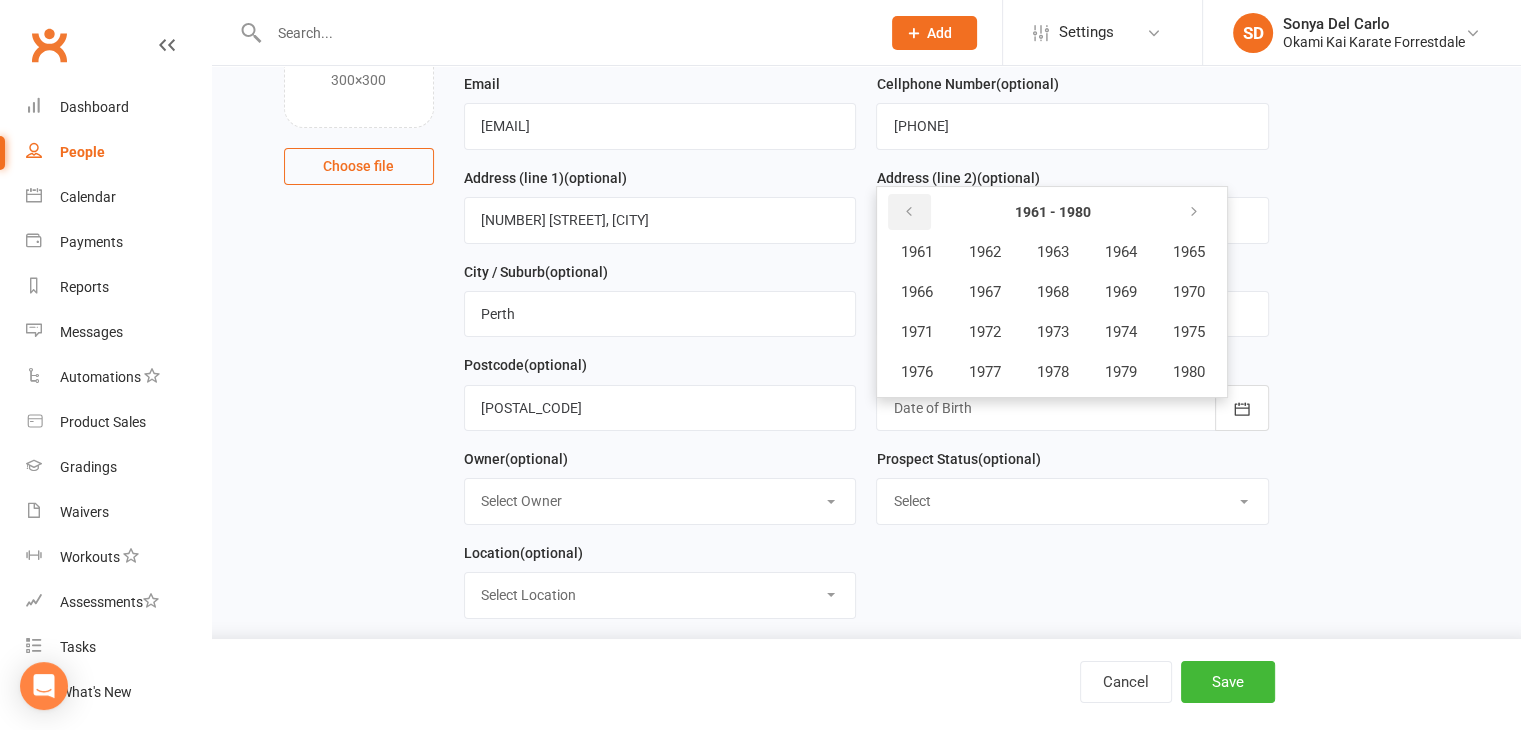 click at bounding box center [909, 212] 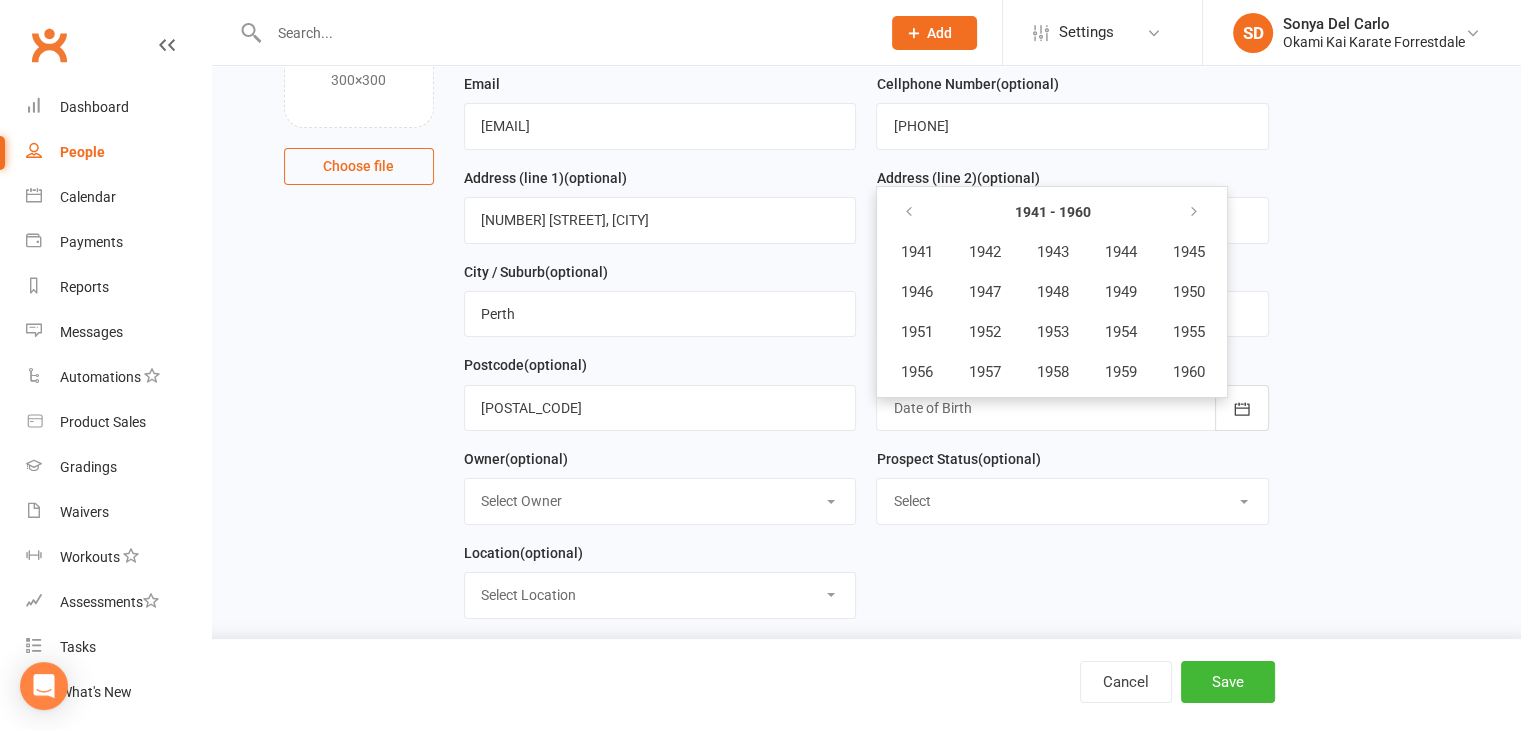 click on "[YEAR] - [YEAR]
[YEAR]
[YEAR]
[YEAR]
[YEAR]
[YEAR]
[YEAR]
[YEAR]
[YEAR]
[YEAR]
[YEAR]
[YEAR]
[YEAR]
[YEAR]
[YEAR]
[YEAR]
[YEAR]
[YEAR]
[YEAR]
[YEAR]
[YEAR]" at bounding box center (1052, 292) 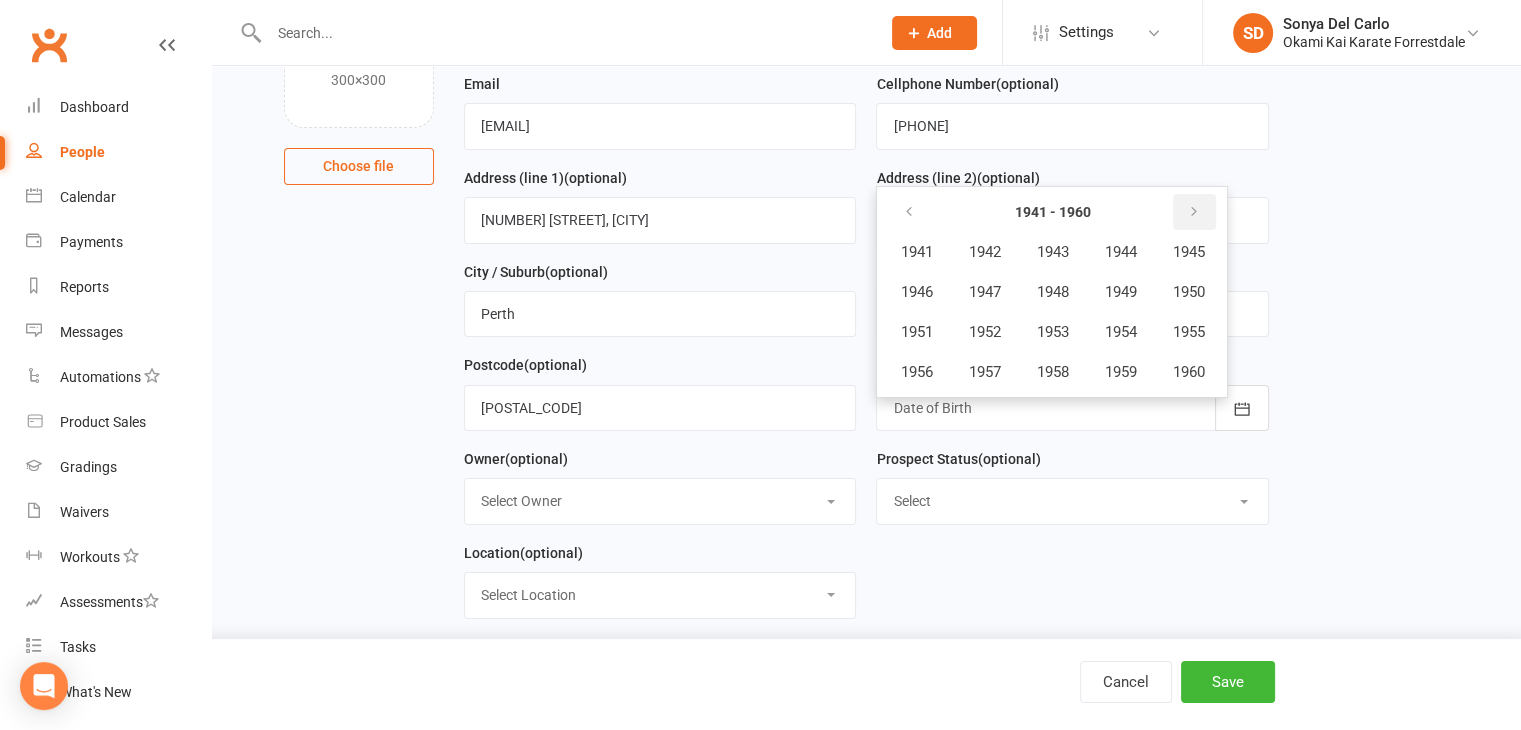 click at bounding box center (1194, 212) 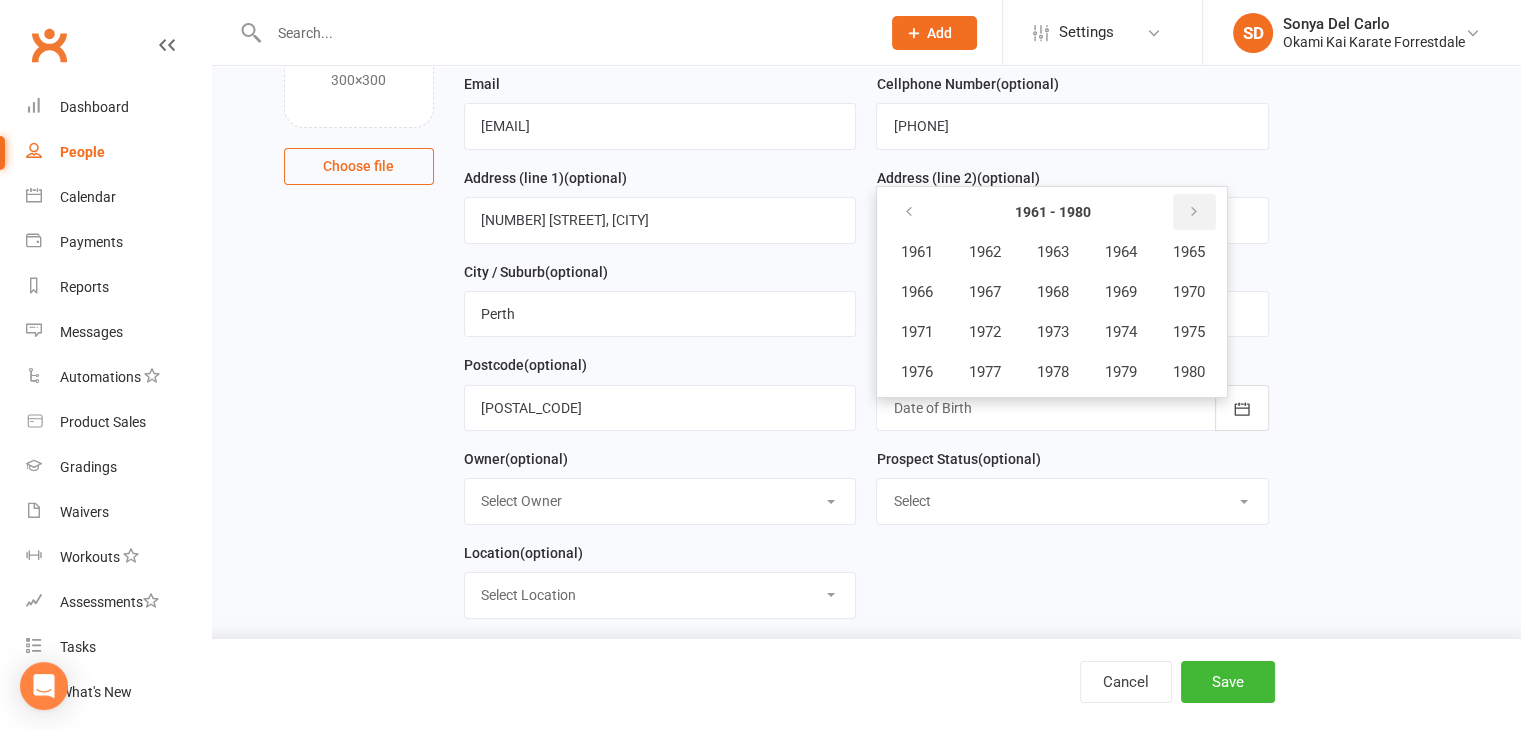 click at bounding box center (1194, 212) 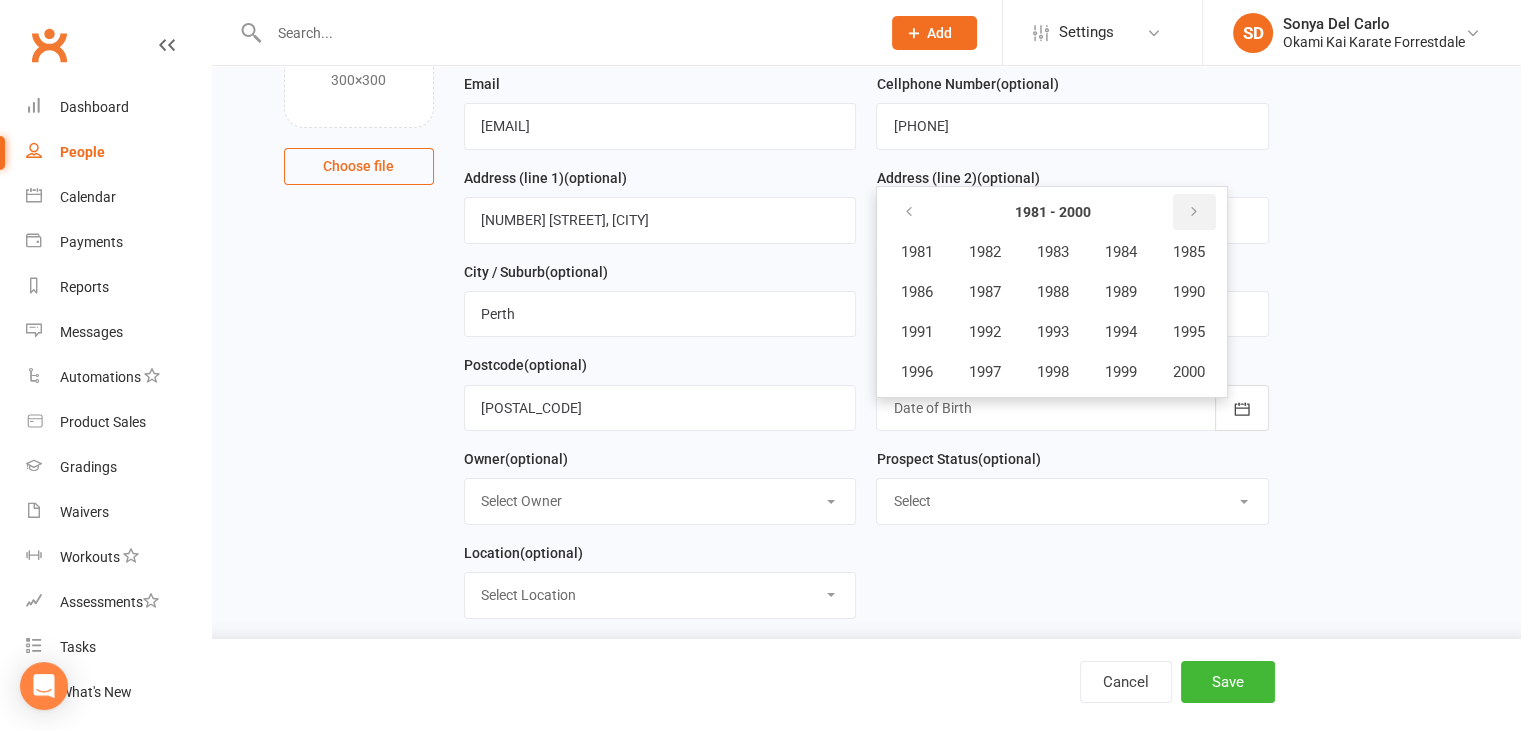 click at bounding box center [1194, 212] 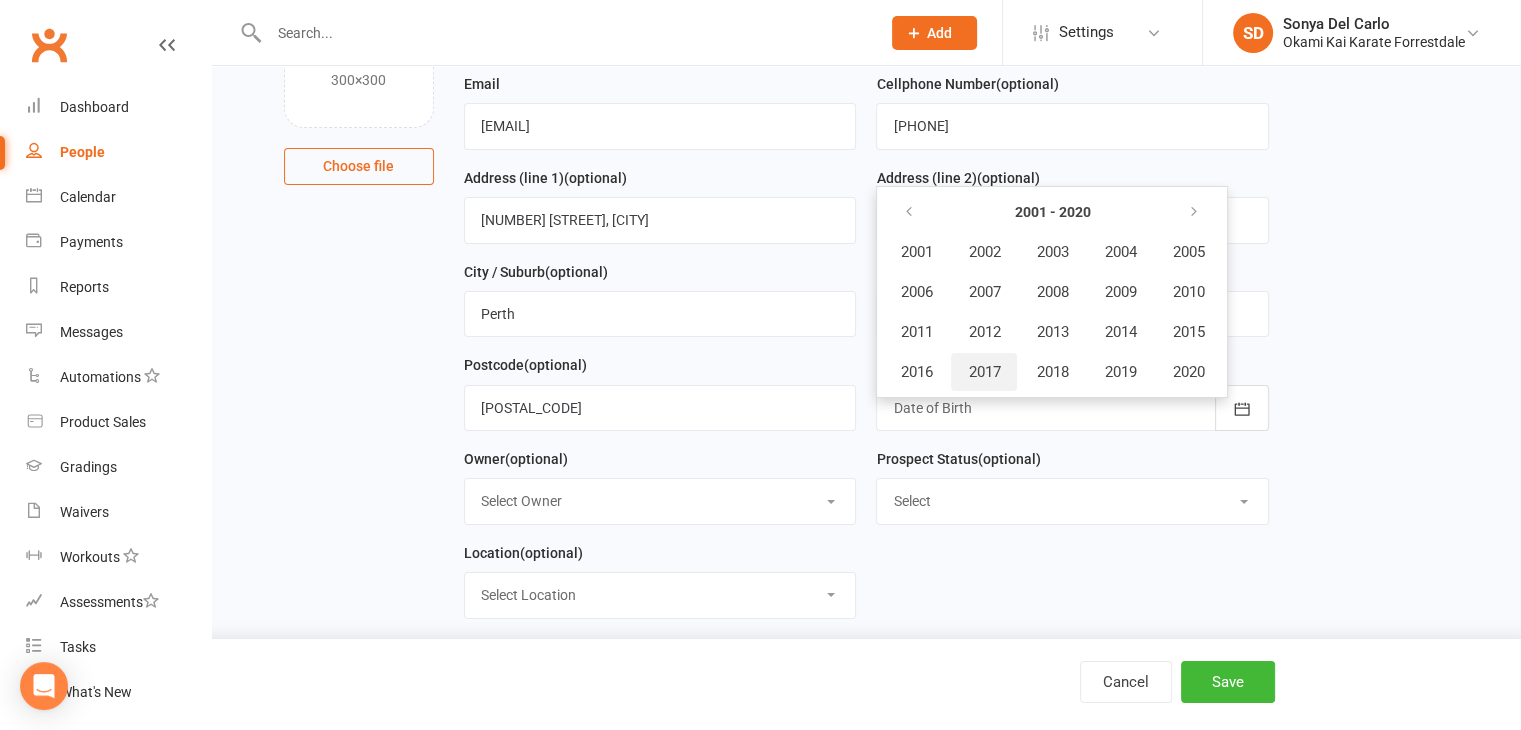 click on "2017" at bounding box center [984, 372] 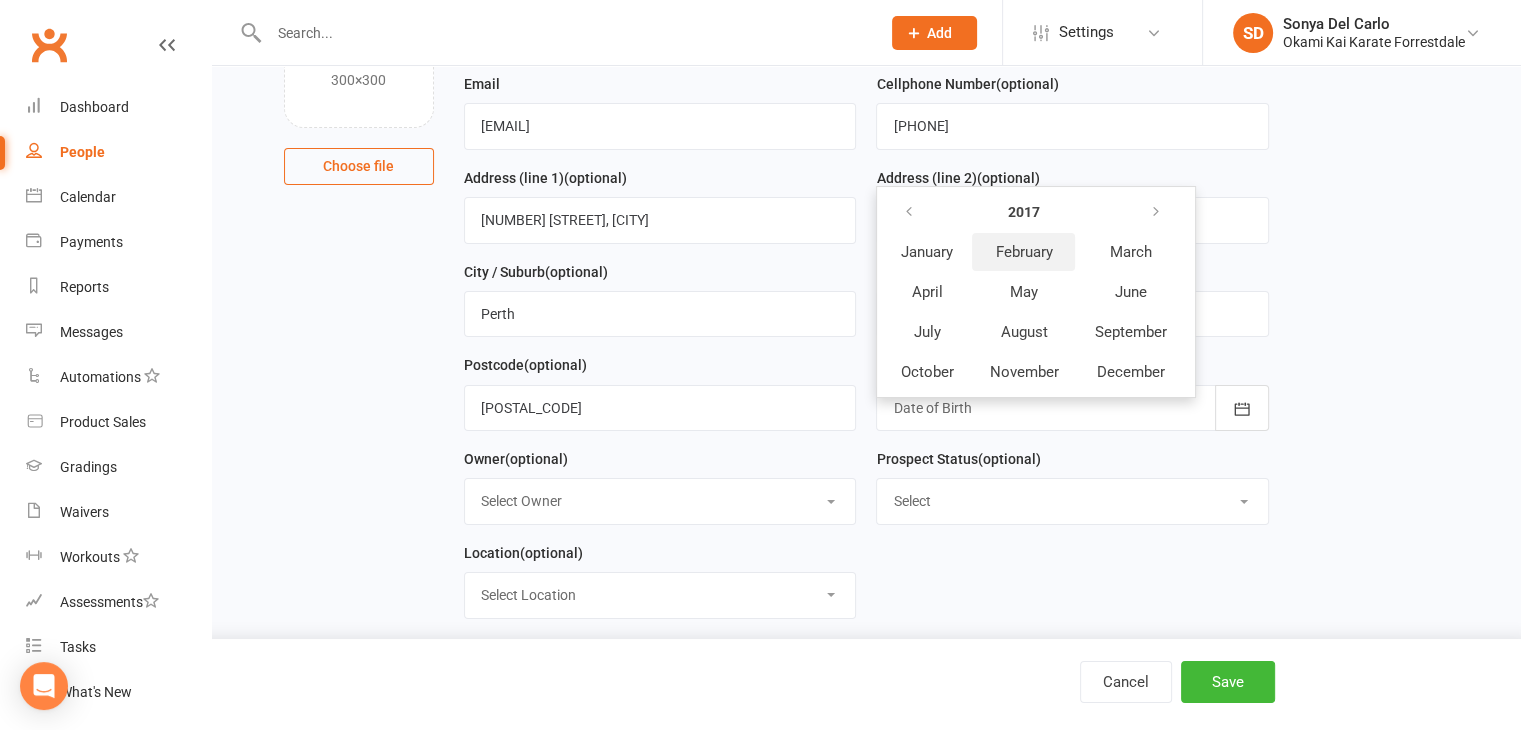 click on "February" at bounding box center [1023, 252] 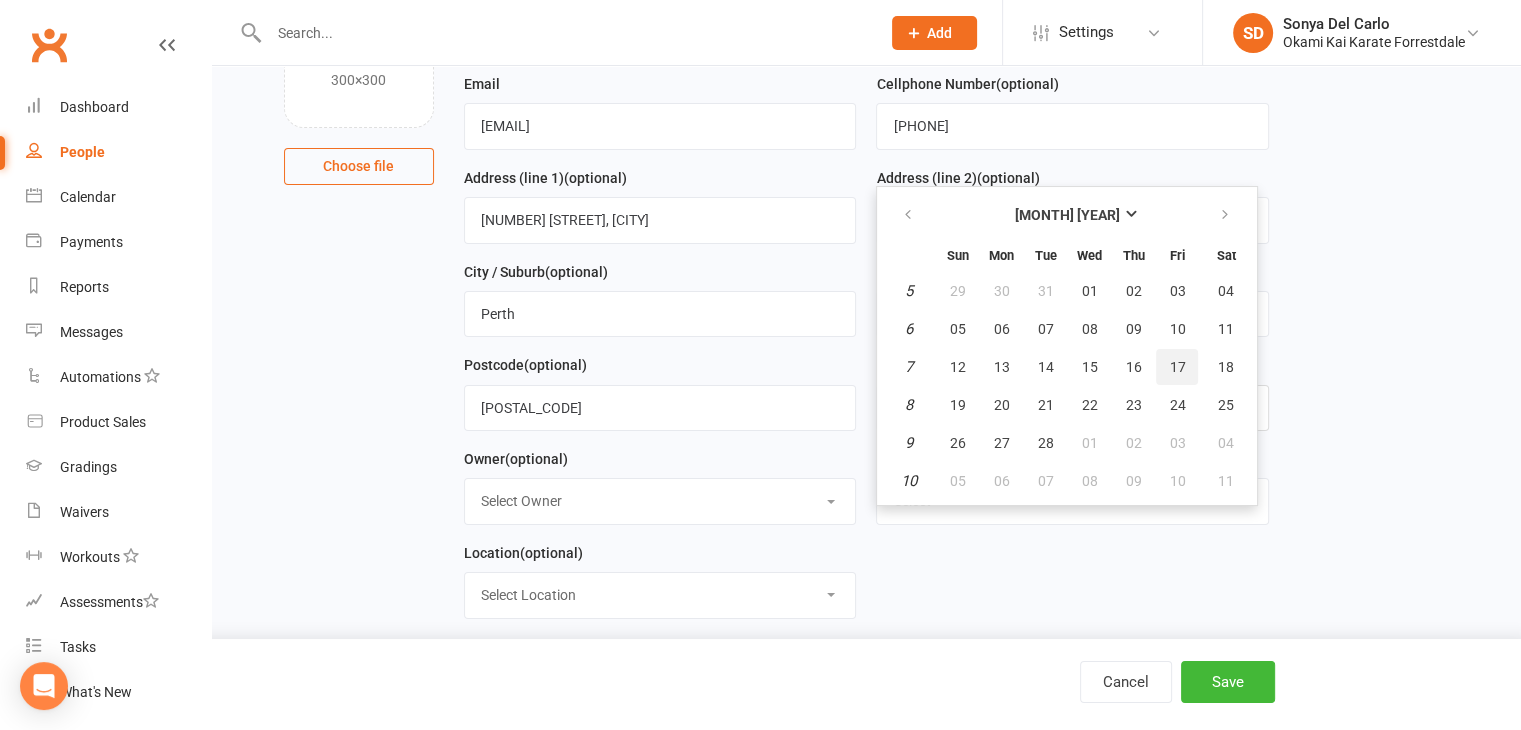 click on "17" at bounding box center [1177, 367] 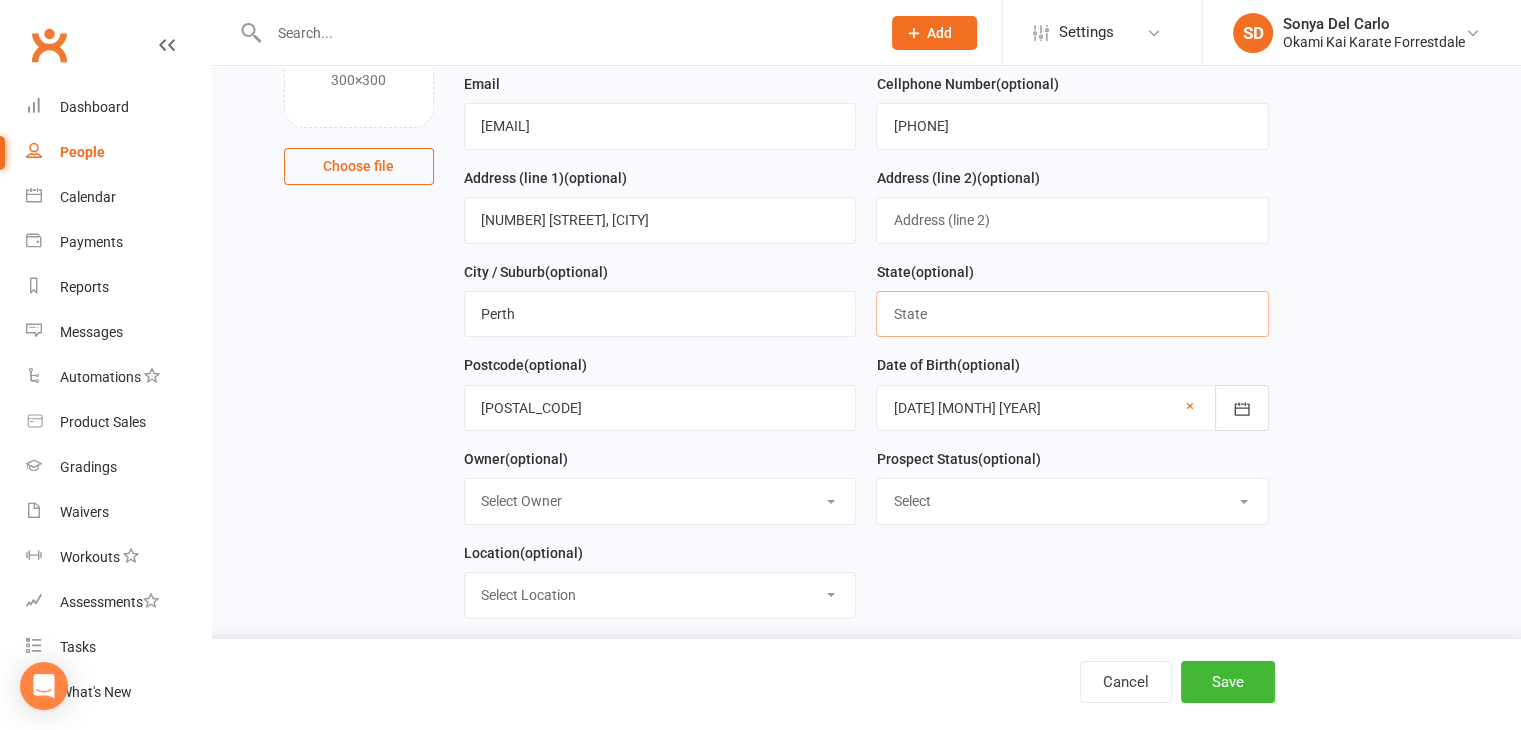 click at bounding box center (1072, 314) 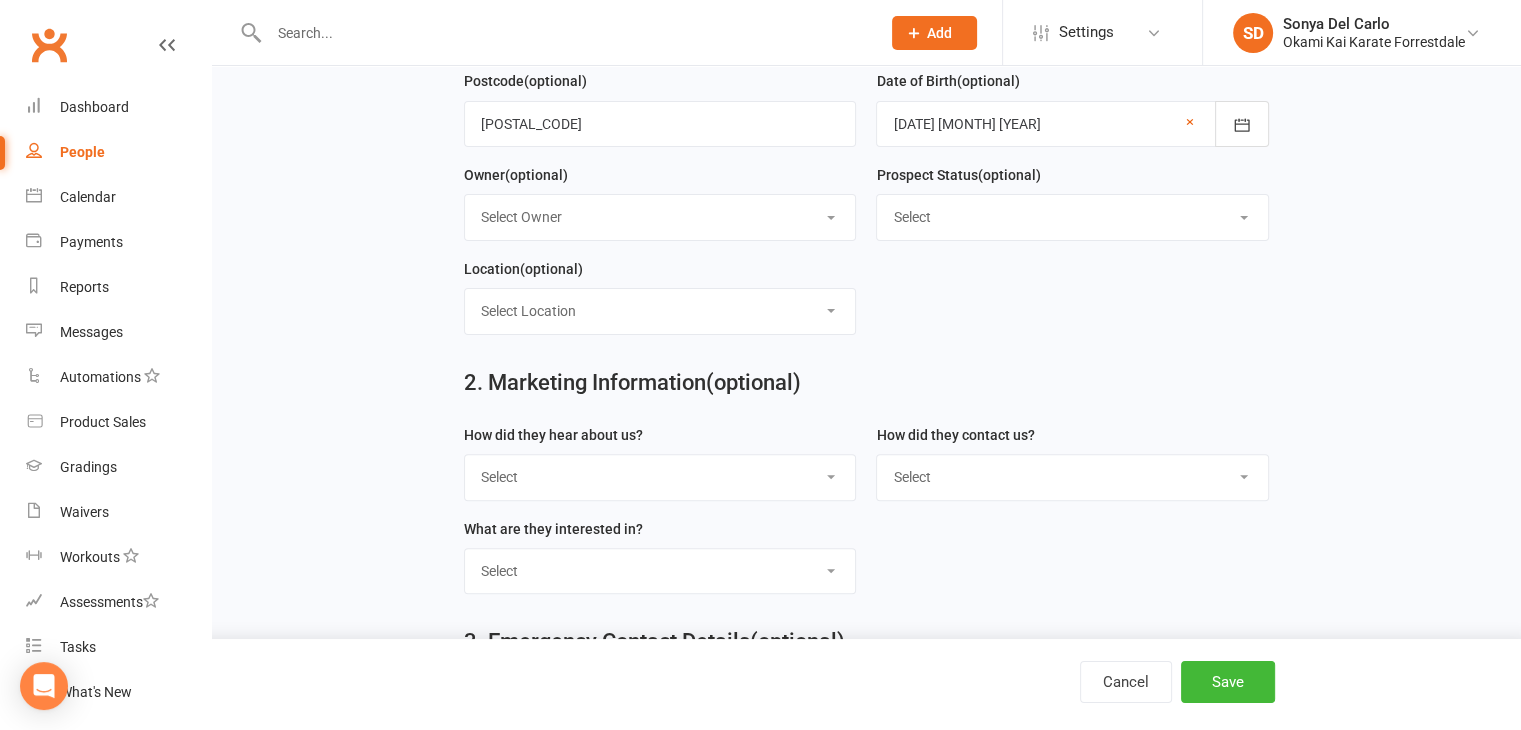 scroll, scrollTop: 628, scrollLeft: 0, axis: vertical 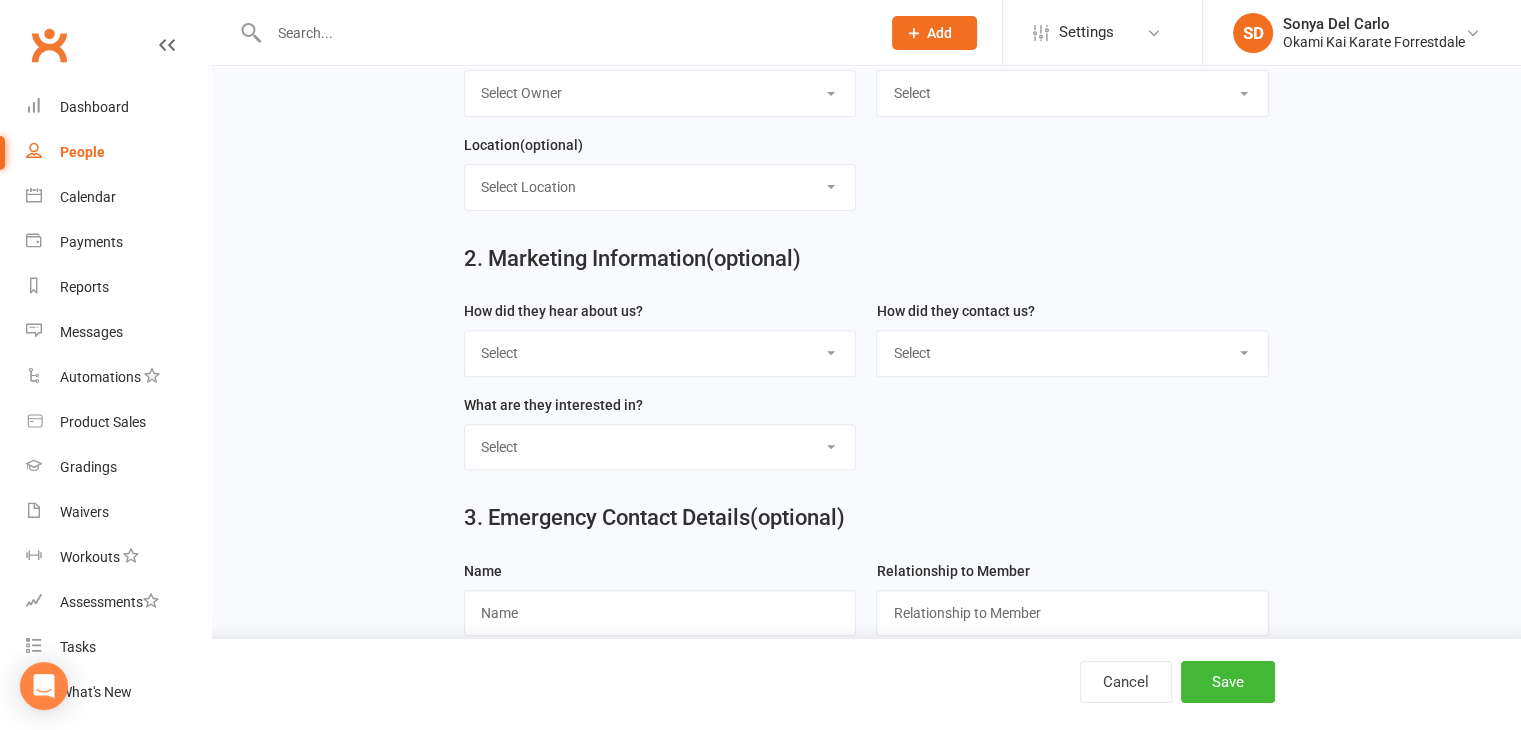 click on "Select Google Through A Friend Poster Magazine Walk by Letter Box Drop Facebook" at bounding box center (660, 353) 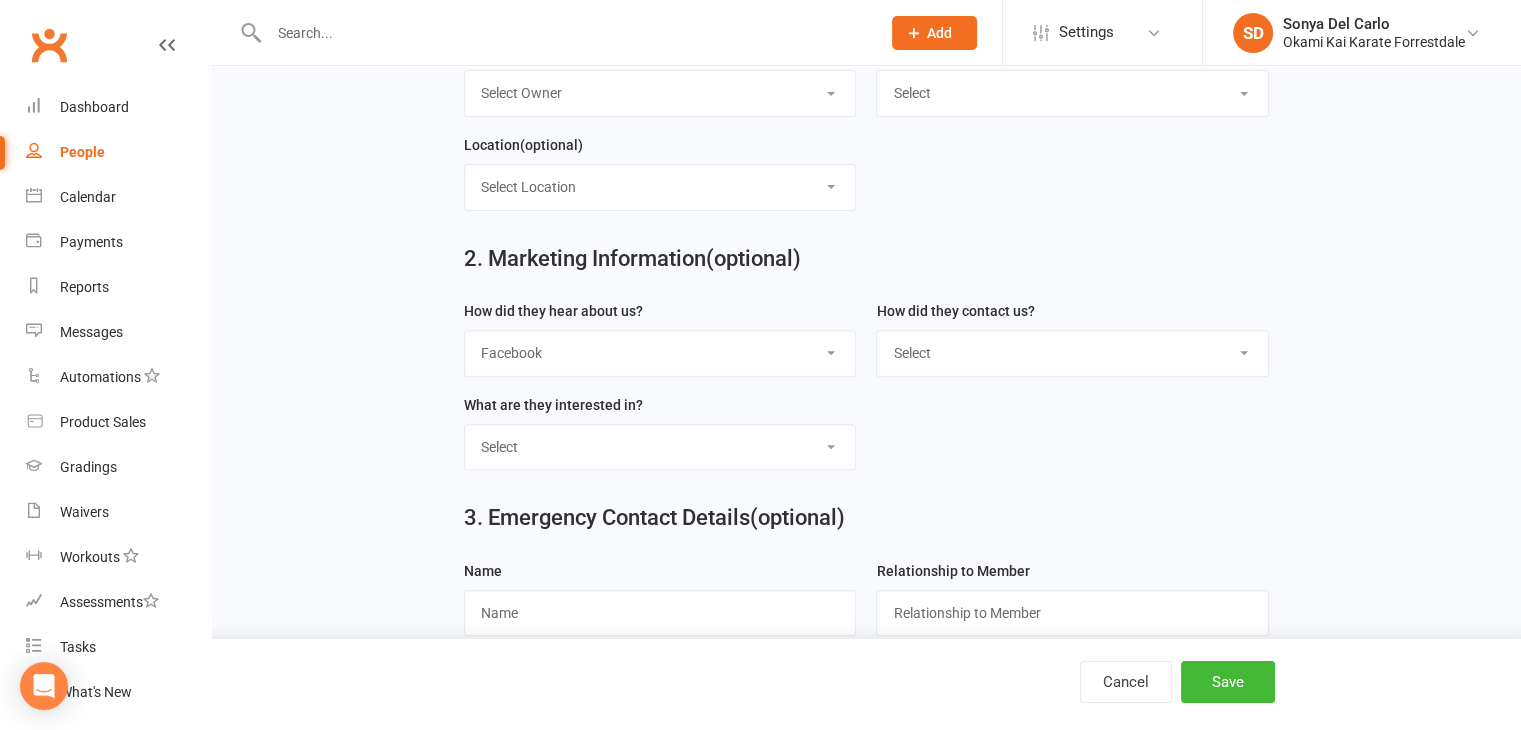 click on "Select Google Through A Friend Poster Magazine Walk by Letter Box Drop Facebook" at bounding box center [660, 353] 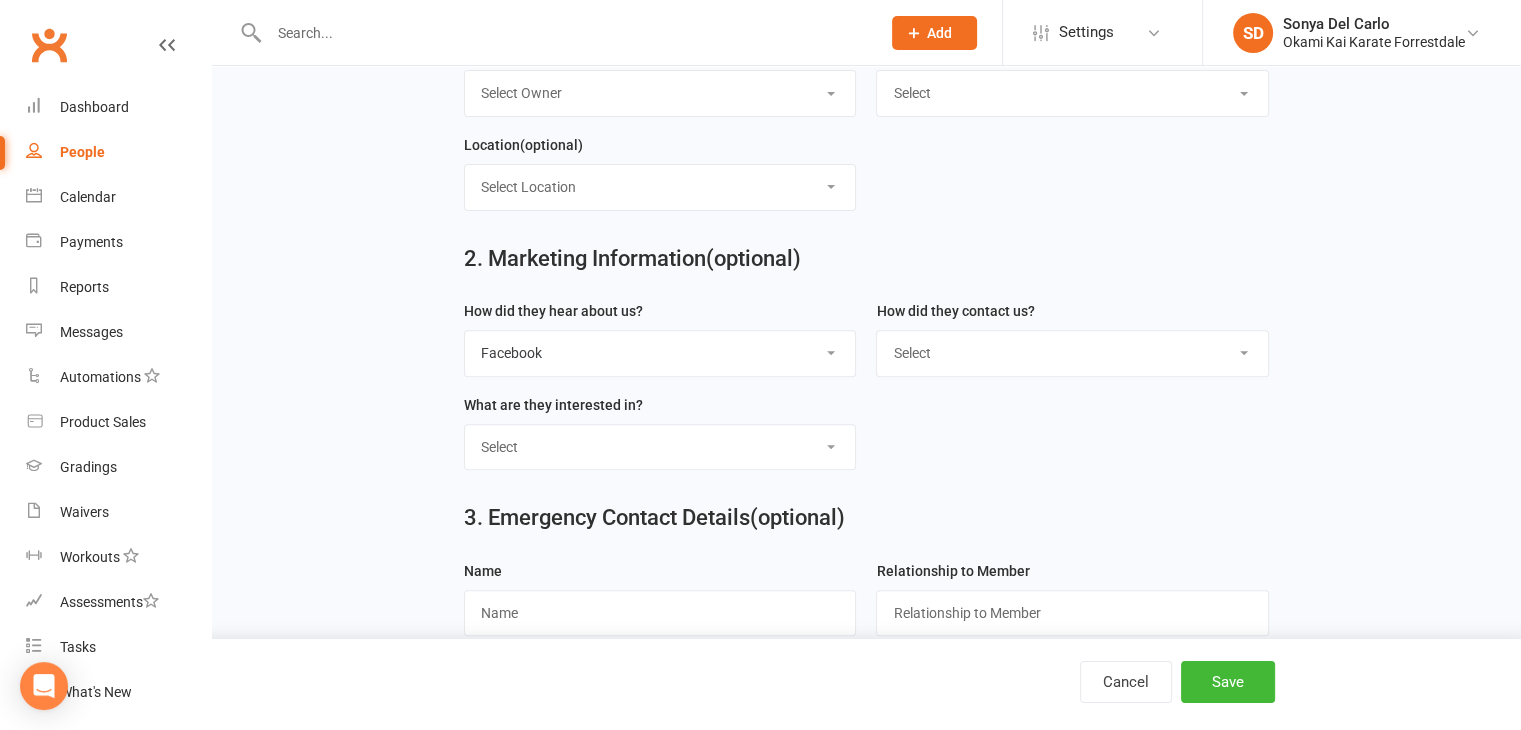 click on "Select Phone Email In-Facility" at bounding box center [1072, 353] 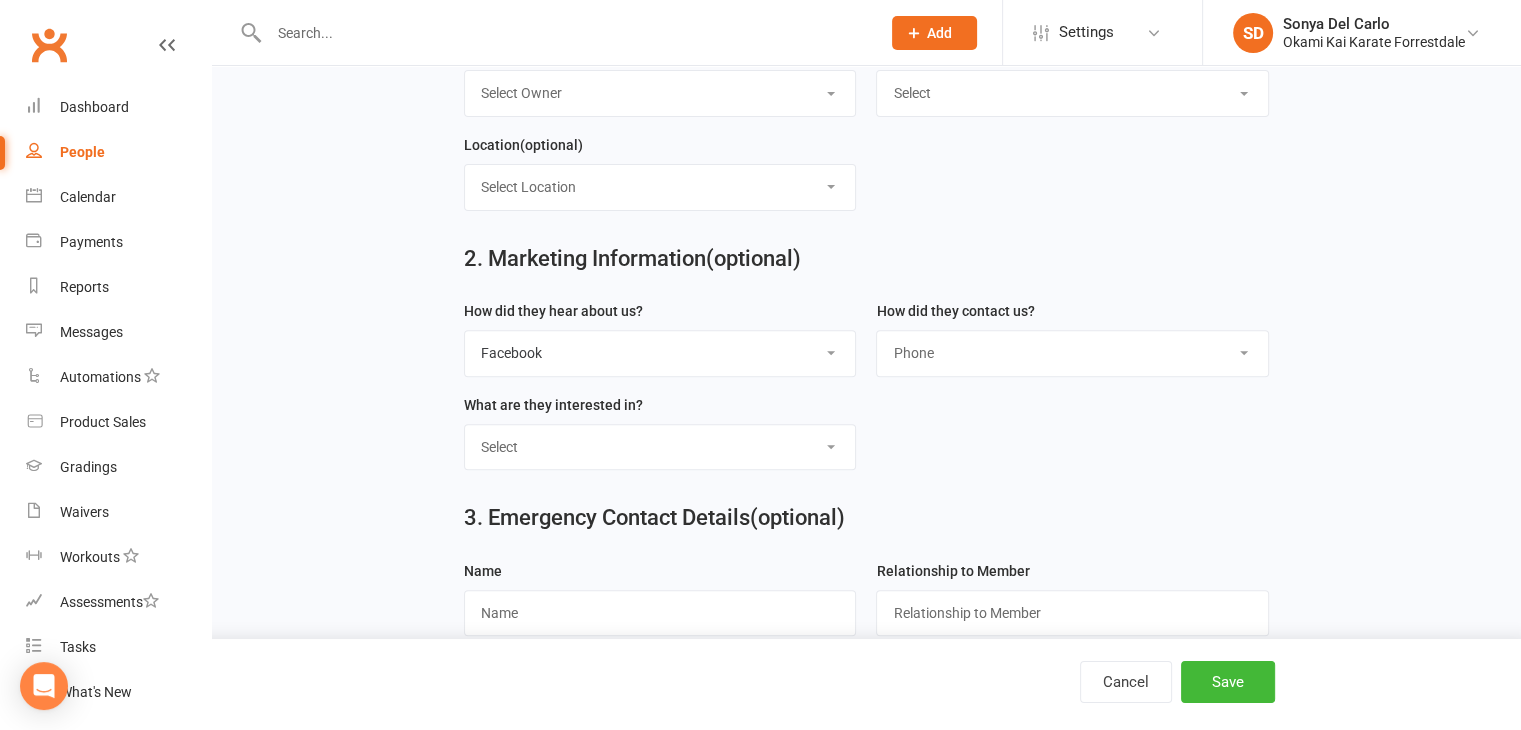 click on "Select Phone Email In-Facility" at bounding box center [1072, 353] 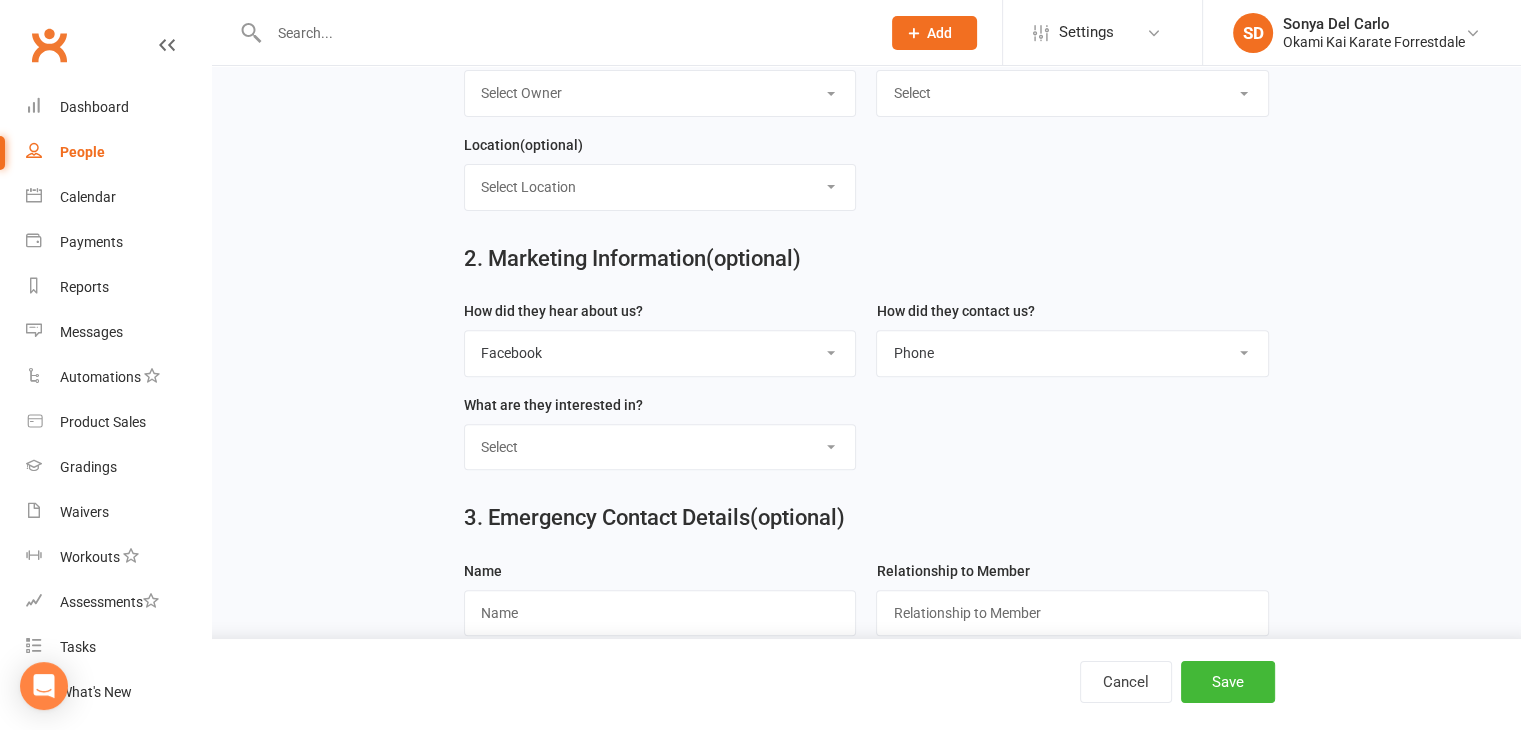 click on "Select Classes Personal Training Weight Loss Body Building De-Stressing Diet/Food Plan Increasing Fitness Competition Training" at bounding box center [660, 447] 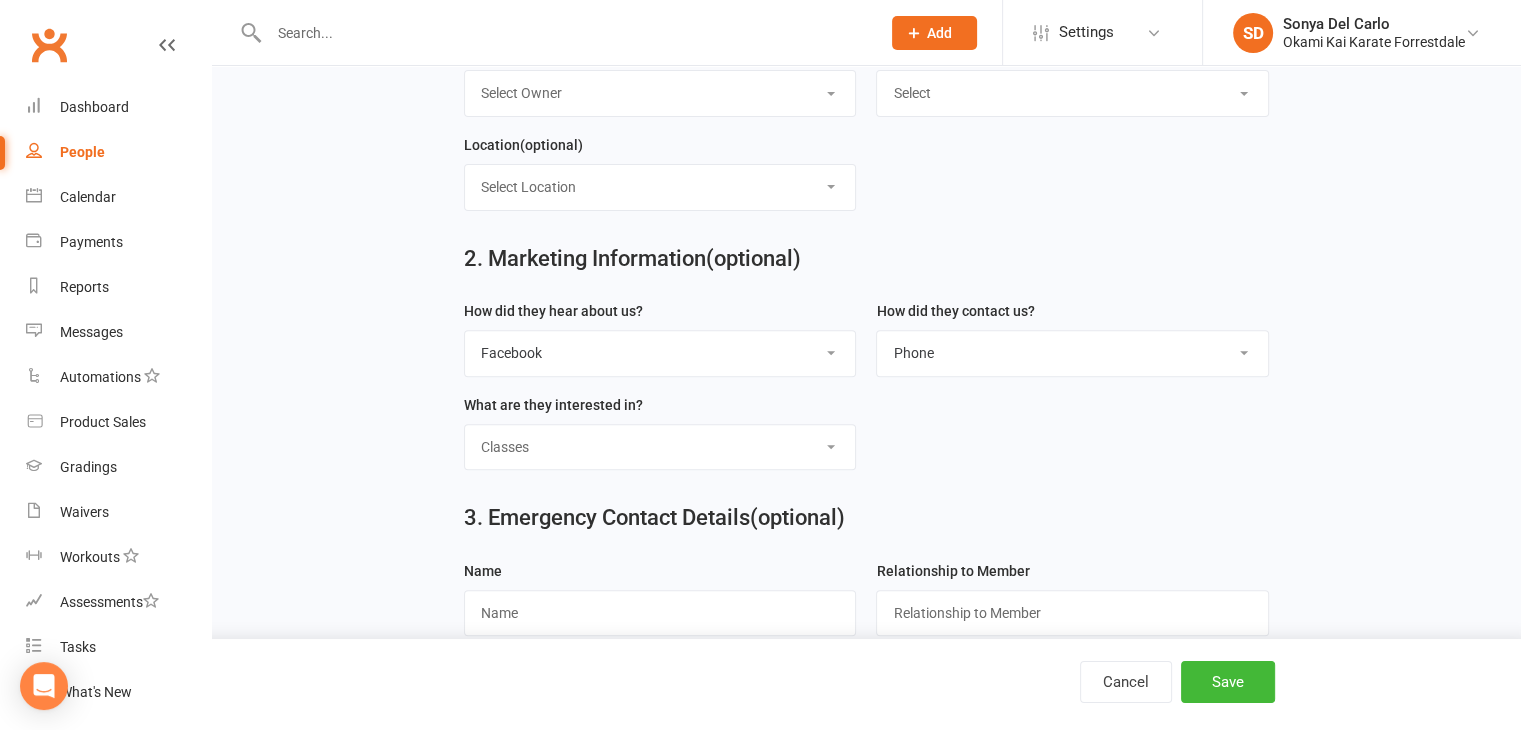 click on "Select Classes Personal Training Weight Loss Body Building De-Stressing Diet/Food Plan Increasing Fitness Competition Training" at bounding box center [660, 447] 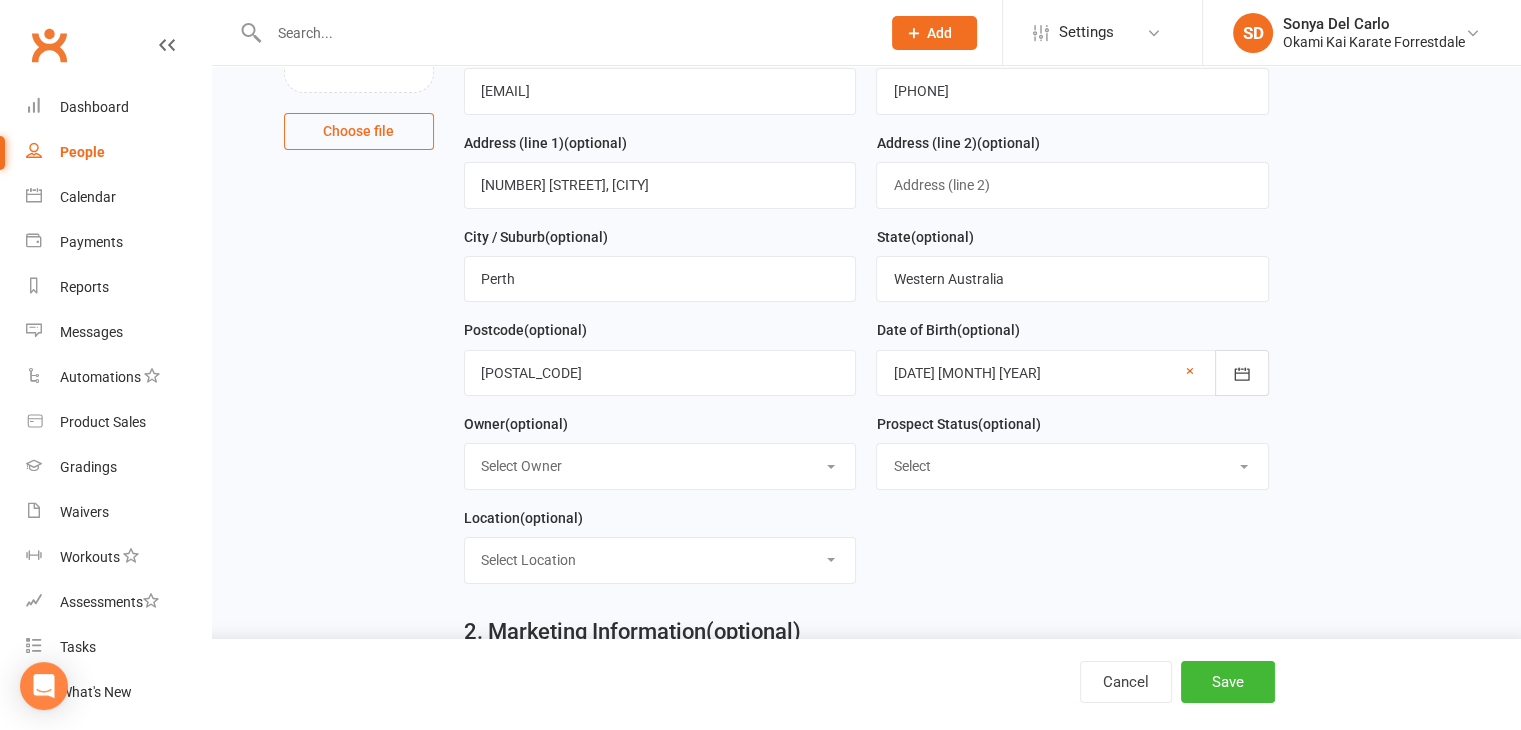 scroll, scrollTop: 256, scrollLeft: 0, axis: vertical 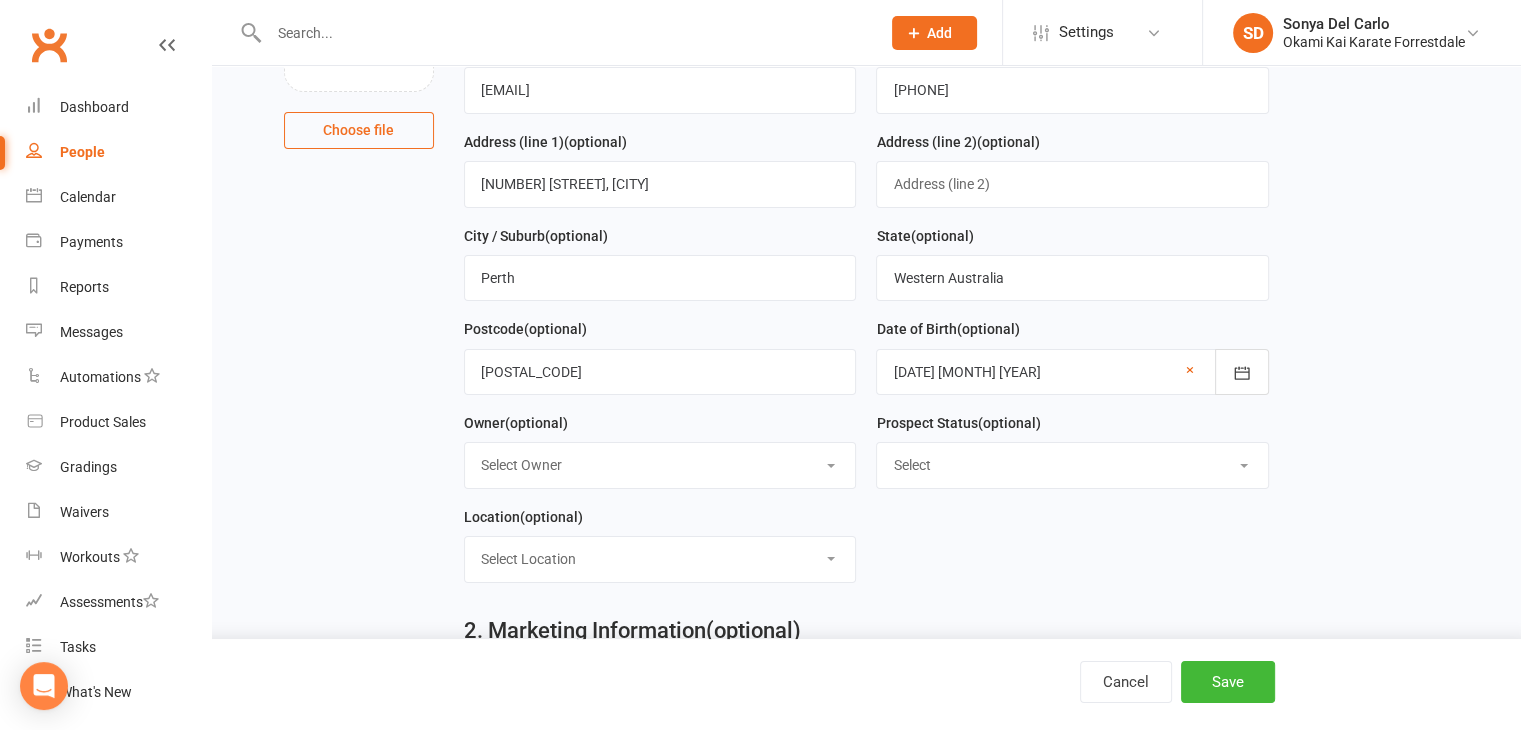click on "Select Owner [FIRST] [LAST]" at bounding box center (660, 465) 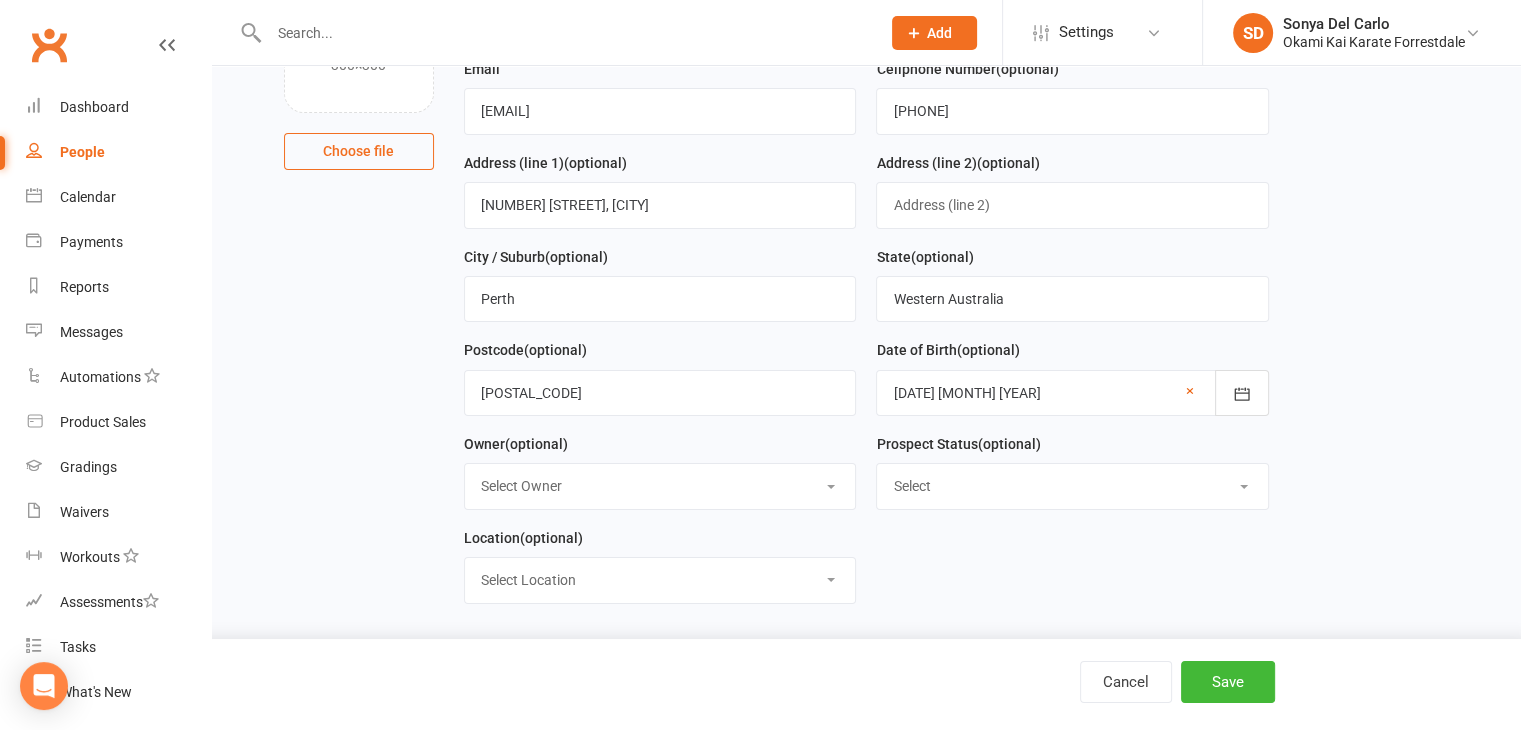 click on "Select Location Forrestdale" at bounding box center (660, 580) 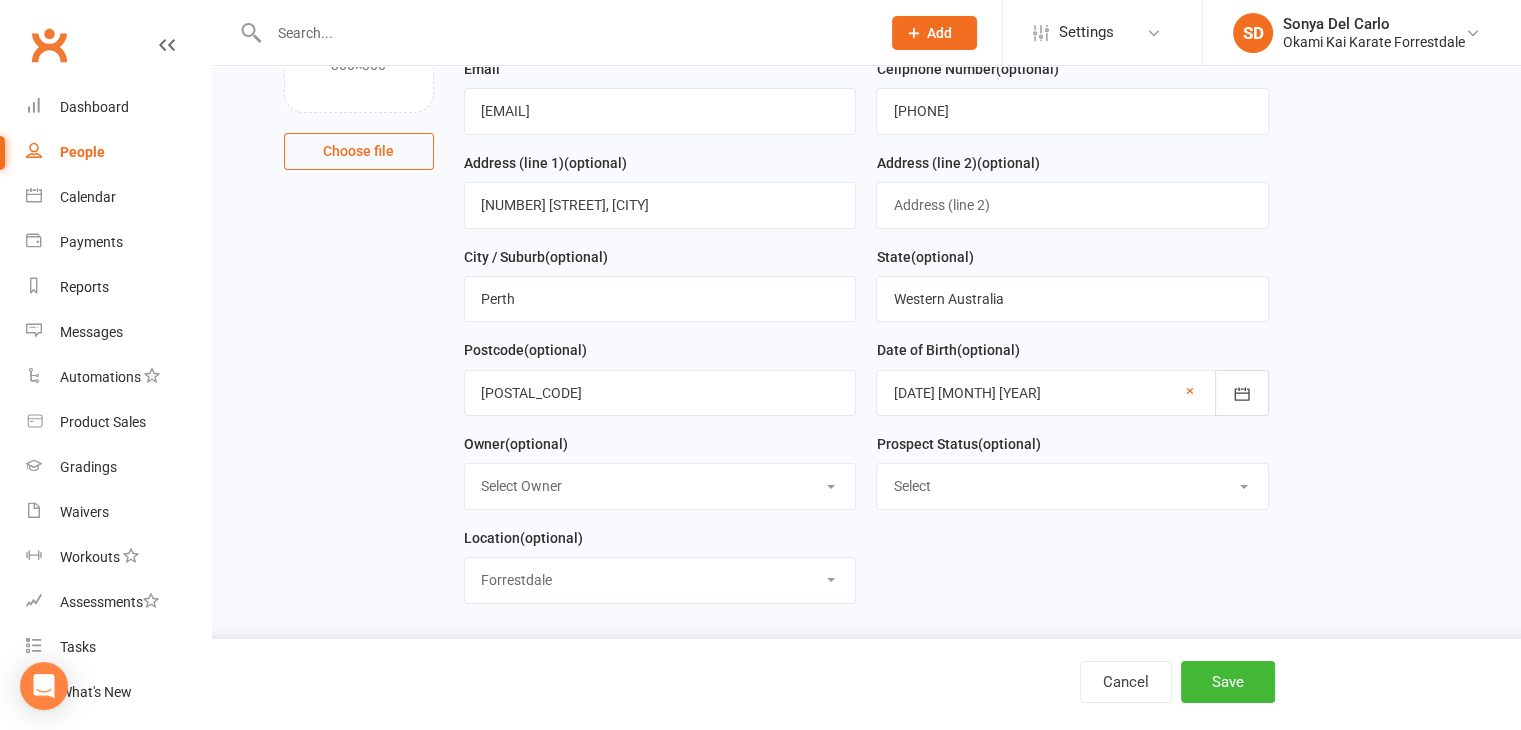 click on "Select Location Forrestdale" at bounding box center [660, 580] 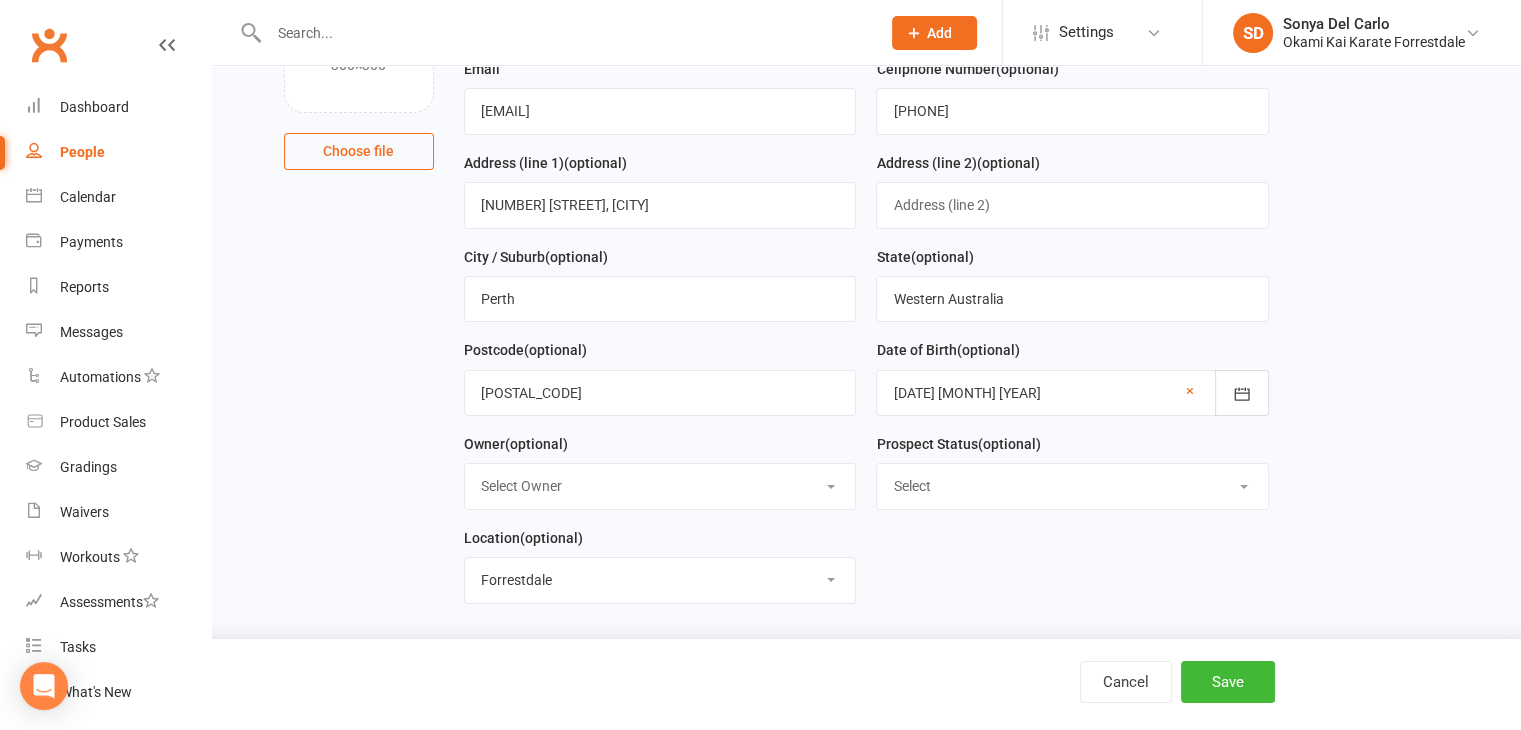 click on "Cancel   Save" at bounding box center (760, 684) 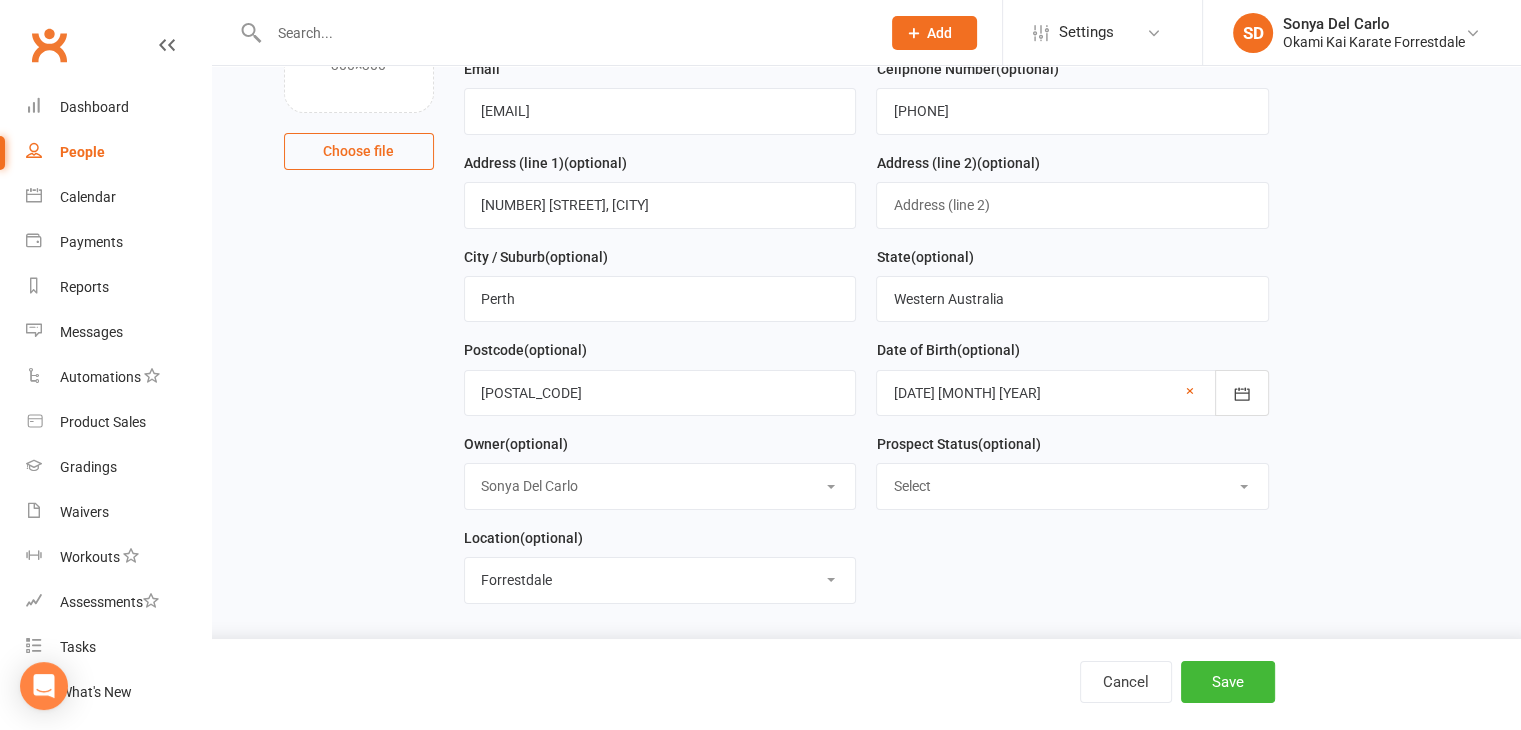 click on "Select Owner [FIRST] [LAST]" at bounding box center [660, 486] 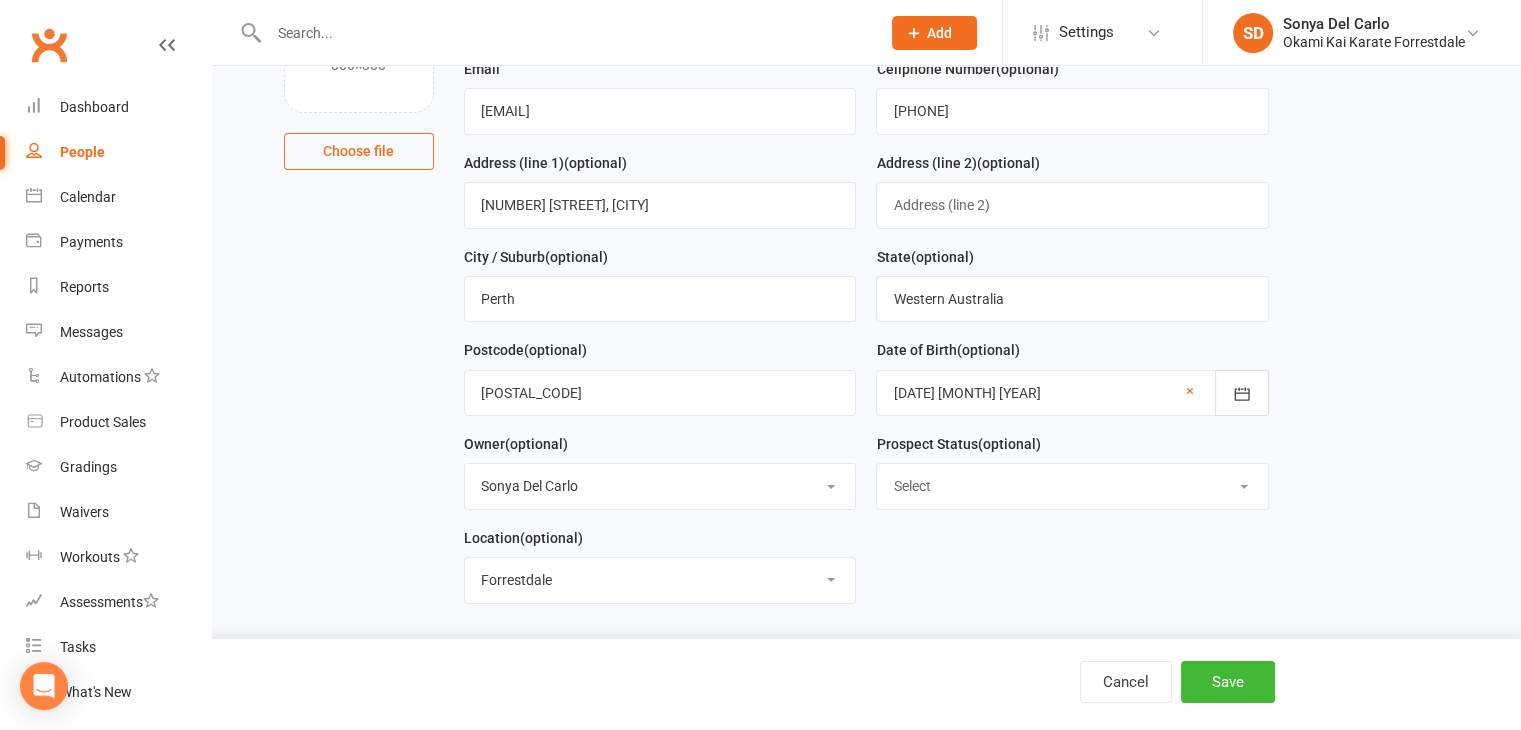 click on "Select Initial Contact Follow-up Call Follow-up Email Almost Ready Not Ready Not interested" at bounding box center (1072, 486) 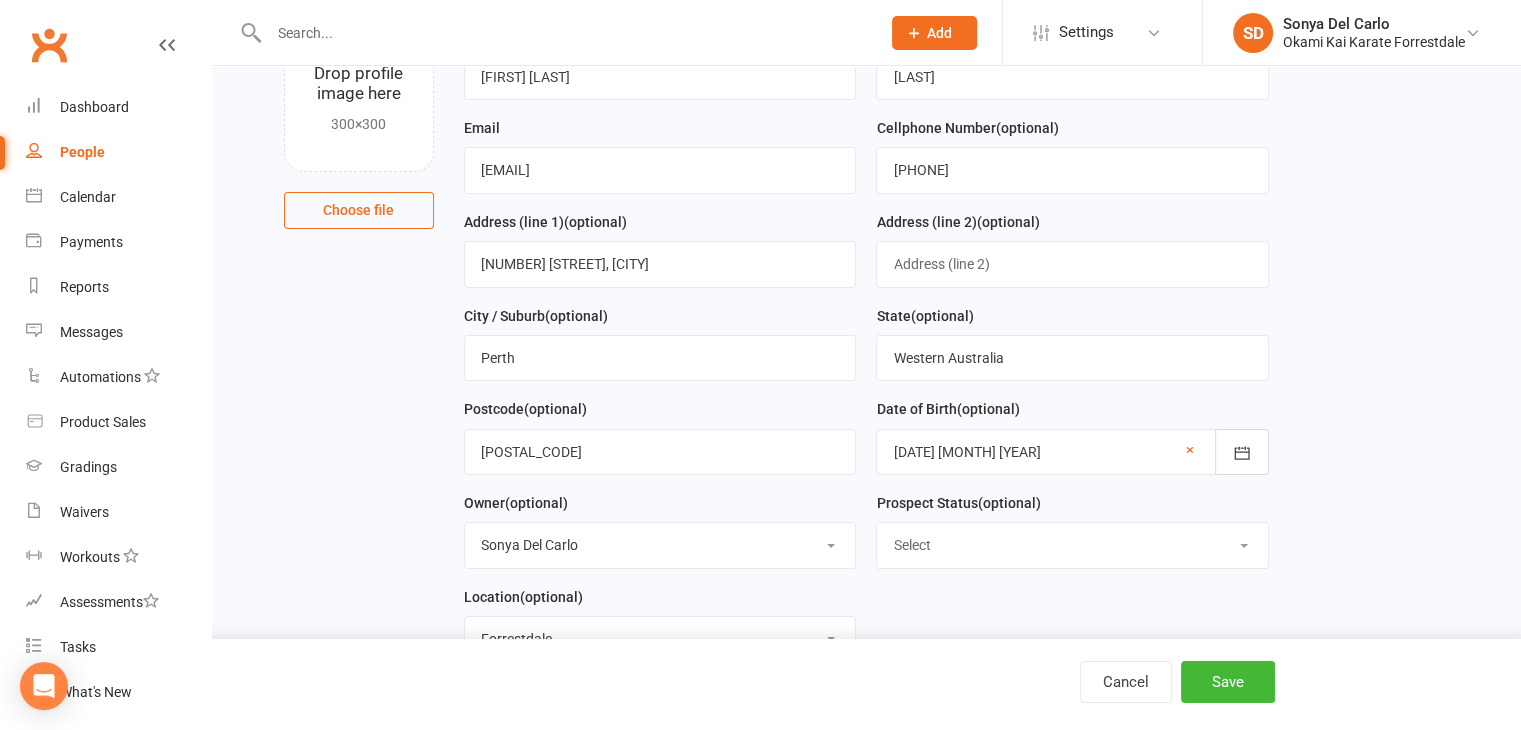 scroll, scrollTop: 179, scrollLeft: 0, axis: vertical 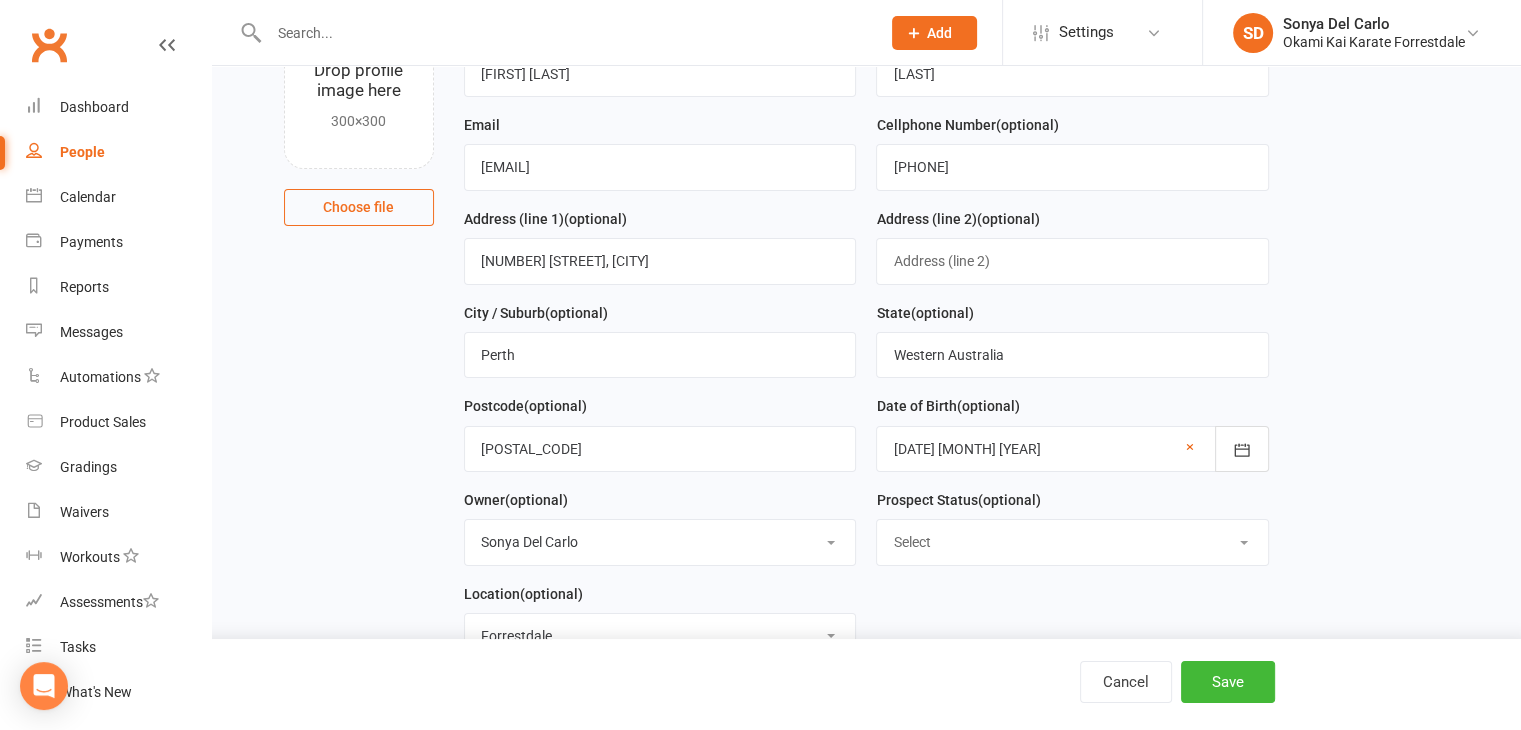 click on "1. Contact Information  Drop profile image here 300×300 Choose file
First Name  [FIRST] [LAST]
Last Name  [LAST]
Email  [EMAIL]
Cellphone Number  (optional) [PHONE]
Address (line 1)  (optional) [NUMBER] [STREET], [CITY]
Address (line 2)  (optional)
City / Suburb  (optional) [CITY]
State  (optional) [STATE]
Postcode  (optional) [POSTAL_CODE]
Date of Birth  (optional) [DATE] [MONTH] [YEAR]
[MONTH] [YEAR]
[DAY] [DAY] [DAY] [DAY] [DAY] [DAY] [DAY]
[DATE]
[DATE]
[DATE]
[DATE]
[DATE]
[DATE]
[DATE]
[DATE]
[DATE]
[DATE]
[DATE]
[DATE]
[DATE]
[DATE]
[DATE]
[DATE]
[DATE]
[DATE]
[DATE]
[DATE]
[DATE]
[DATE]
[DATE]
[DATE]
[DATE]
[DATE]" at bounding box center [866, 477] 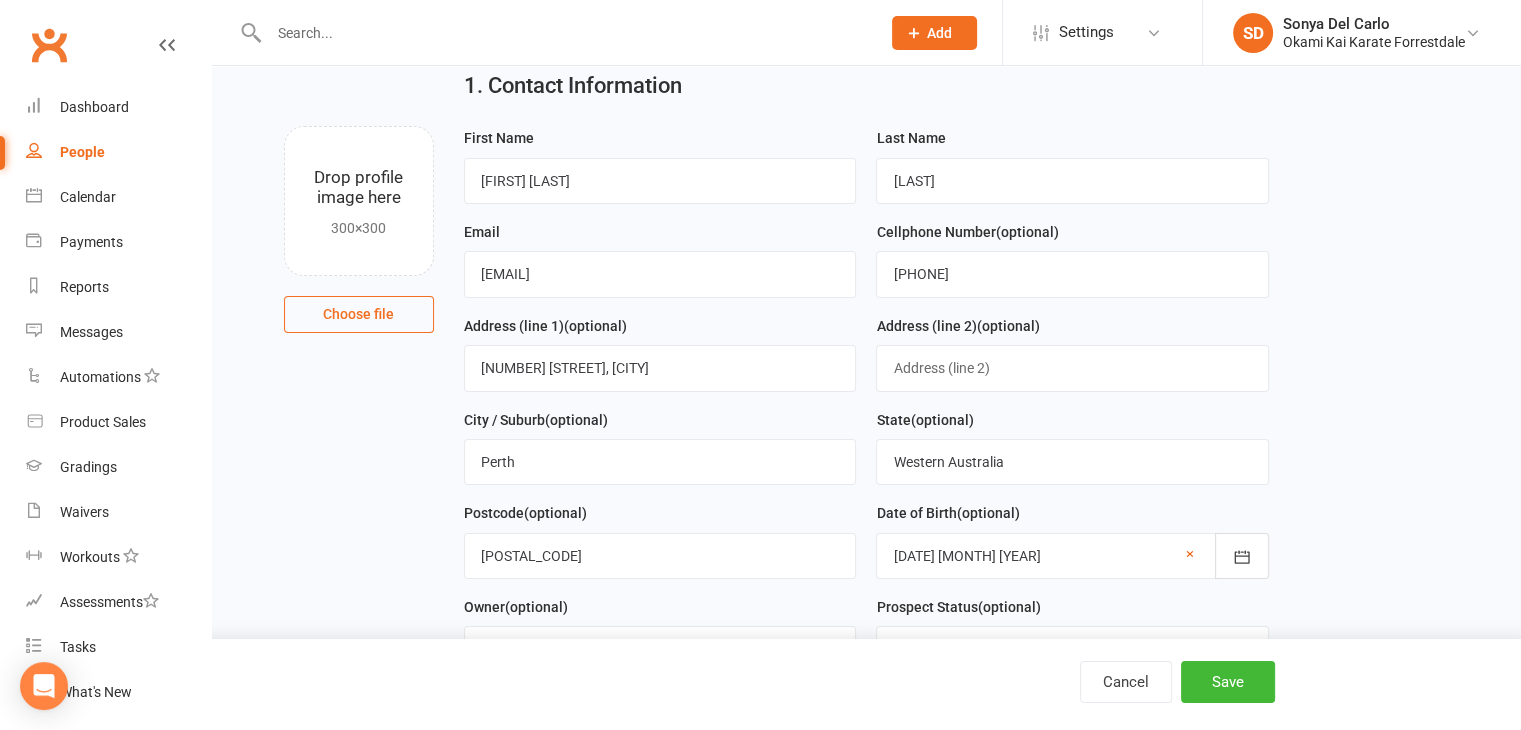 scroll, scrollTop: 71, scrollLeft: 0, axis: vertical 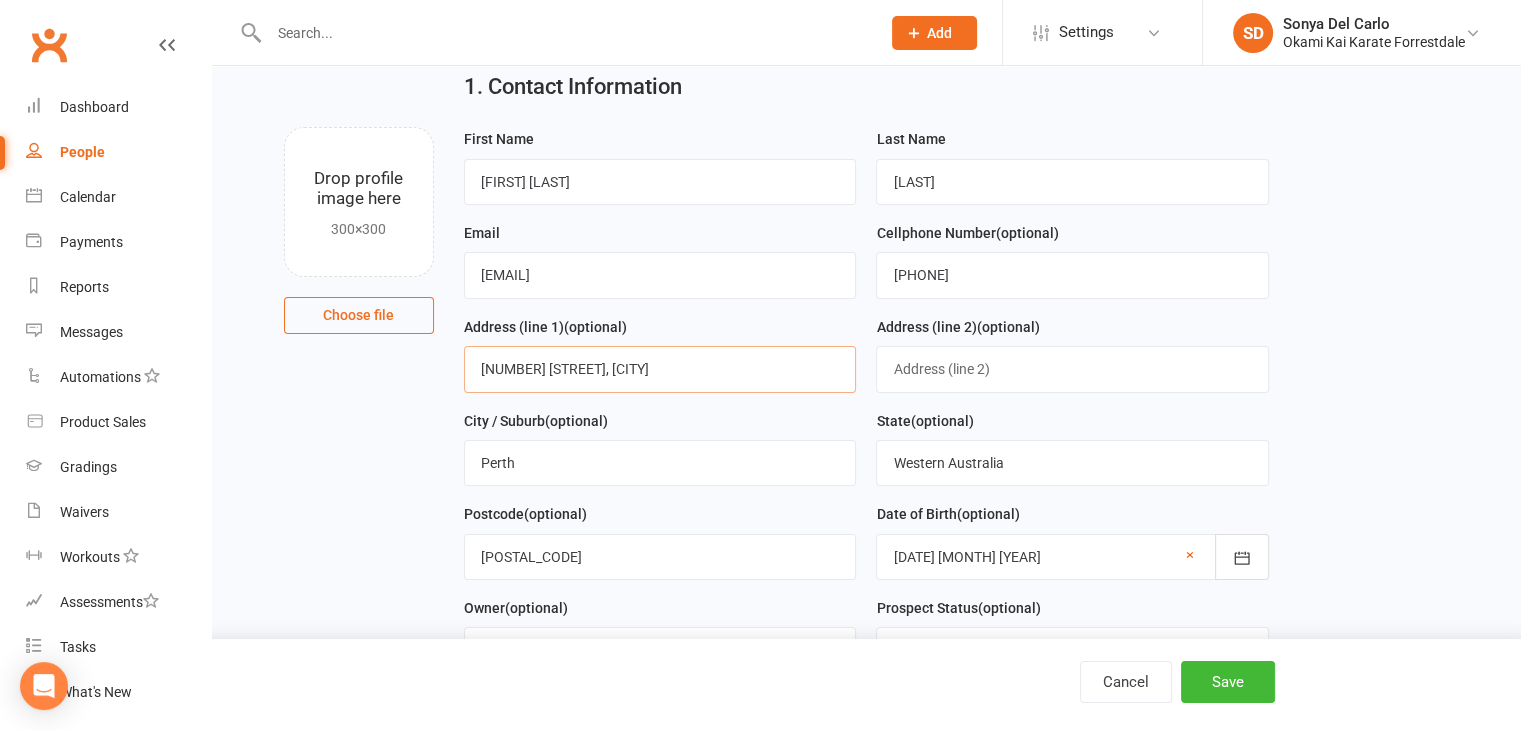 click on "[NUMBER] [STREET], [CITY]" at bounding box center [660, 369] 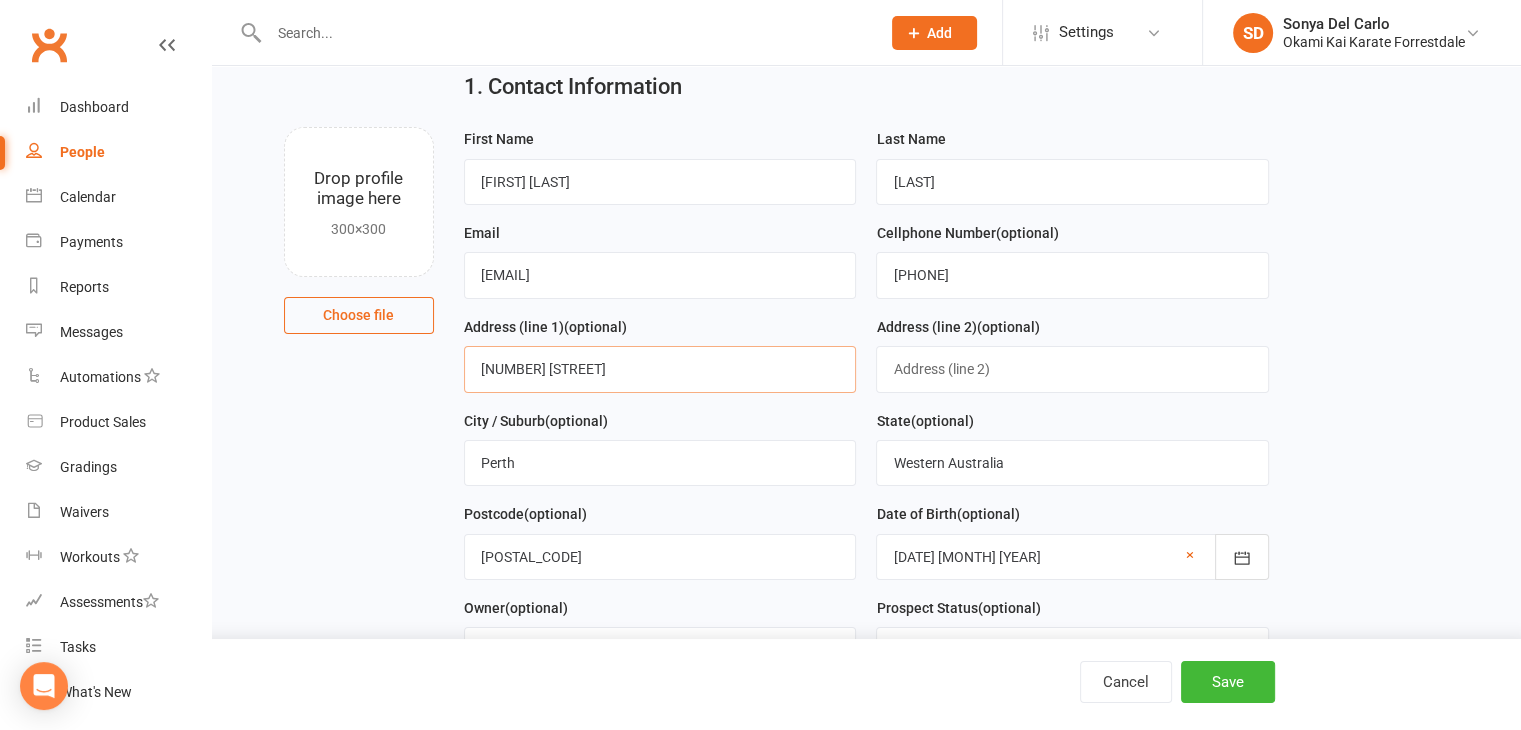 type on "[NUMBER] [STREET]" 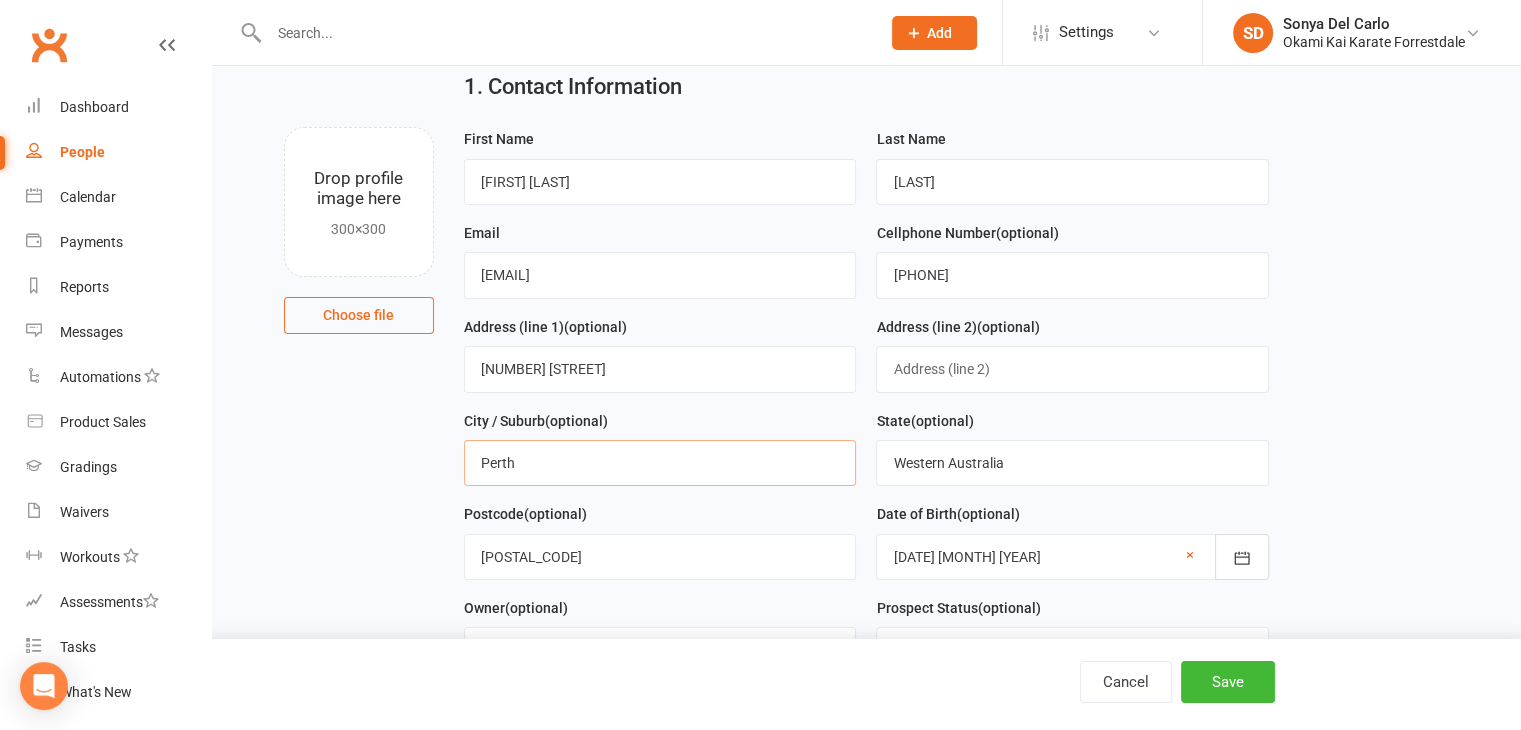 click on "Perth" at bounding box center (660, 463) 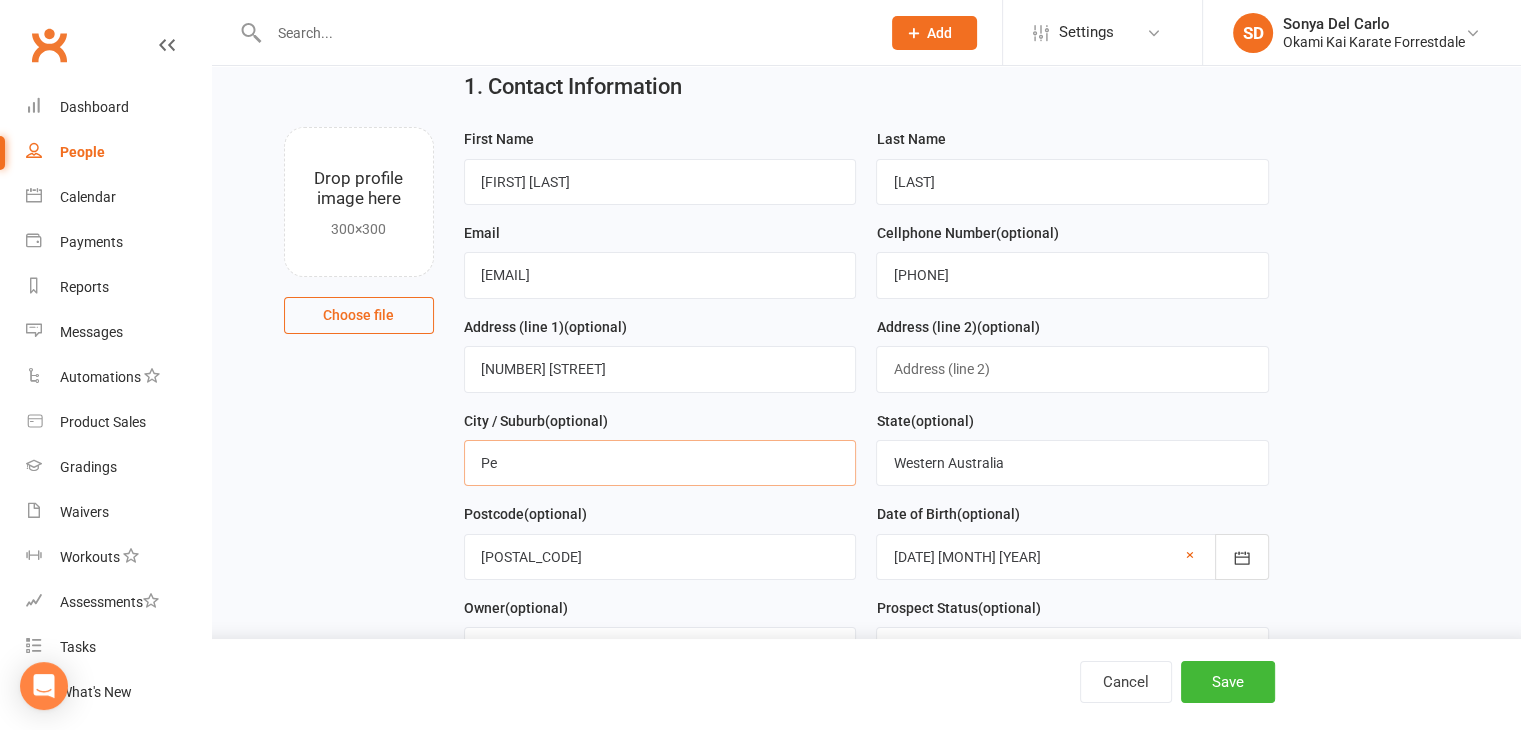 type on "P" 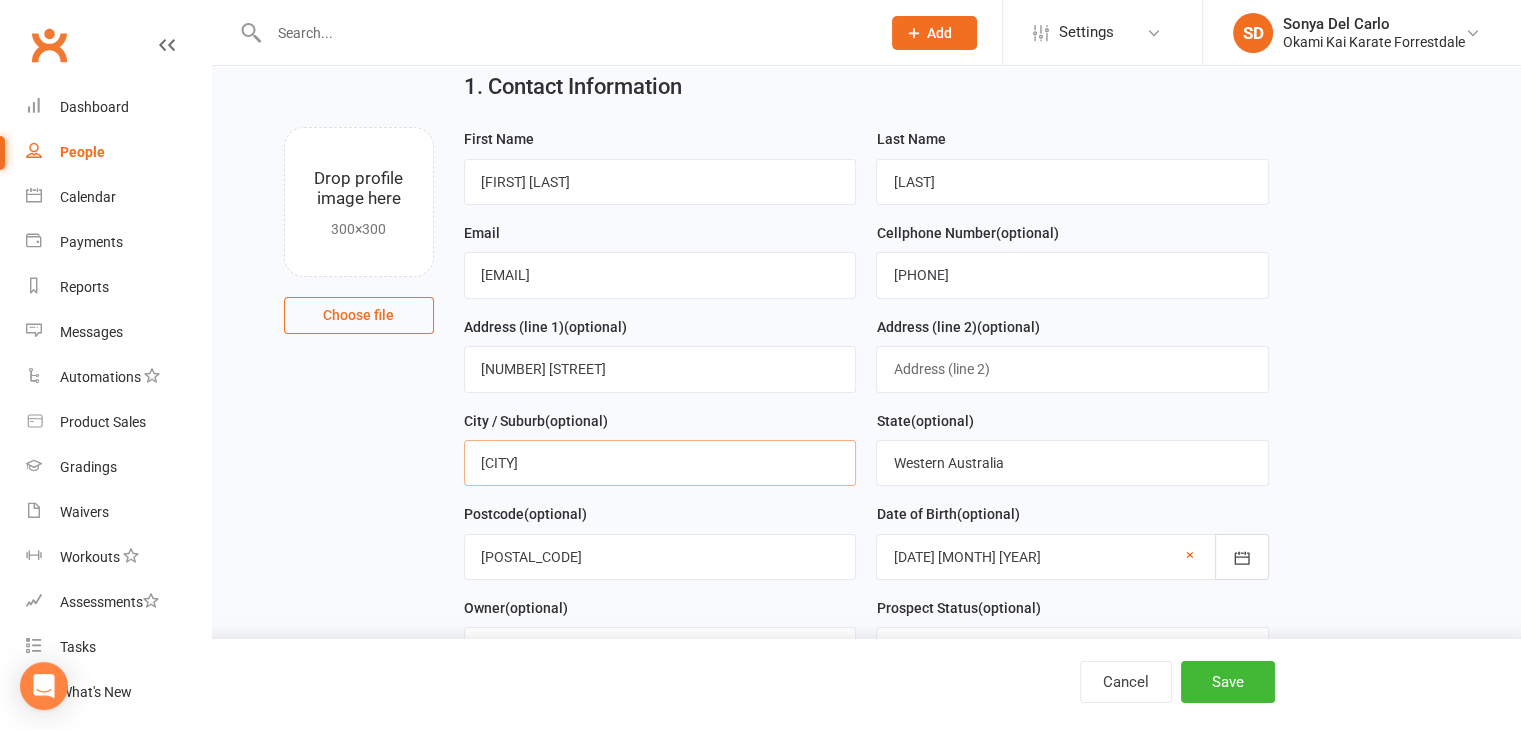 type on "[CITY]" 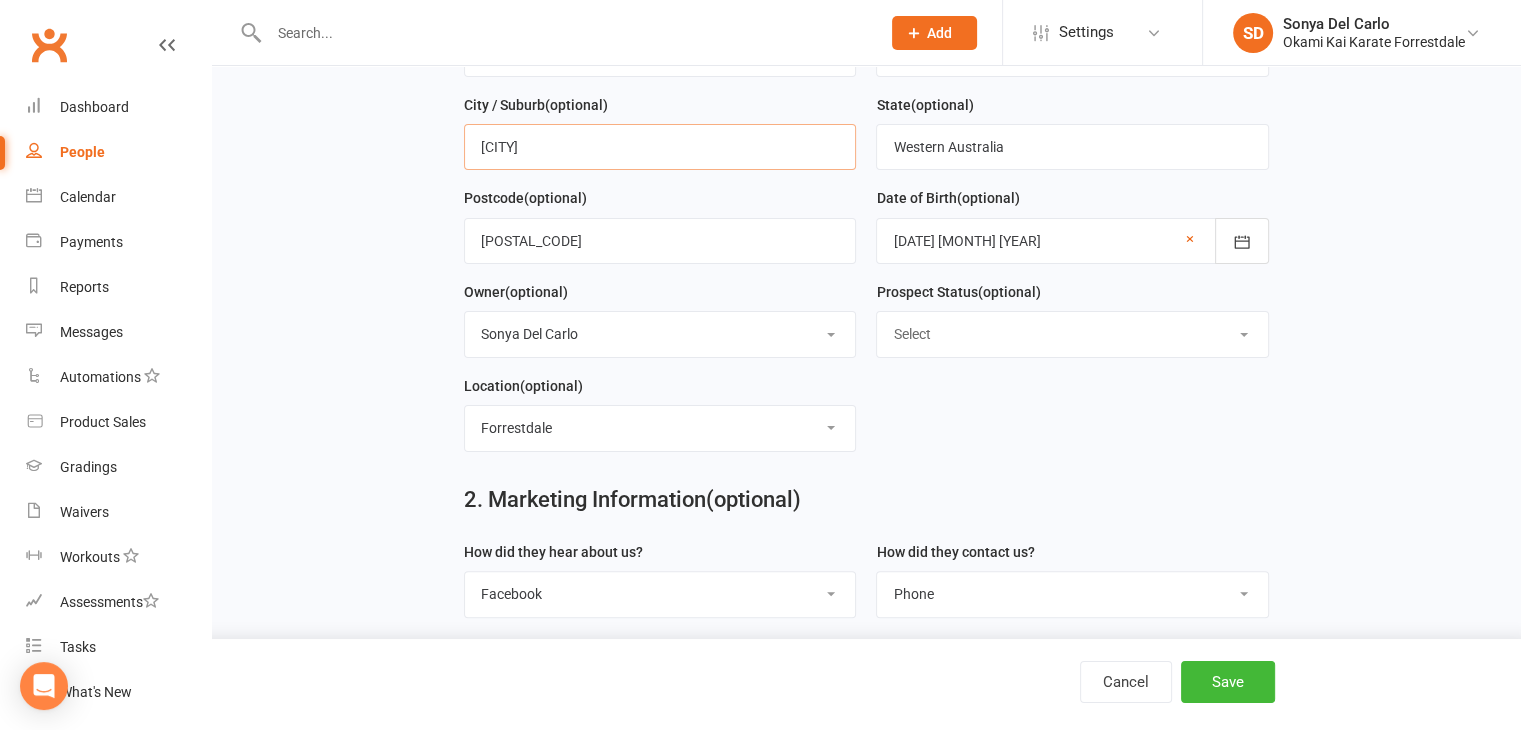 scroll, scrollTop: 384, scrollLeft: 0, axis: vertical 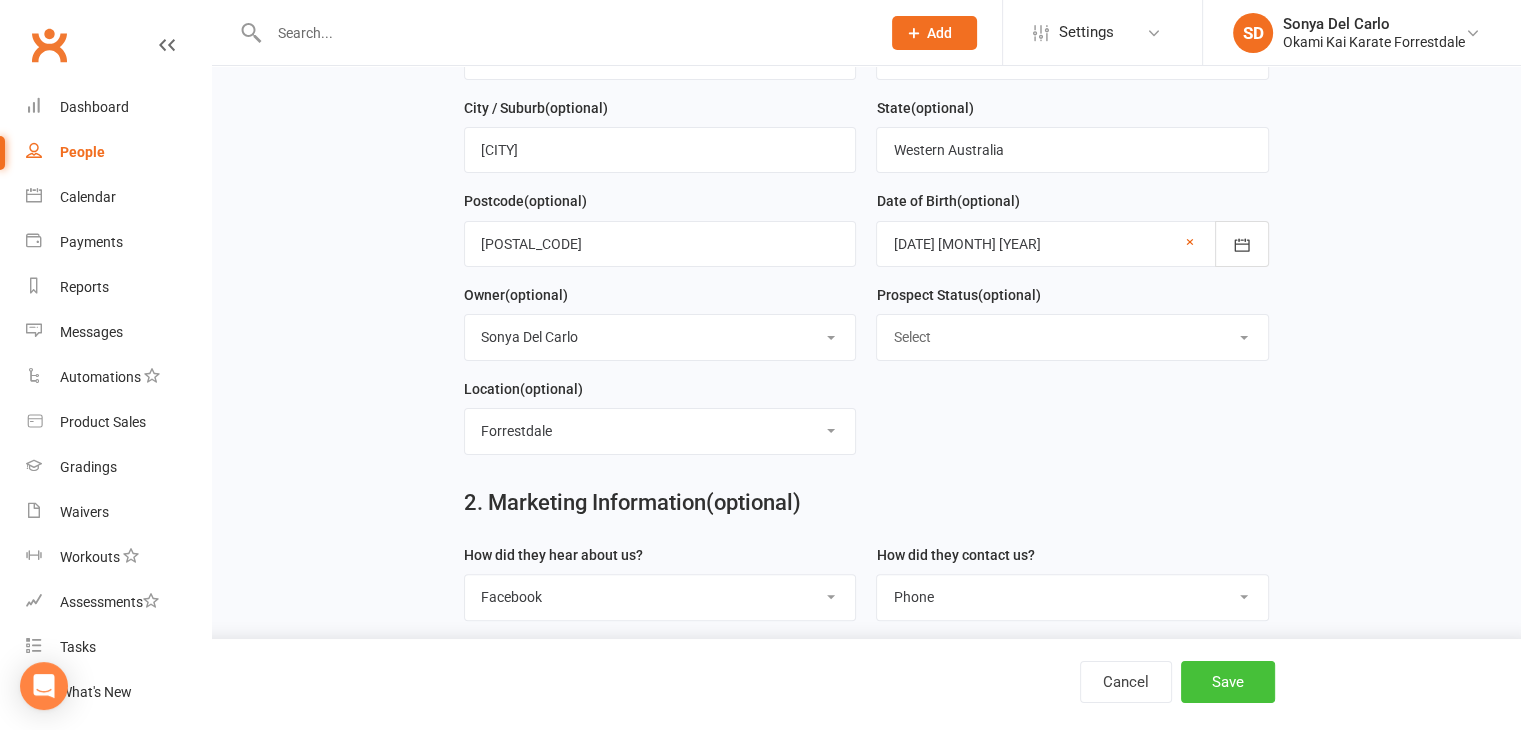 click on "Save" at bounding box center (1228, 682) 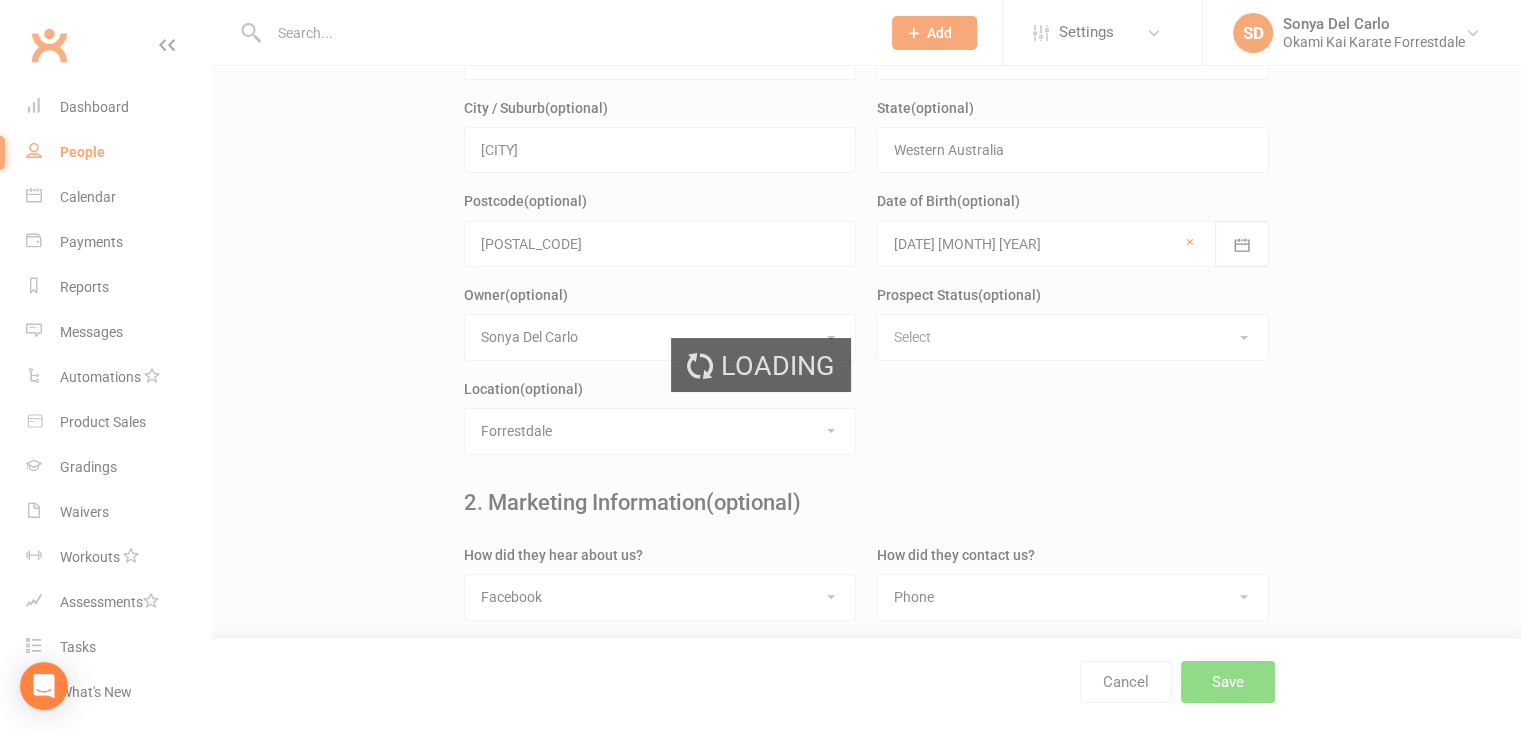 scroll, scrollTop: 0, scrollLeft: 0, axis: both 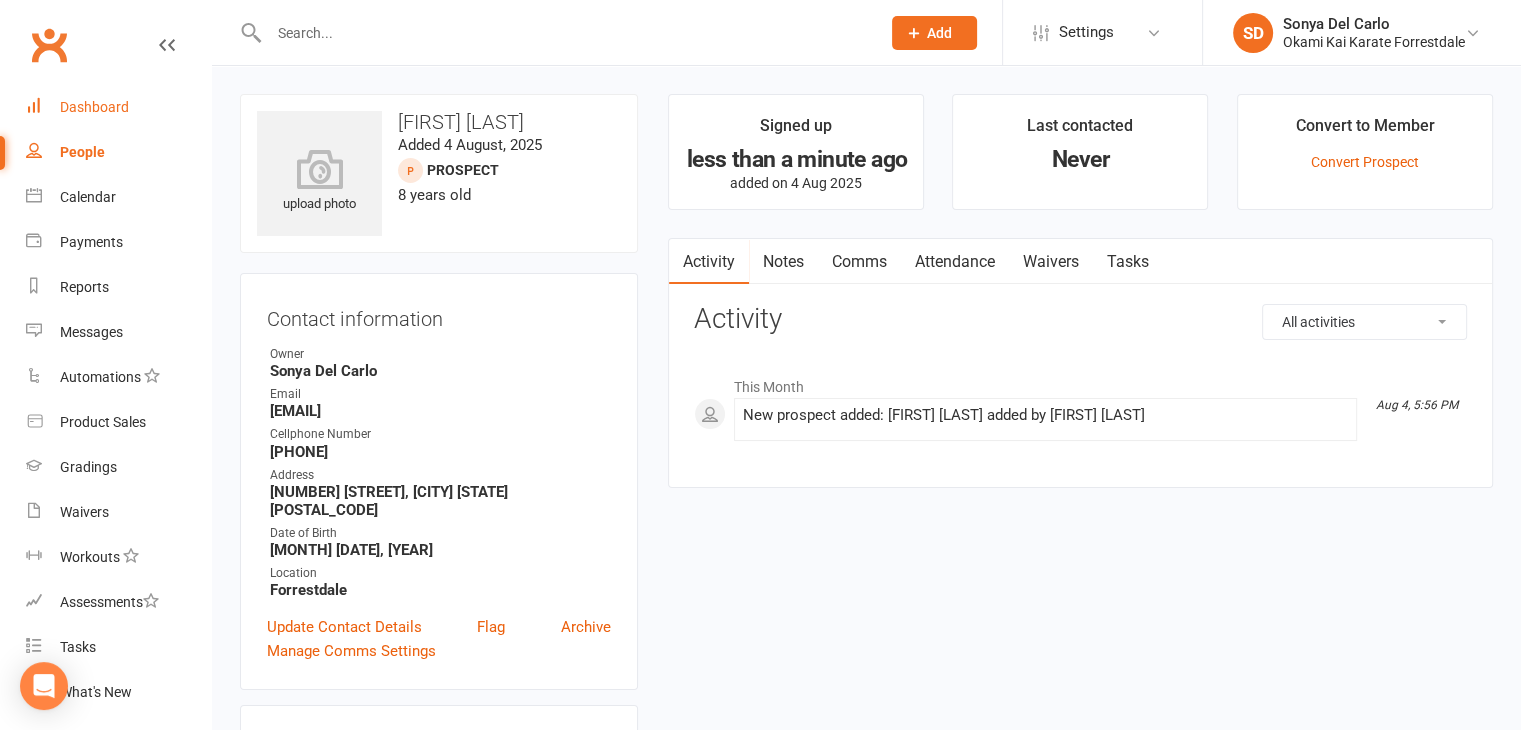click on "Dashboard" at bounding box center (118, 107) 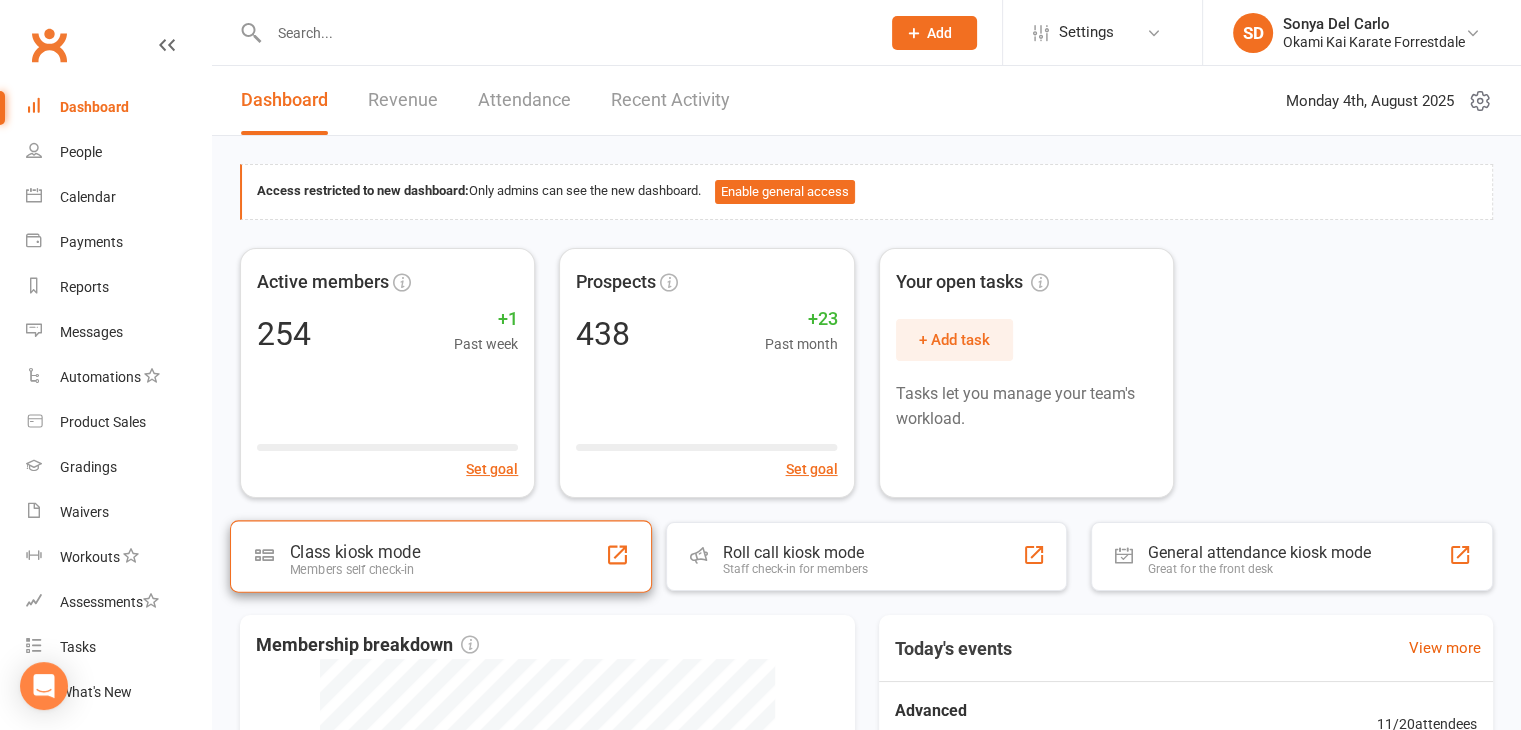 click on "Class kiosk mode Members self check-in" at bounding box center (441, 556) 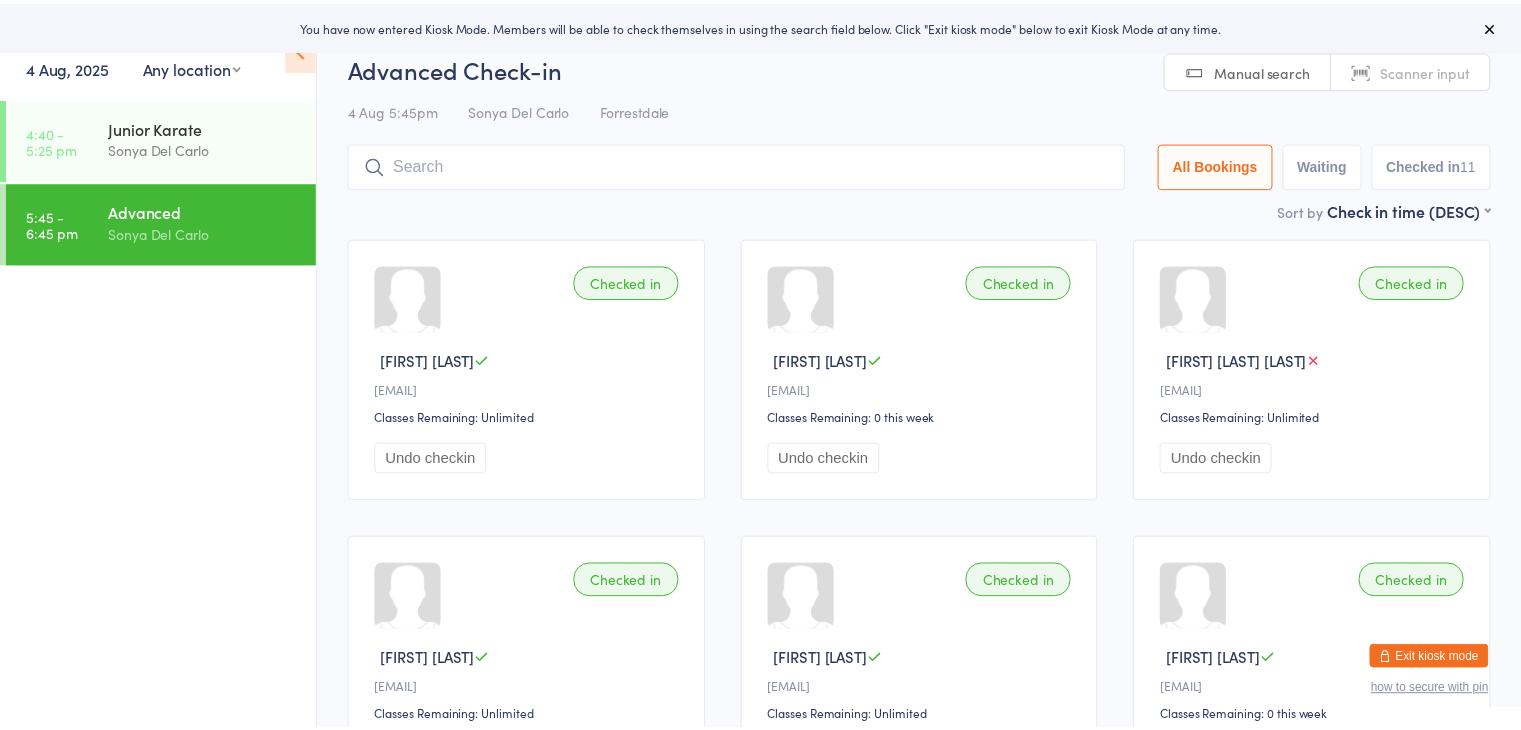 scroll, scrollTop: 0, scrollLeft: 0, axis: both 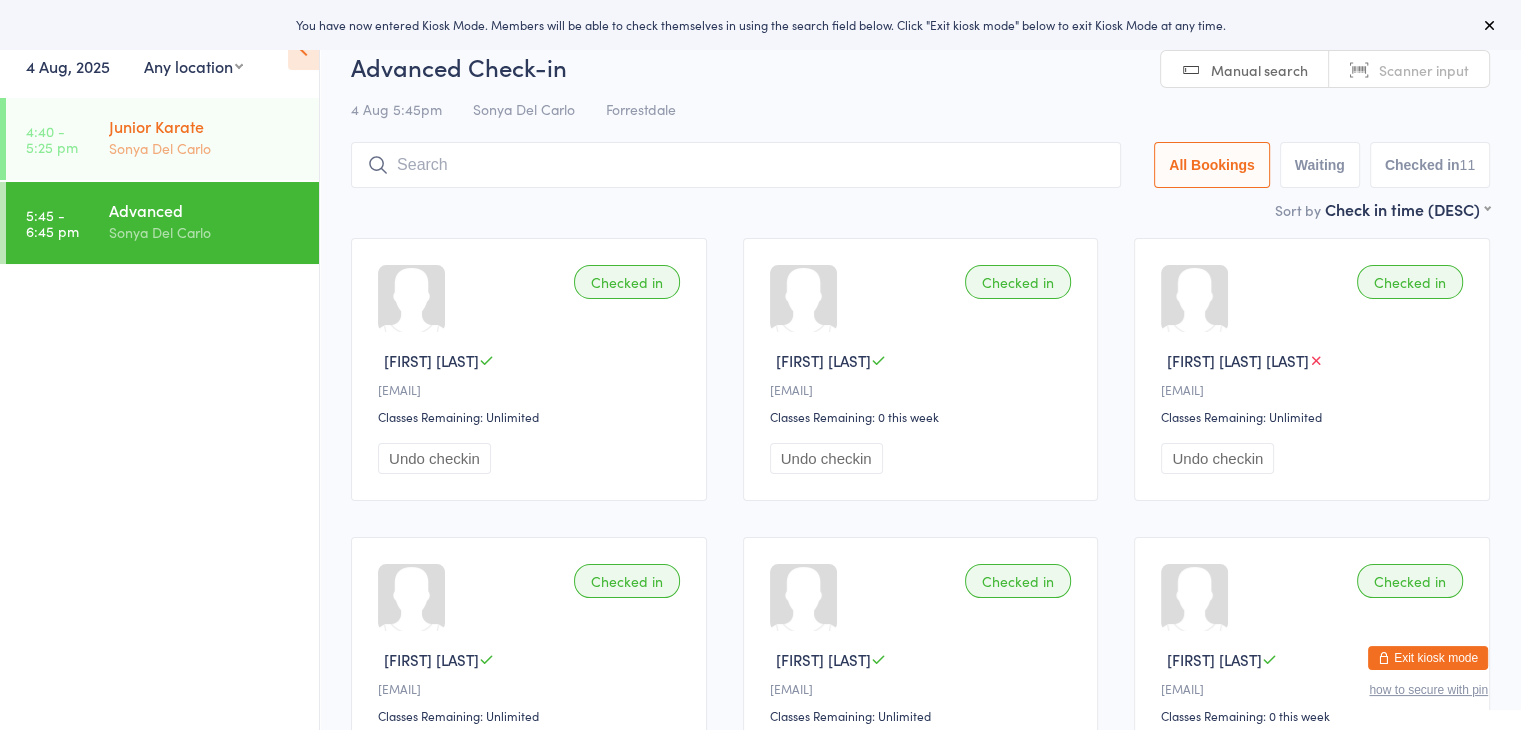 click on "[AGE] Karate [PERSON]" at bounding box center (214, 137) 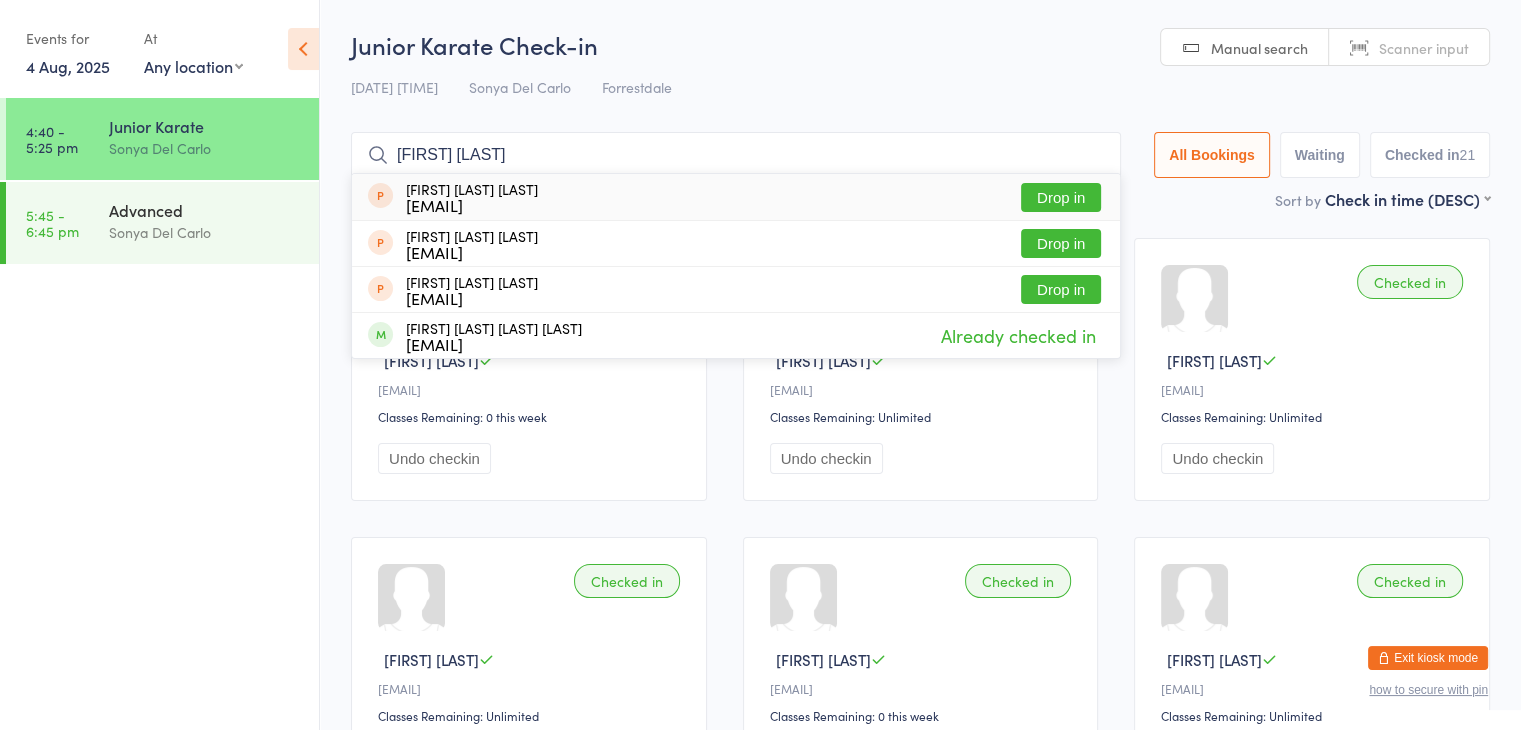 type on "[FIRST] [LAST]" 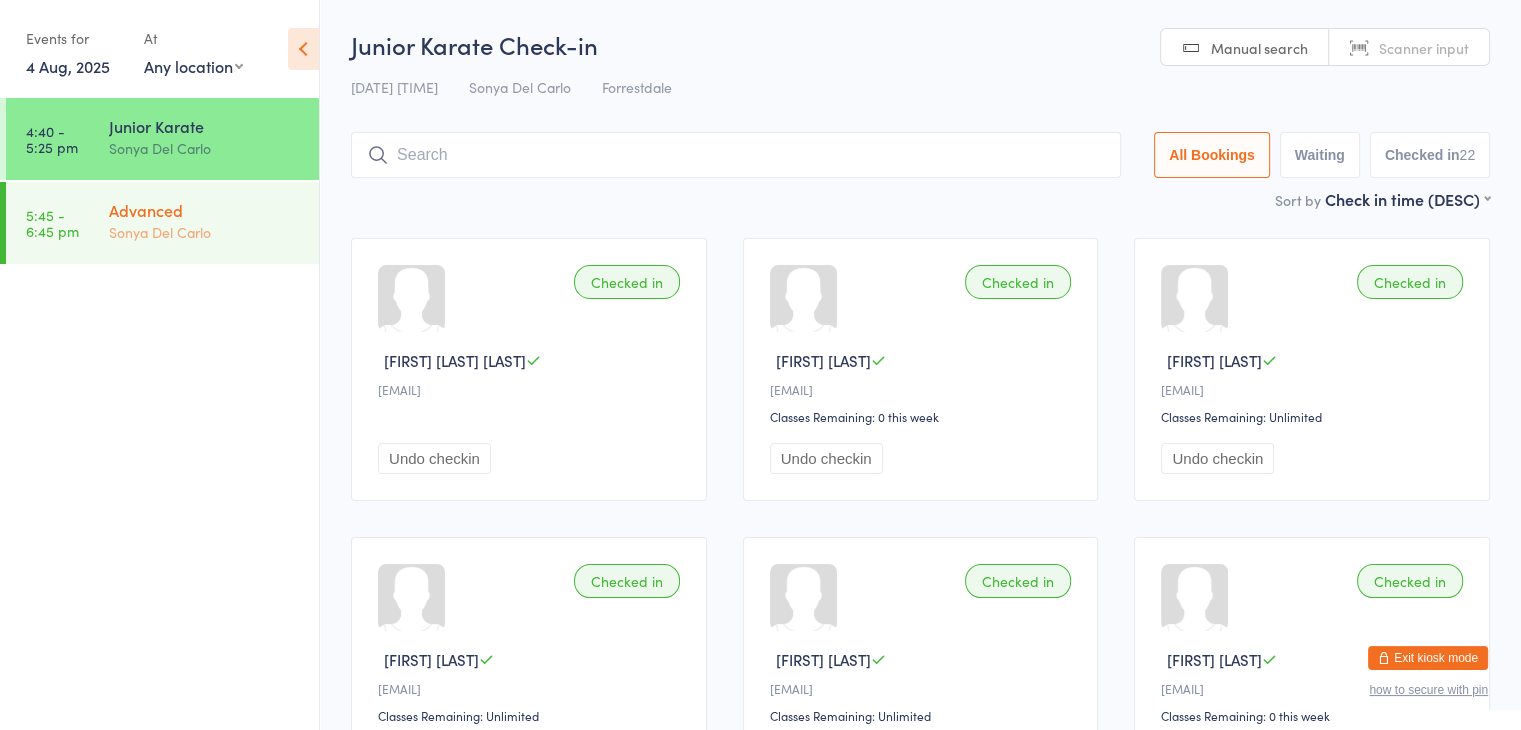 click on "Sonya Del Carlo" at bounding box center (205, 232) 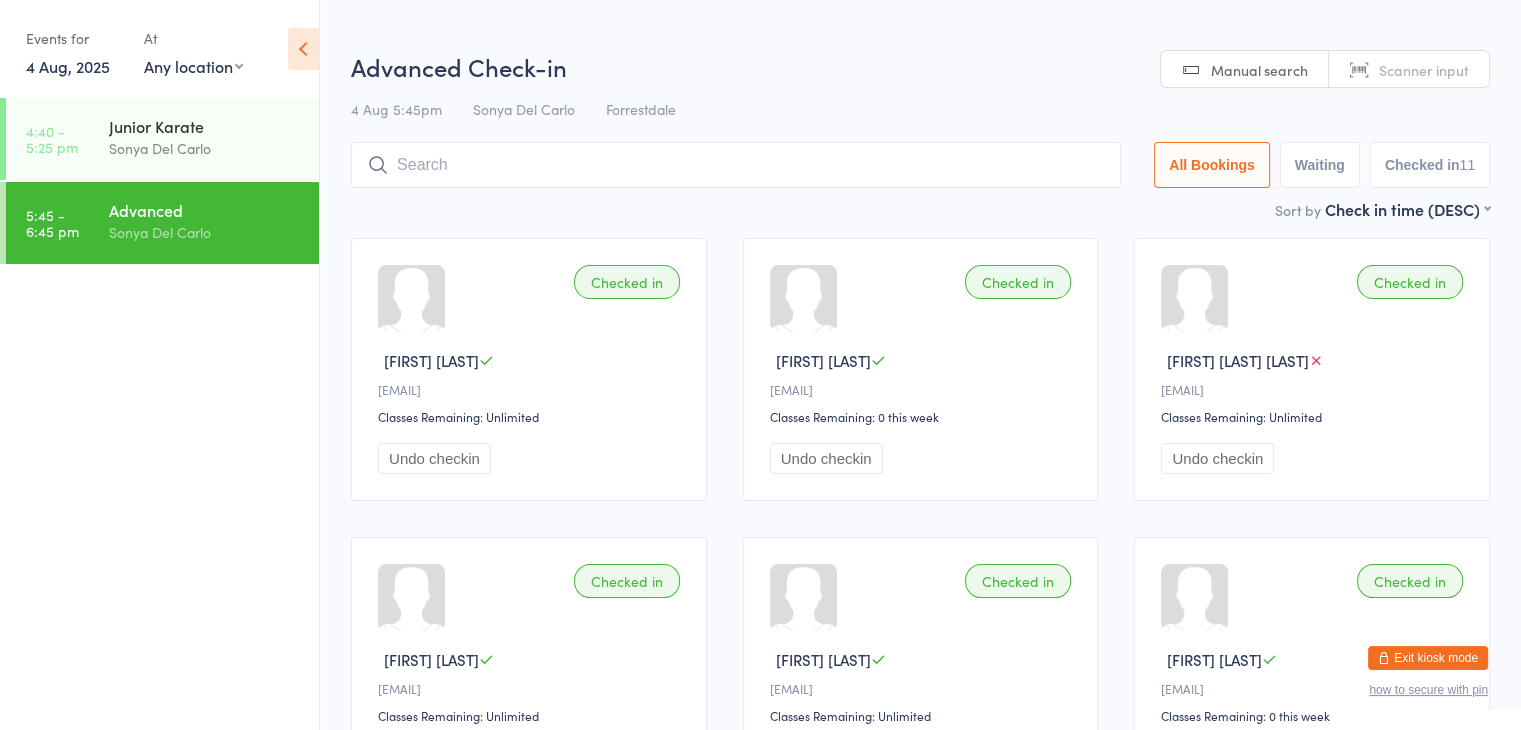 click at bounding box center (736, 165) 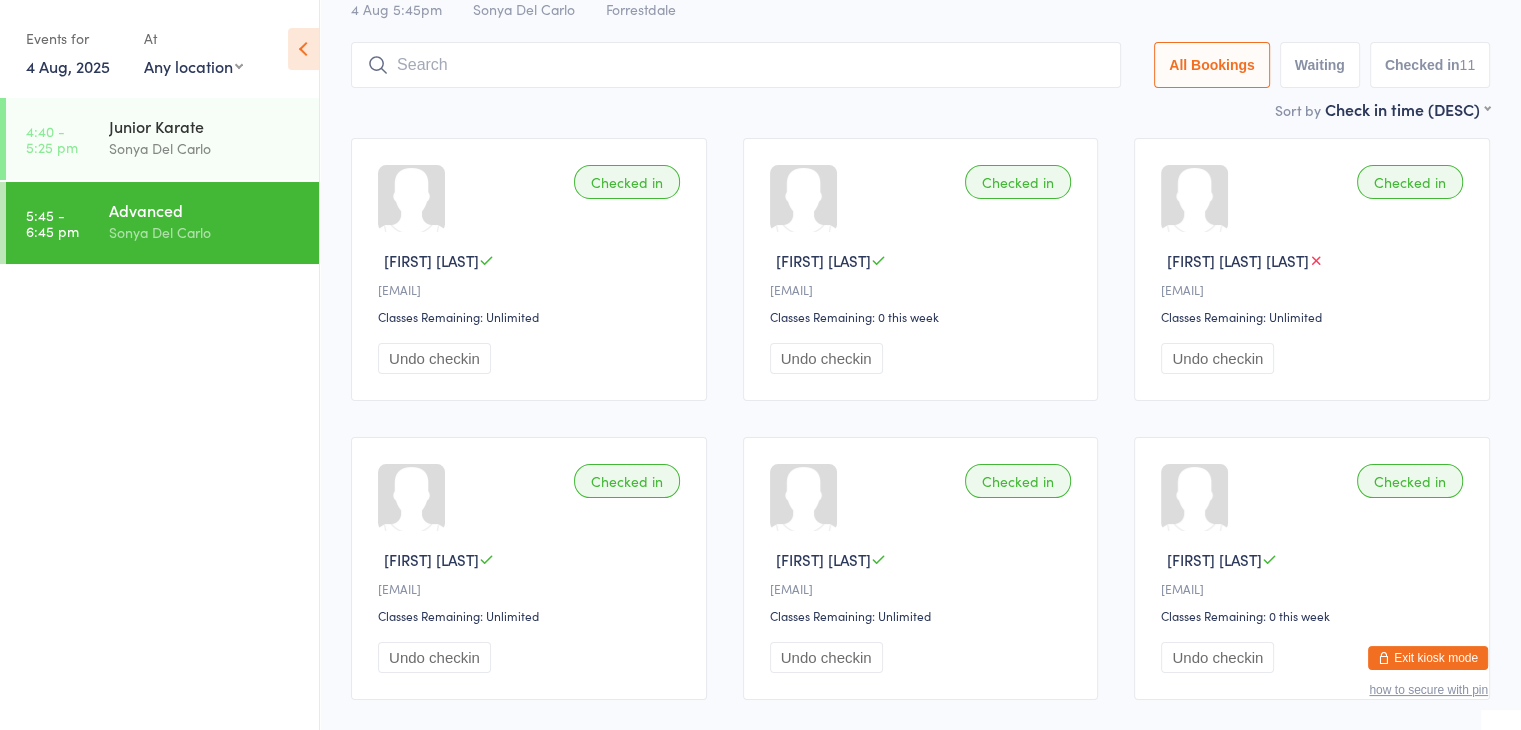 scroll, scrollTop: 143, scrollLeft: 0, axis: vertical 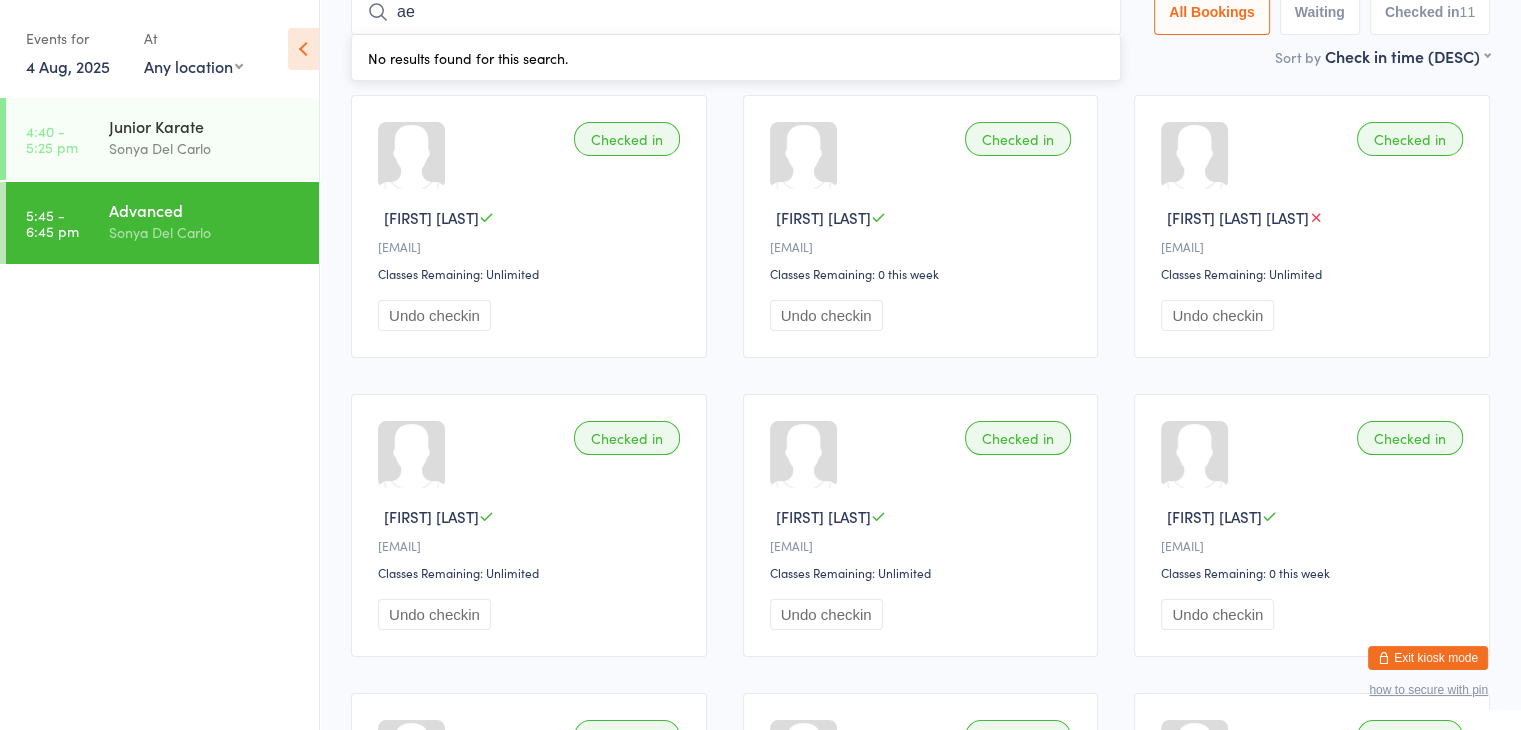 type on "[FIRST]" 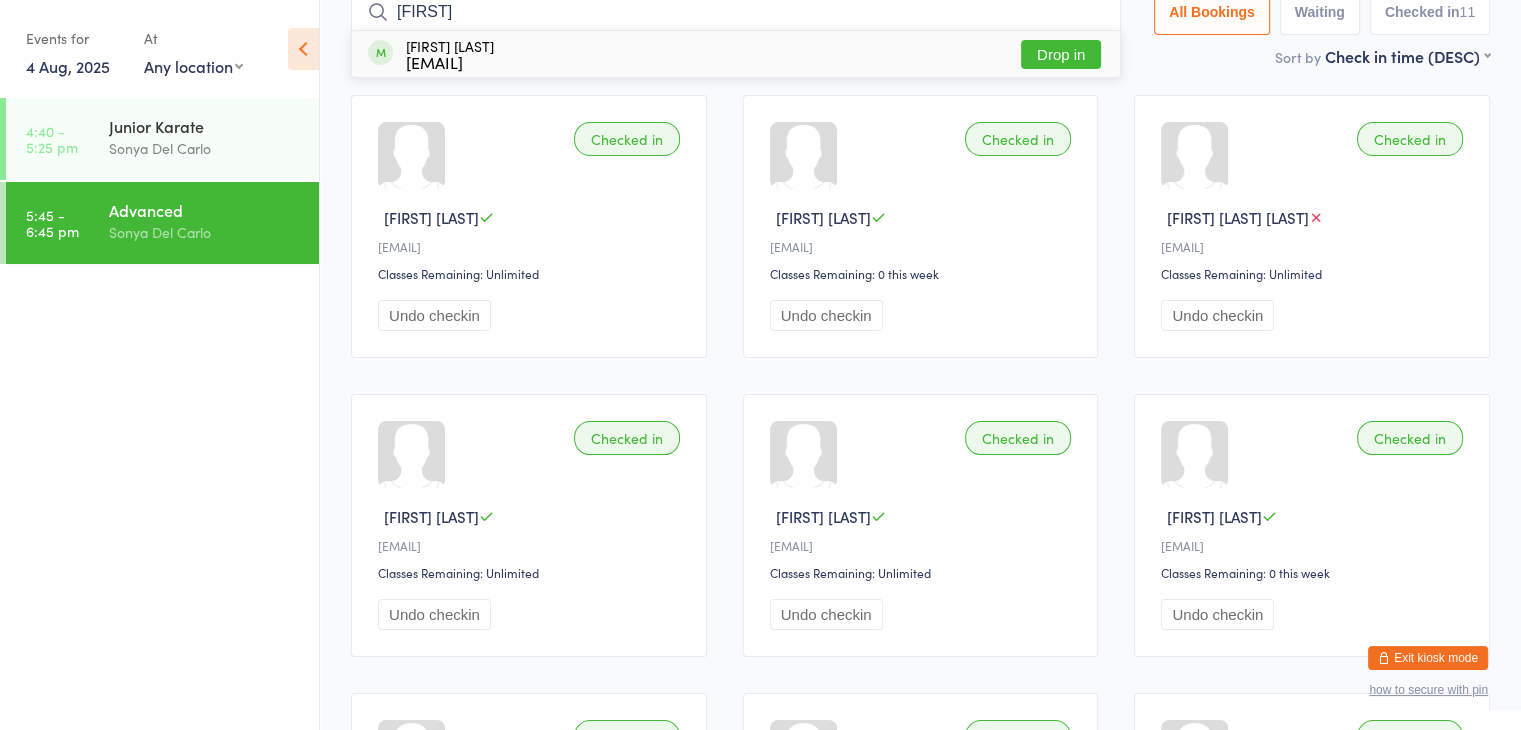 click on "Drop in" at bounding box center (1061, 54) 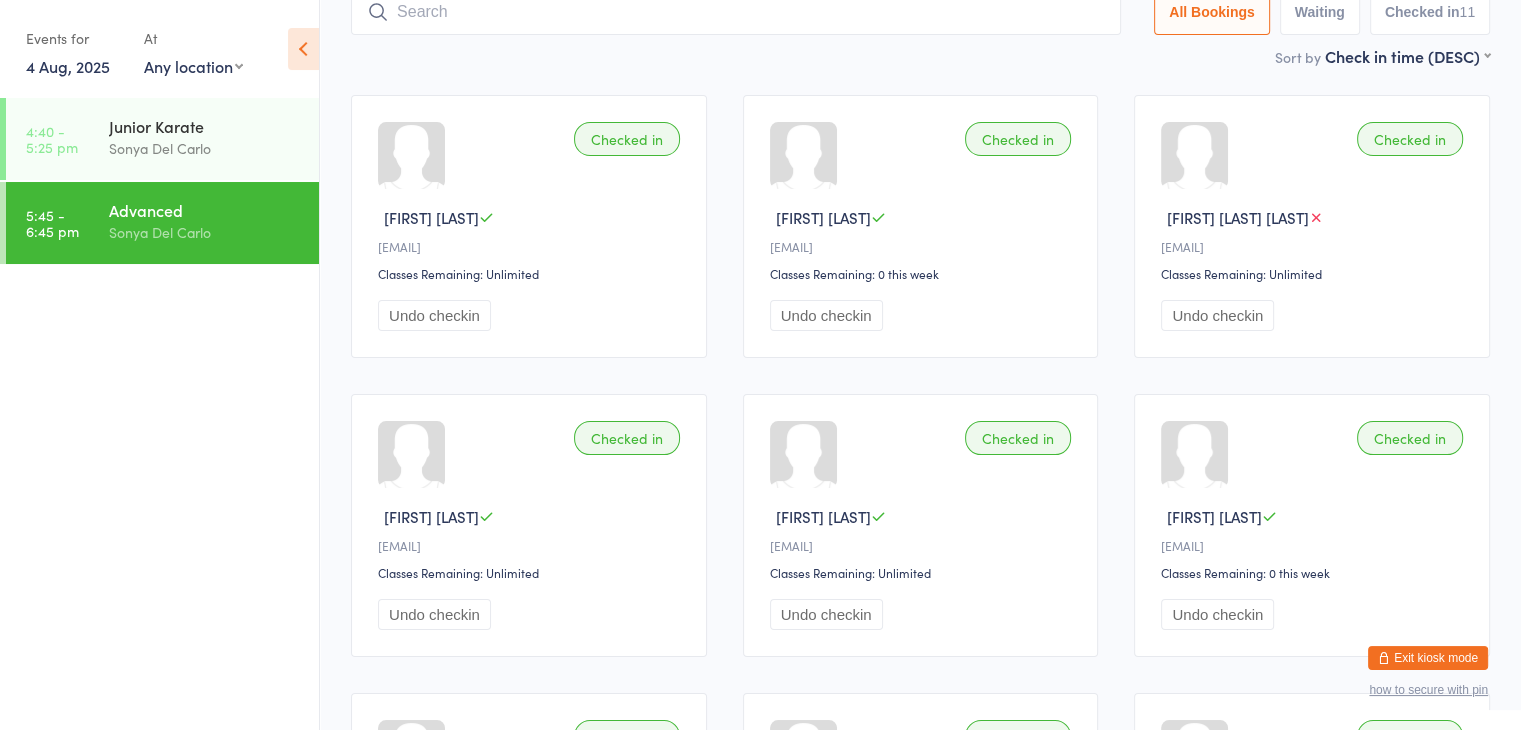 scroll, scrollTop: 132, scrollLeft: 0, axis: vertical 